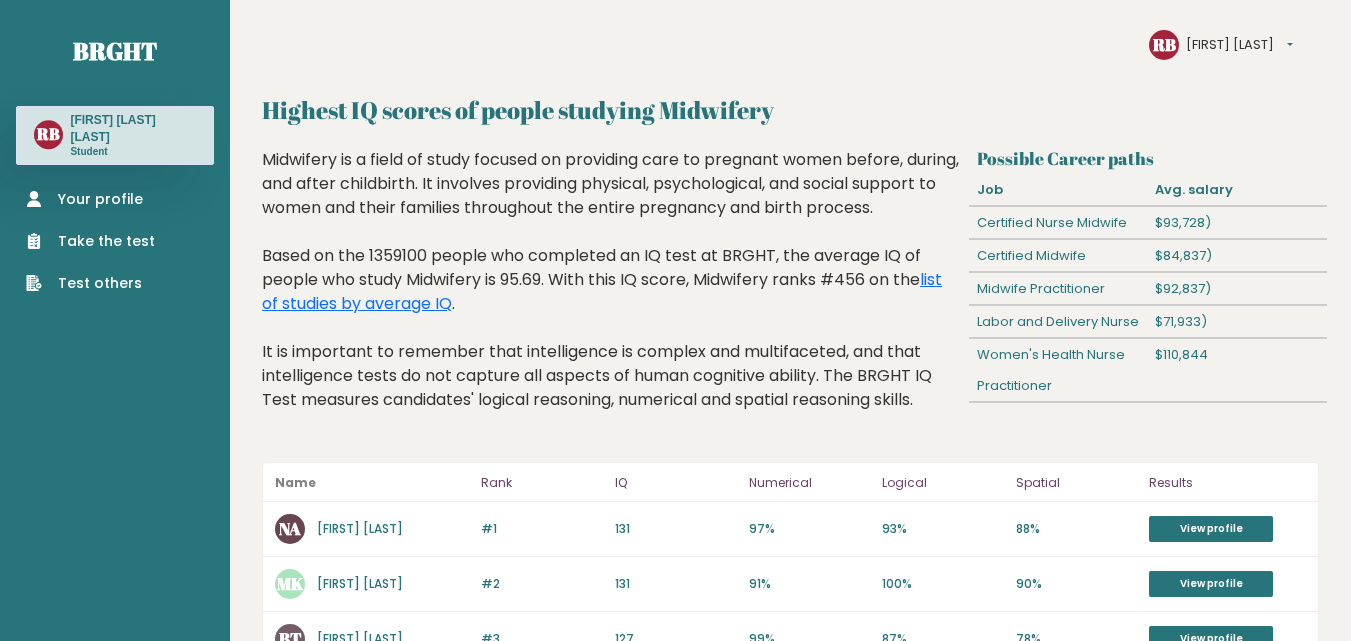 scroll, scrollTop: 0, scrollLeft: 0, axis: both 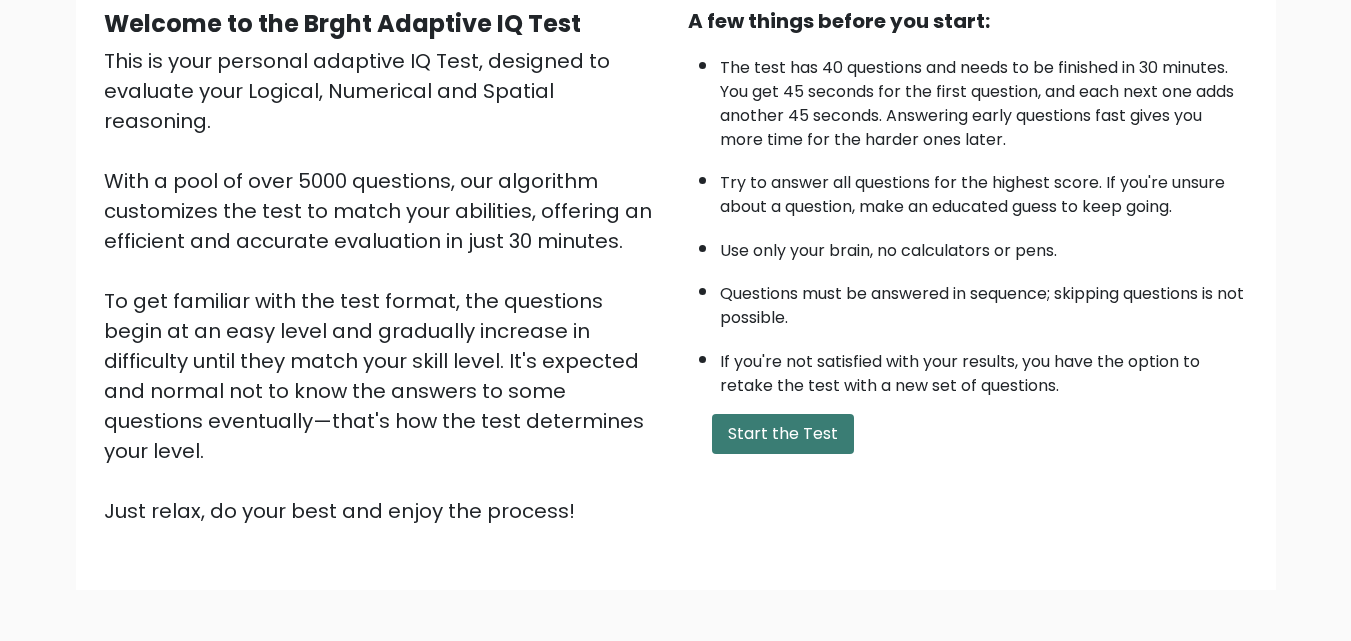 click on "Start the Test" at bounding box center [783, 434] 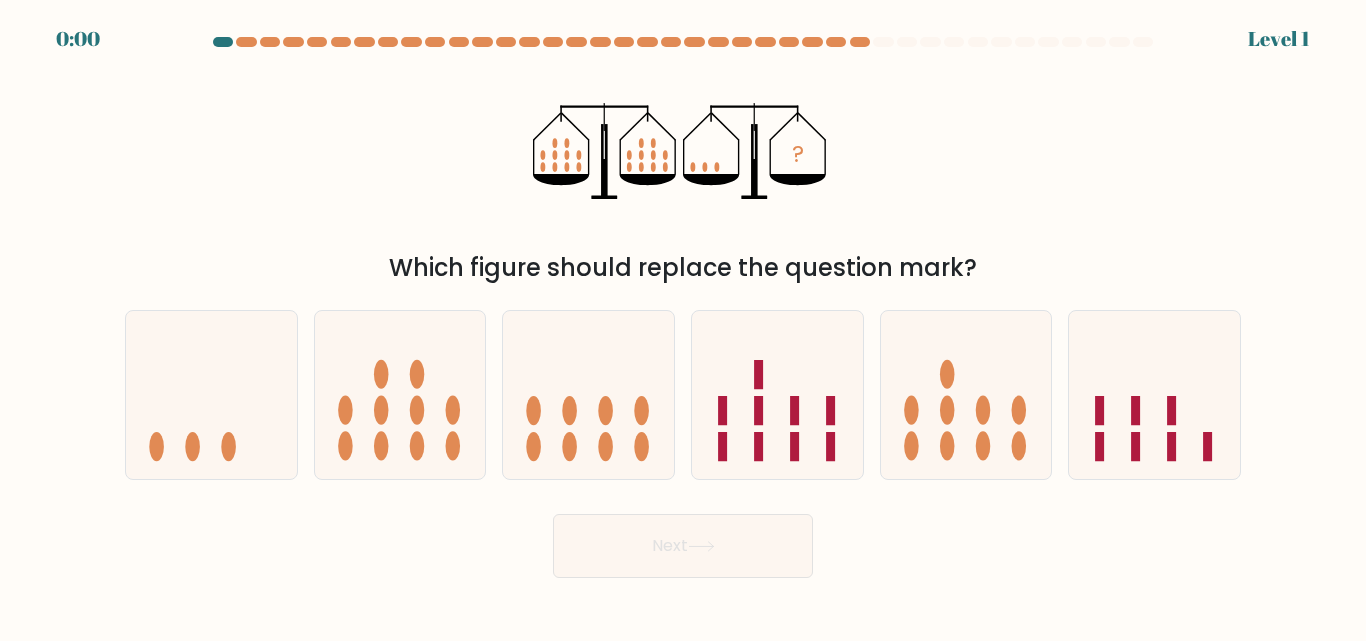 scroll, scrollTop: 0, scrollLeft: 0, axis: both 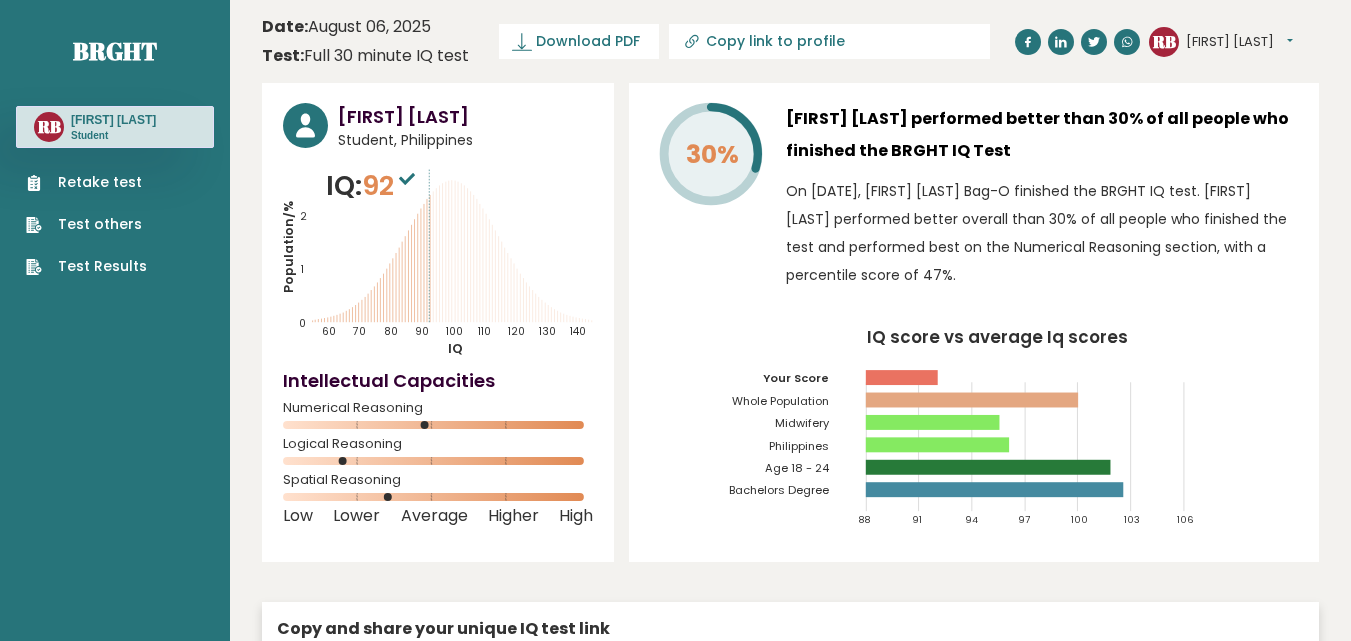 click on "Test others" at bounding box center [86, 224] 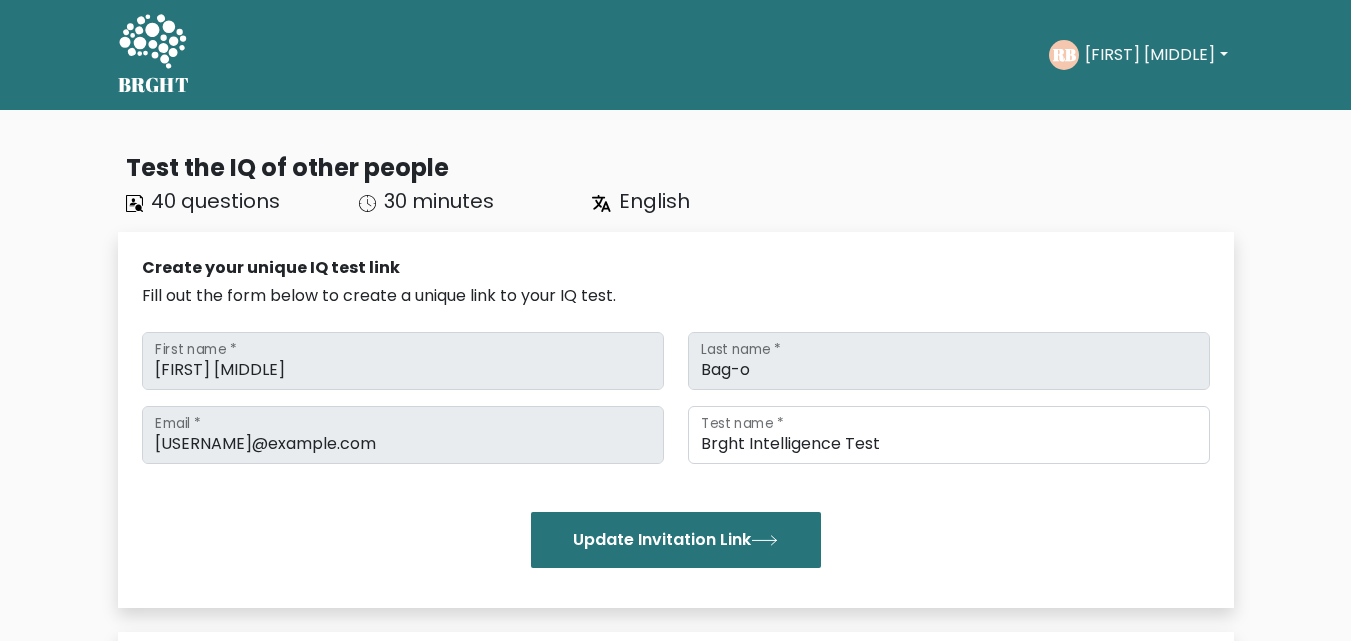 scroll, scrollTop: 0, scrollLeft: 0, axis: both 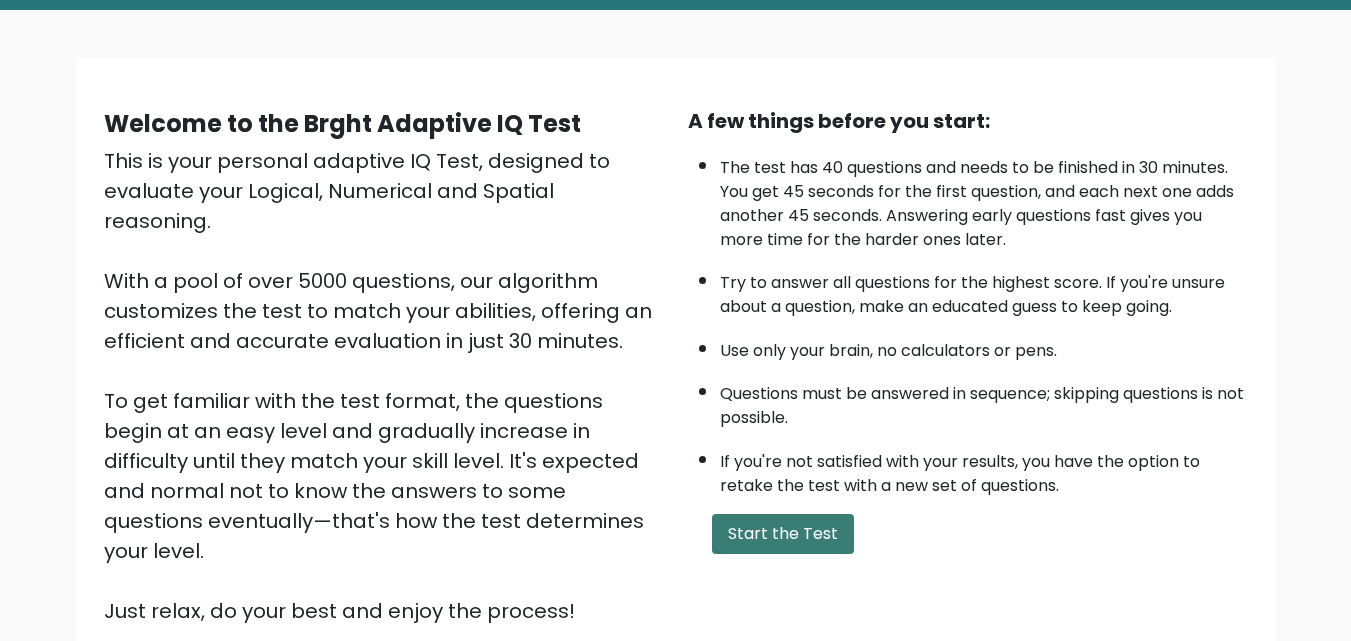 click on "Start the Test" at bounding box center [783, 534] 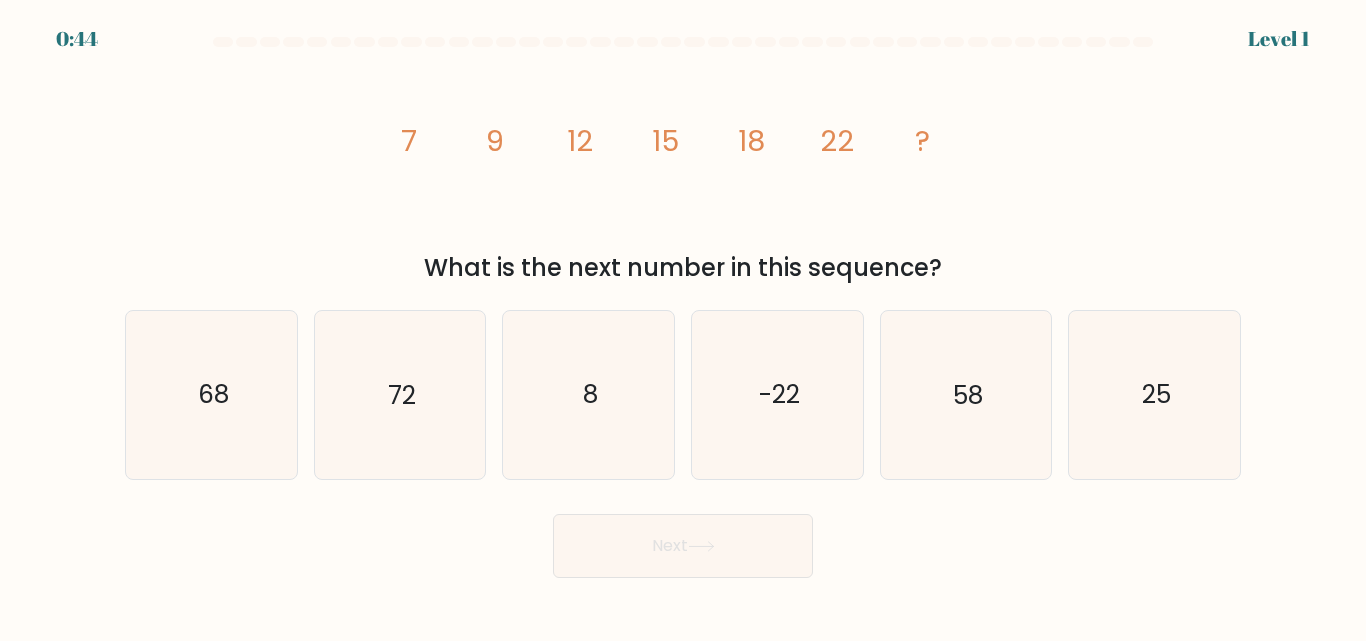 scroll, scrollTop: 0, scrollLeft: 0, axis: both 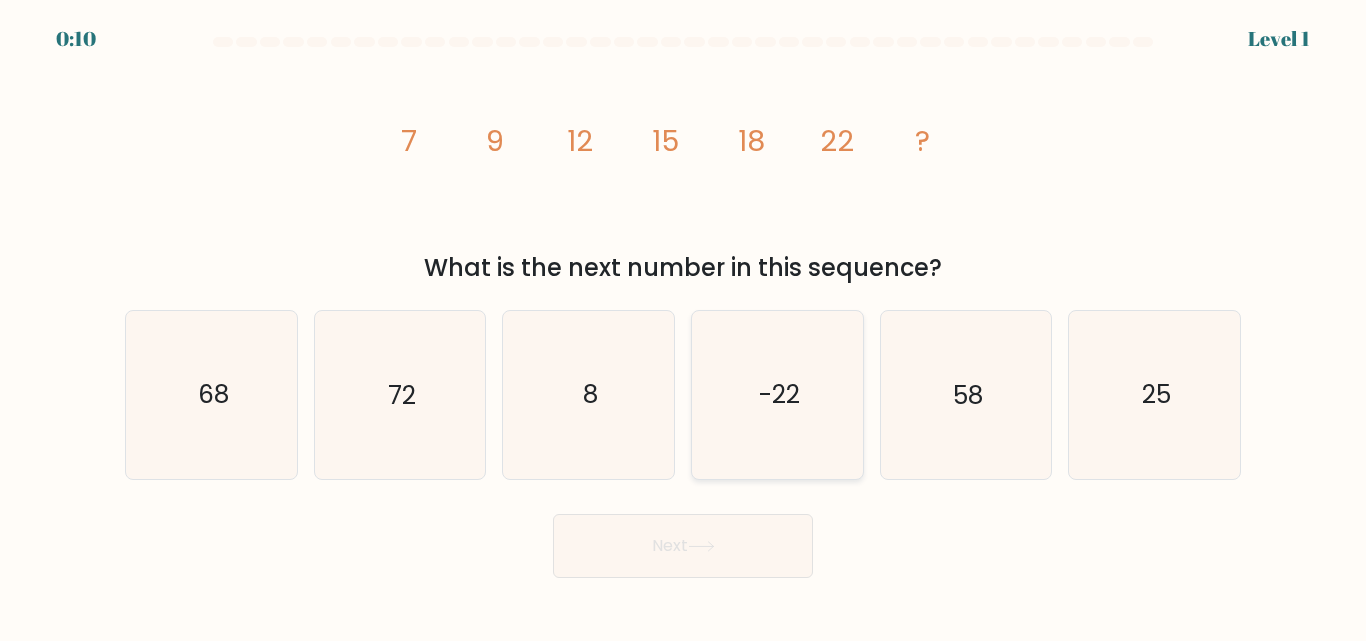 click on "-22" 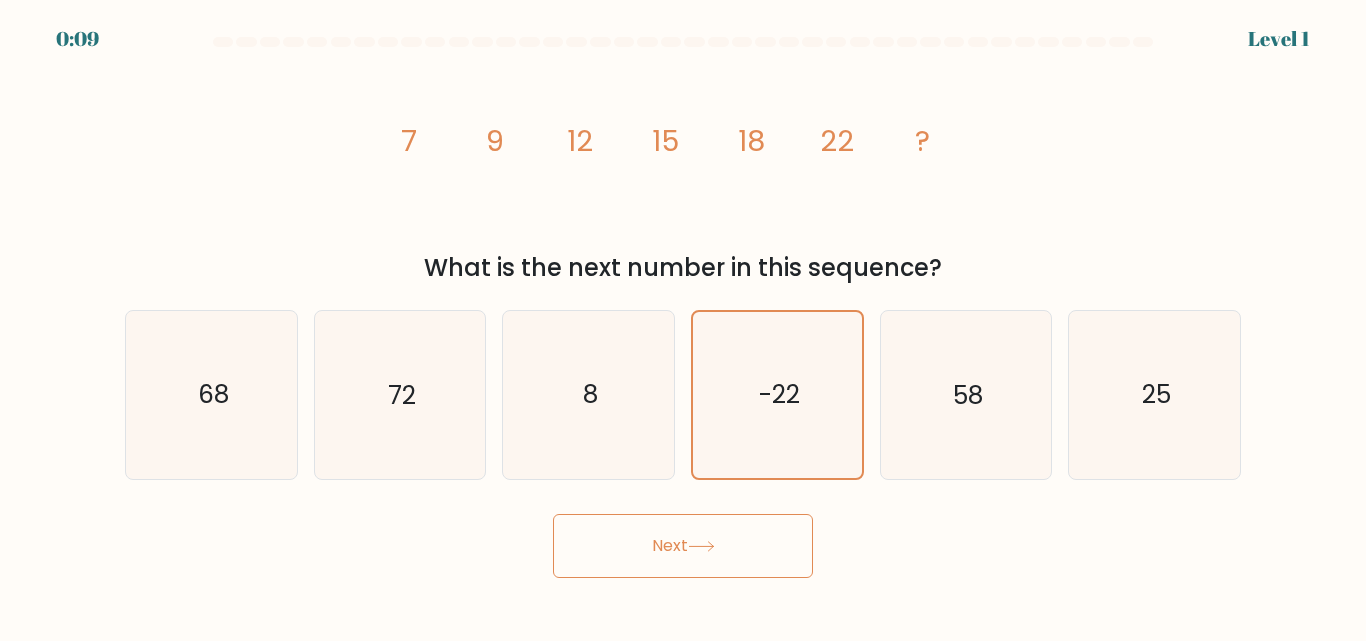 click on "Next" at bounding box center [683, 546] 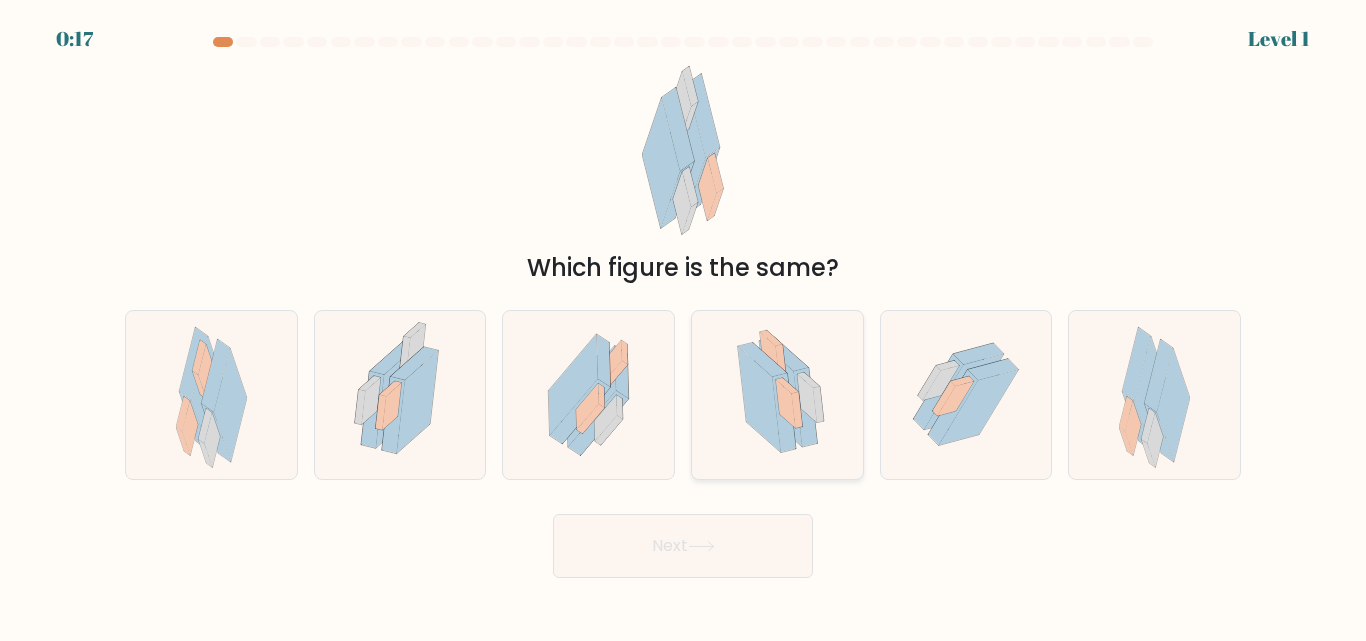 click 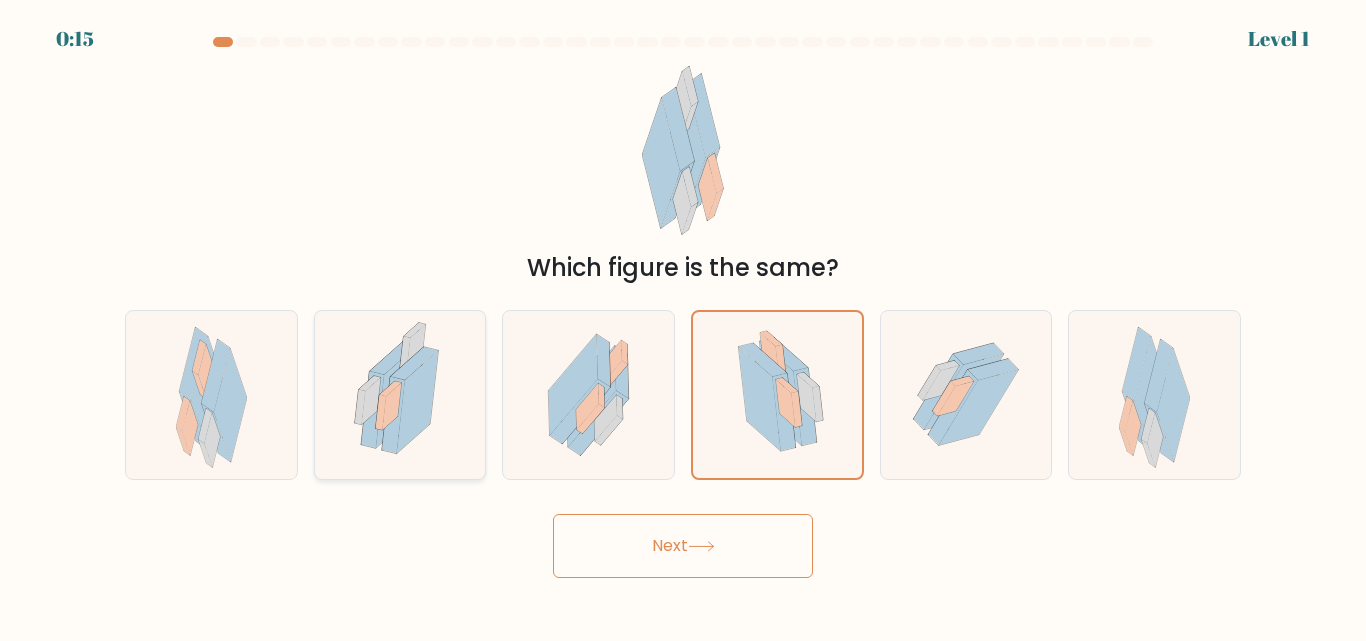 click 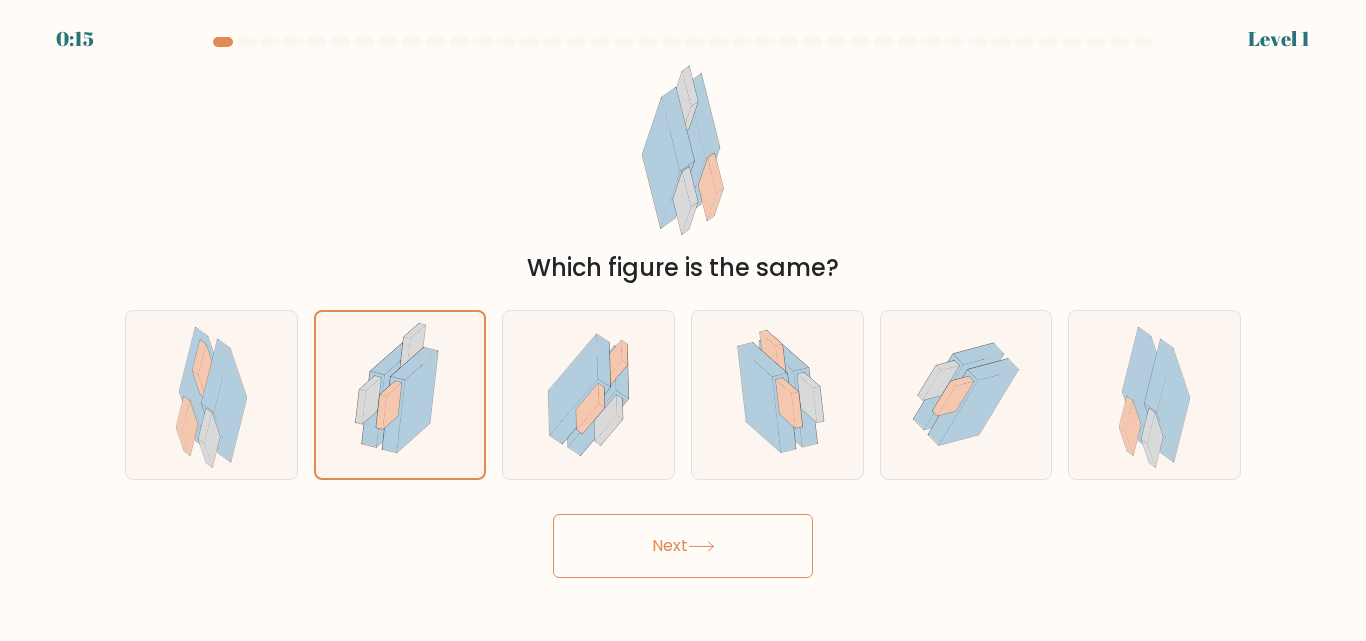 click on "Next" at bounding box center [683, 546] 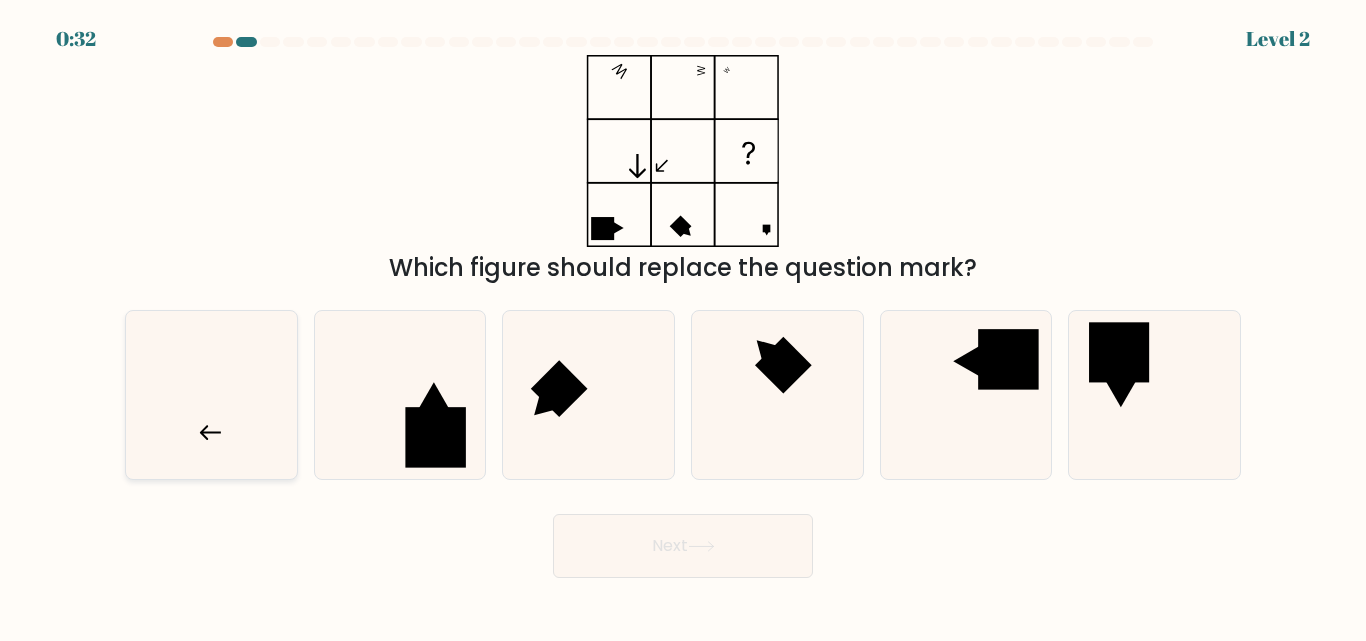 click 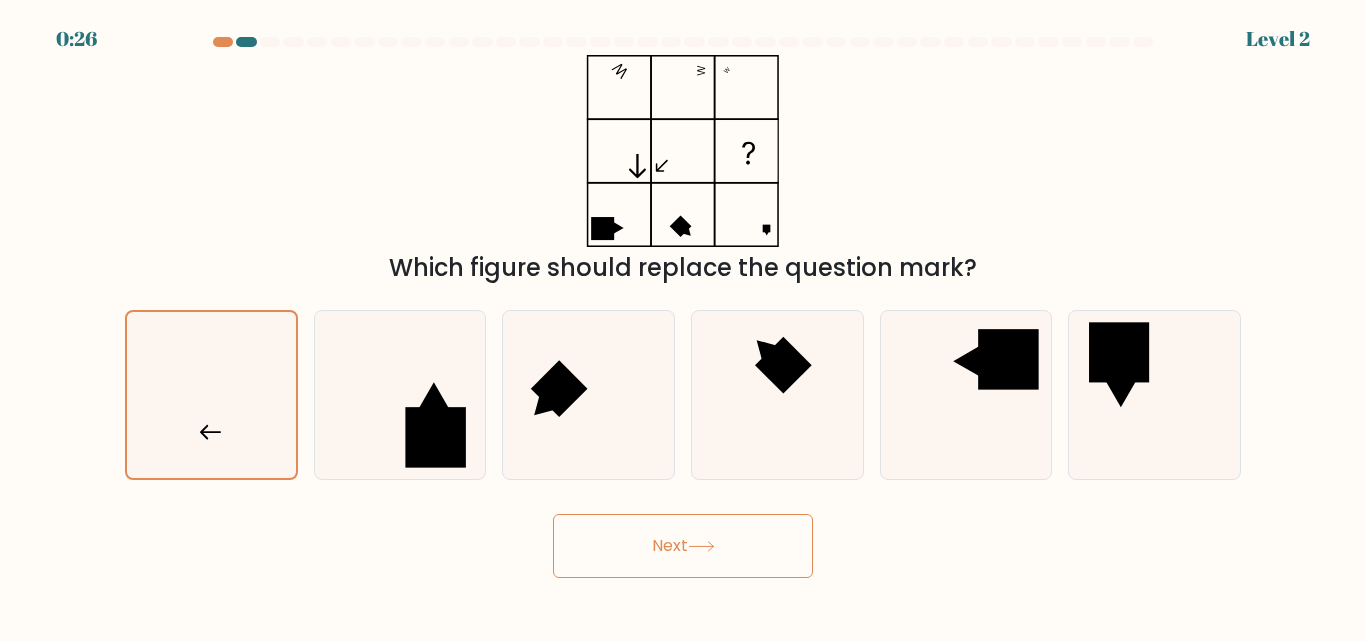 click on "Next" at bounding box center (683, 546) 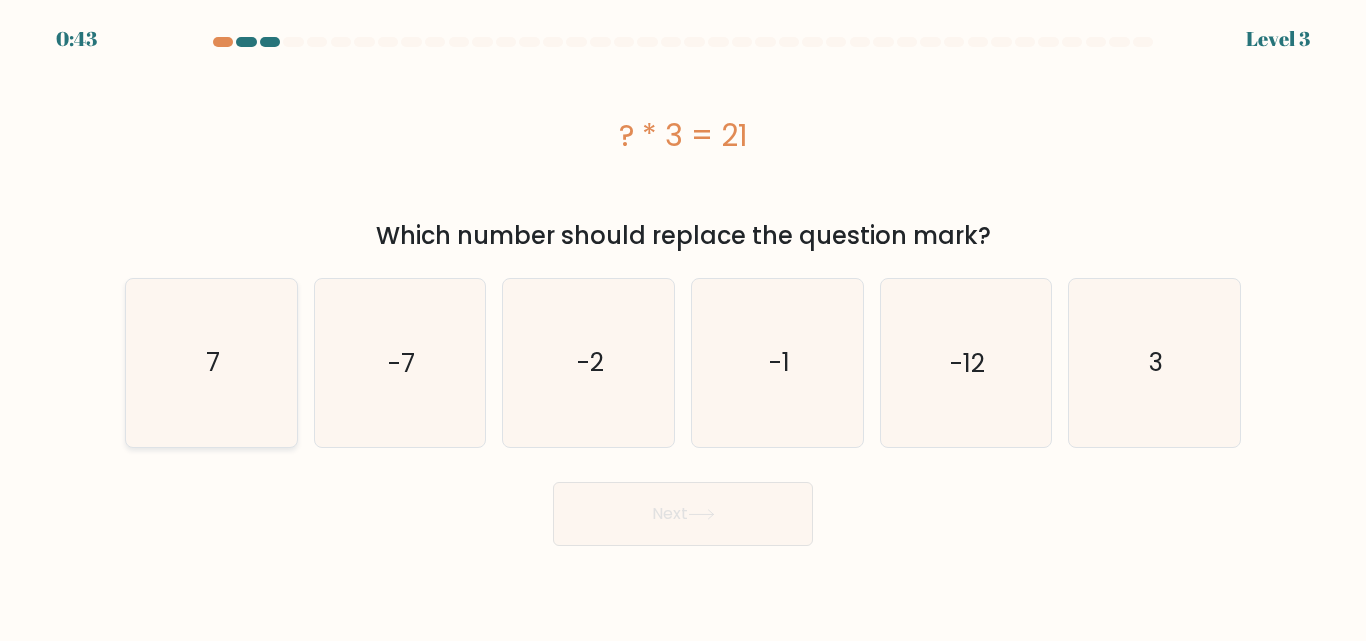 click on "7" 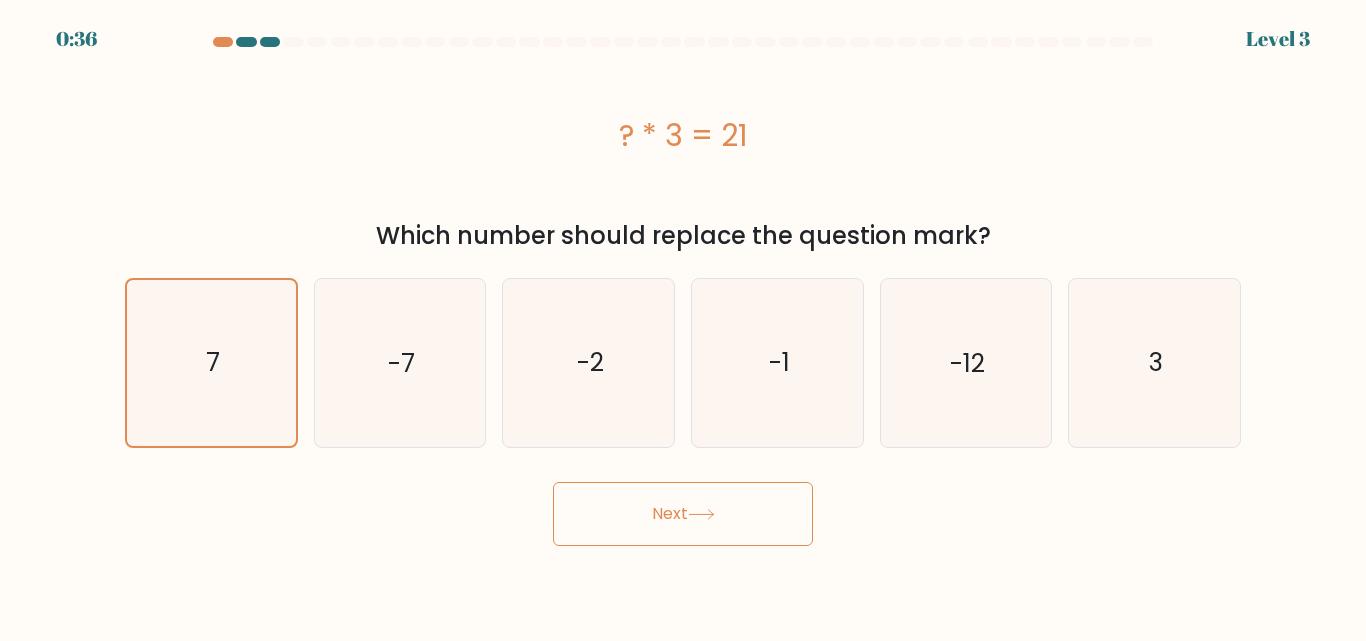 click on "Next" at bounding box center (683, 514) 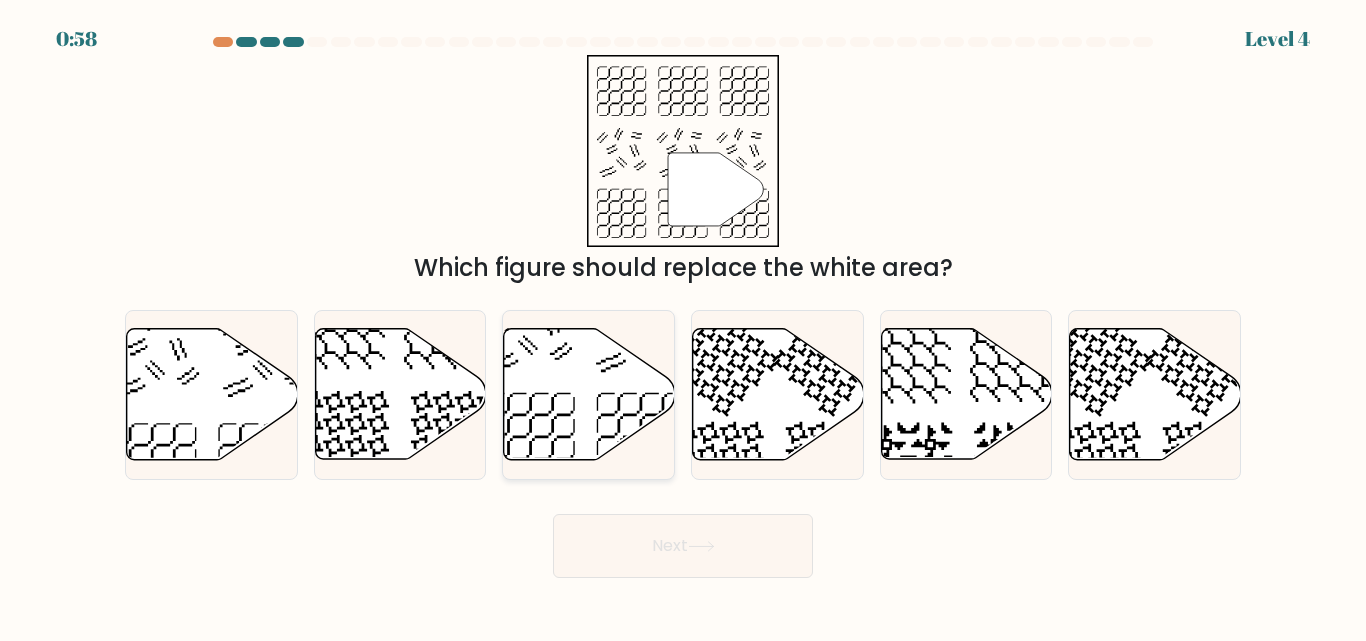 click 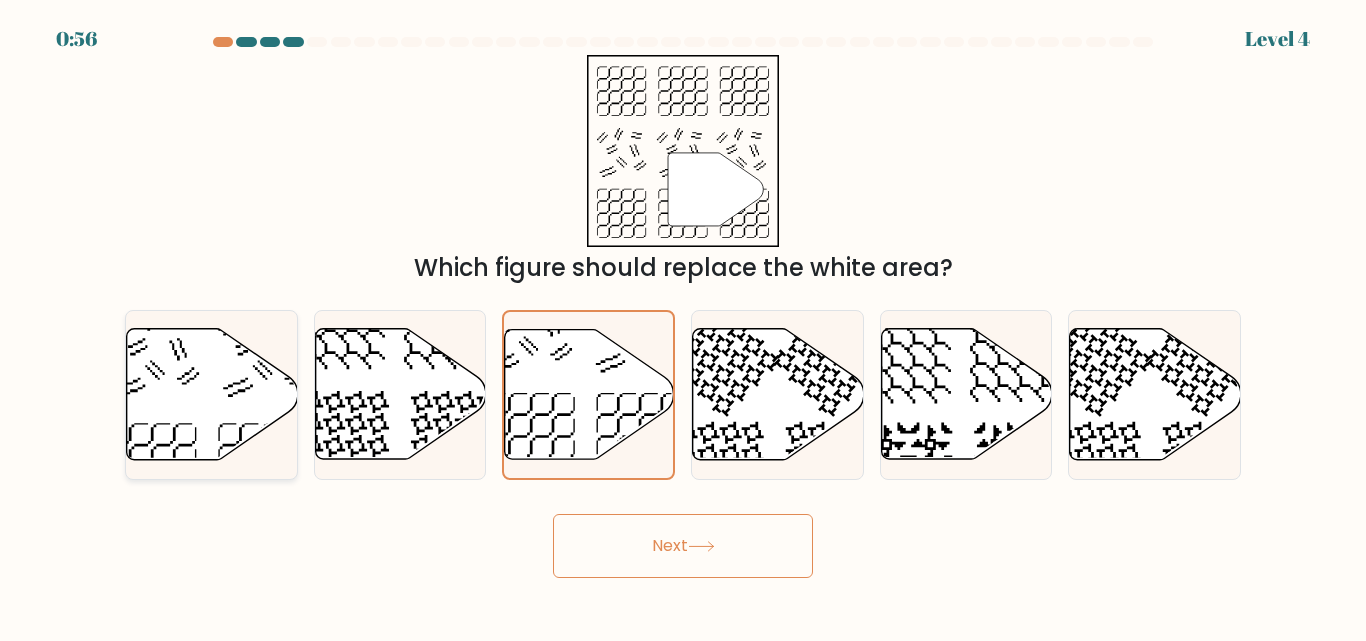 click 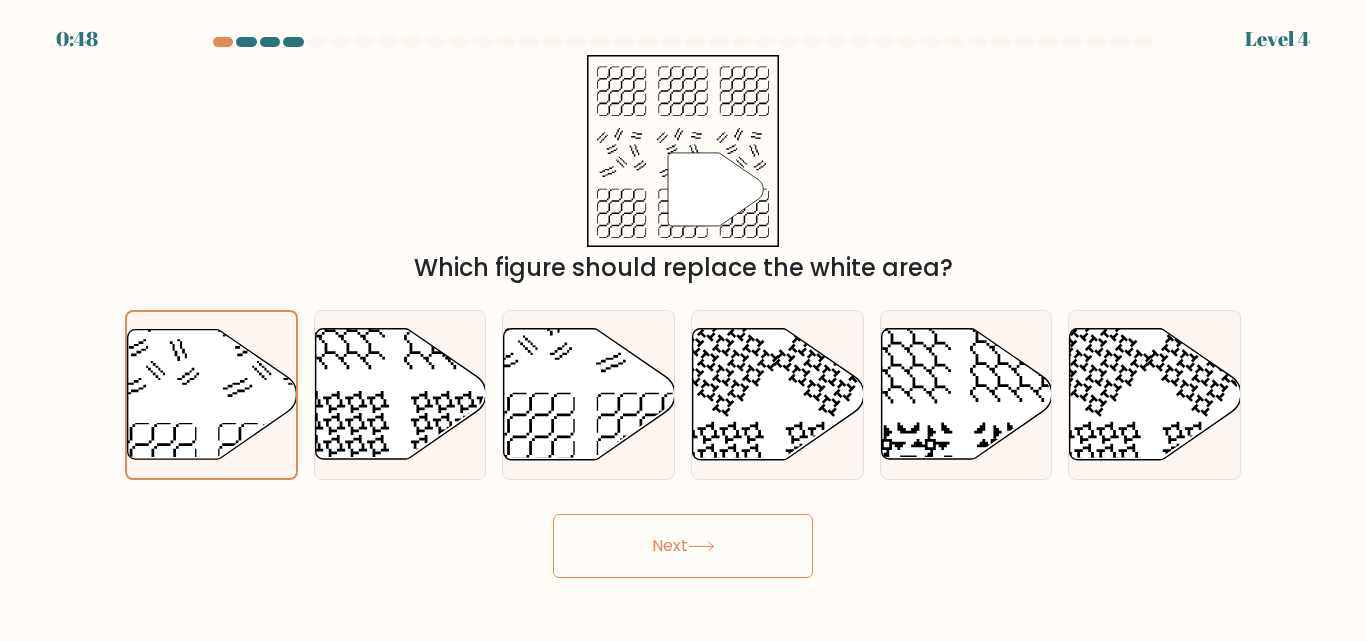 click on "Next" at bounding box center [683, 546] 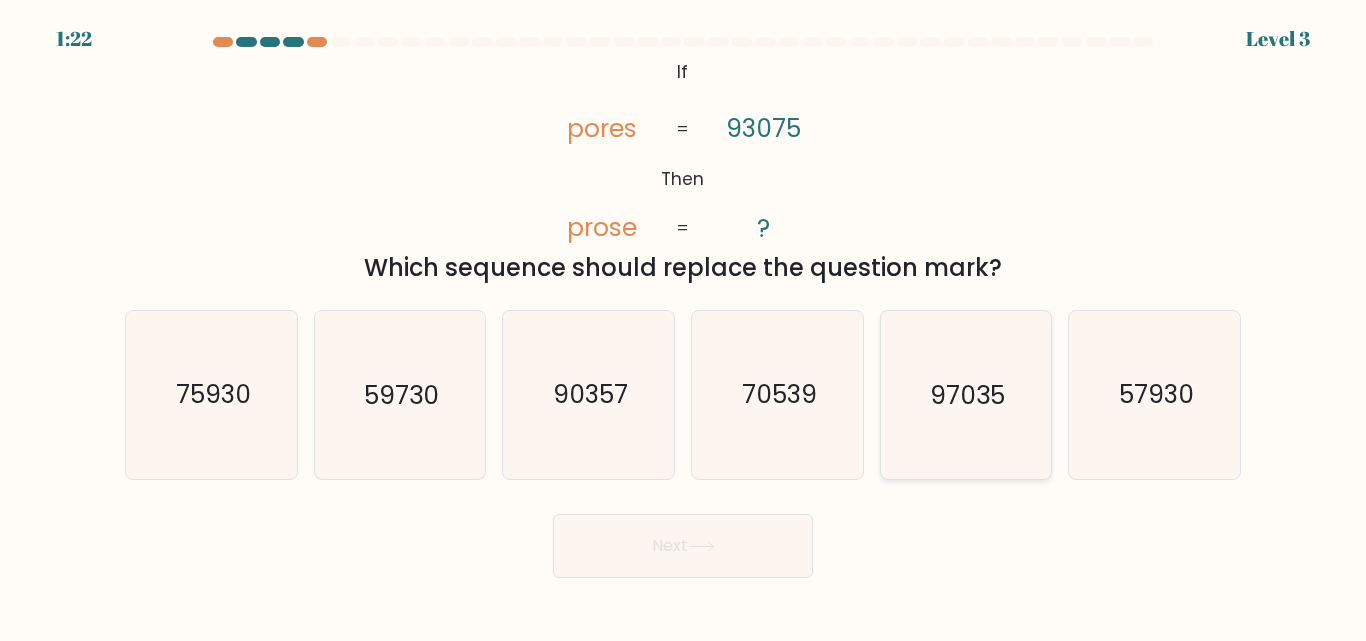 click on "97035" 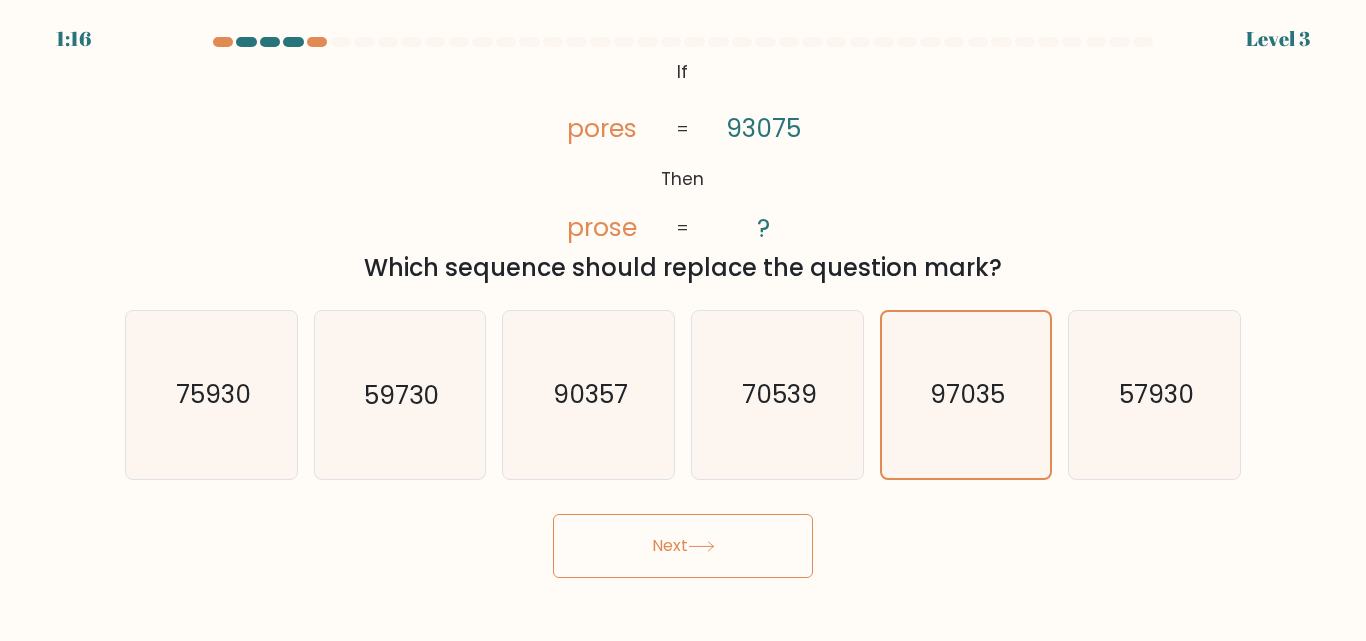 click on "Next" at bounding box center (683, 546) 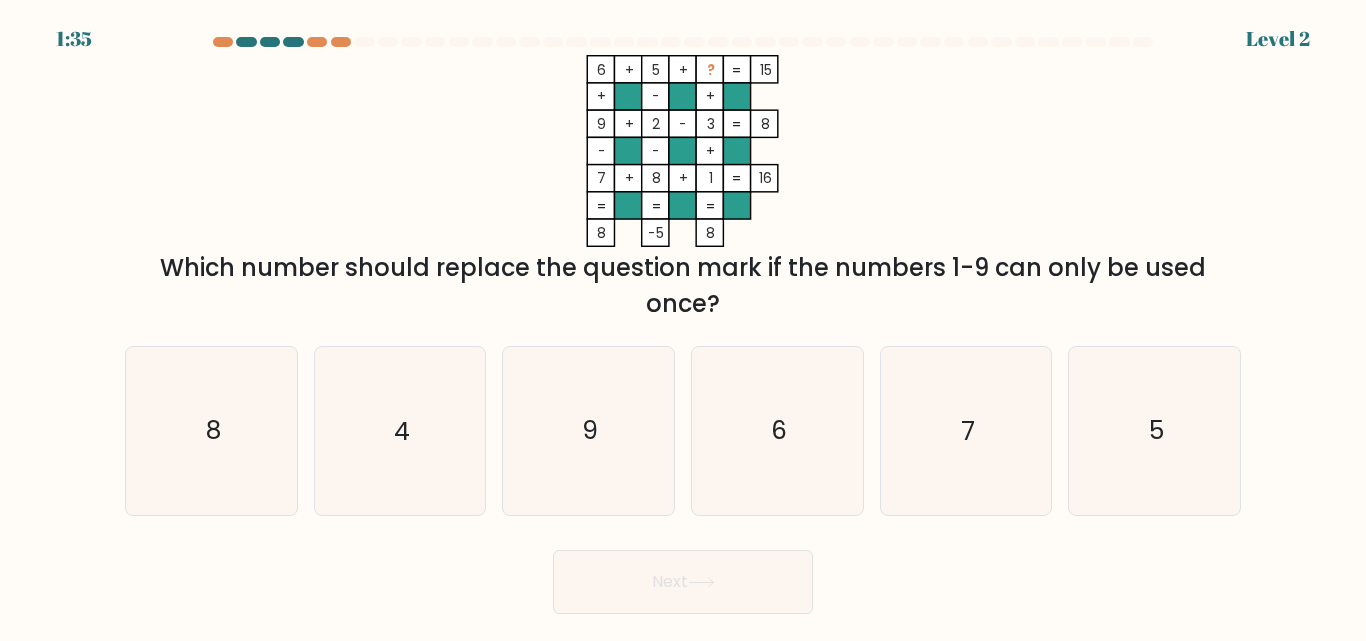 click at bounding box center [683, 325] 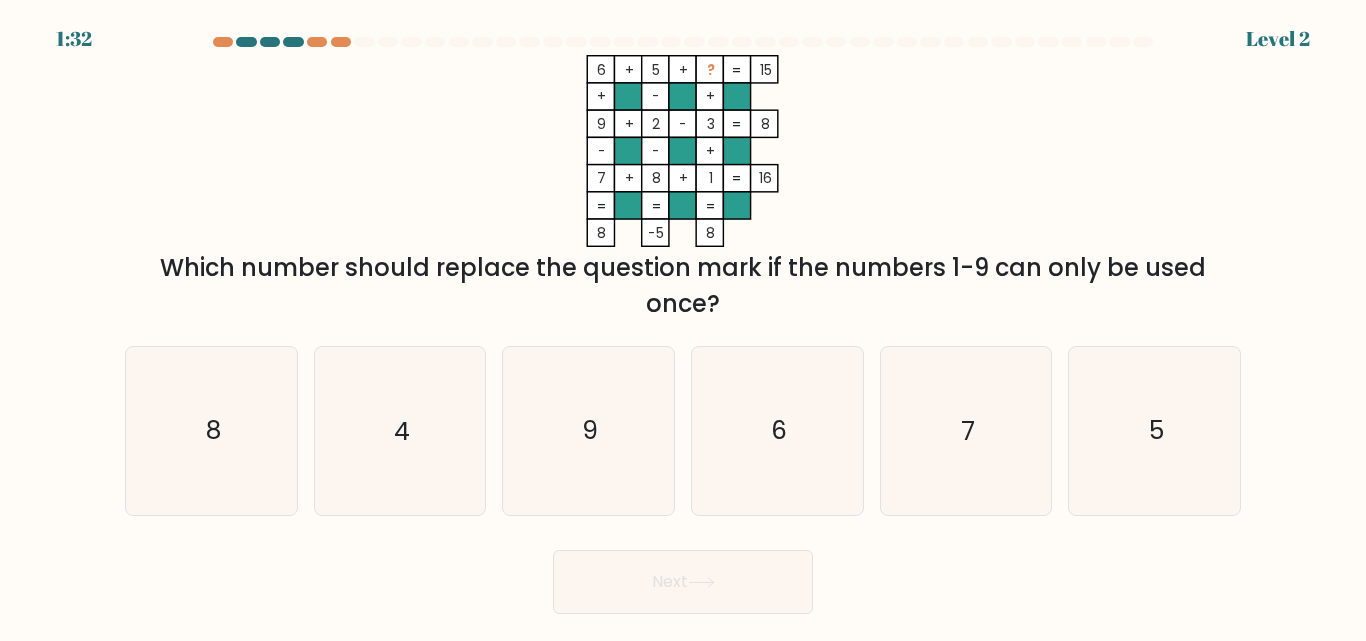 click at bounding box center [683, 325] 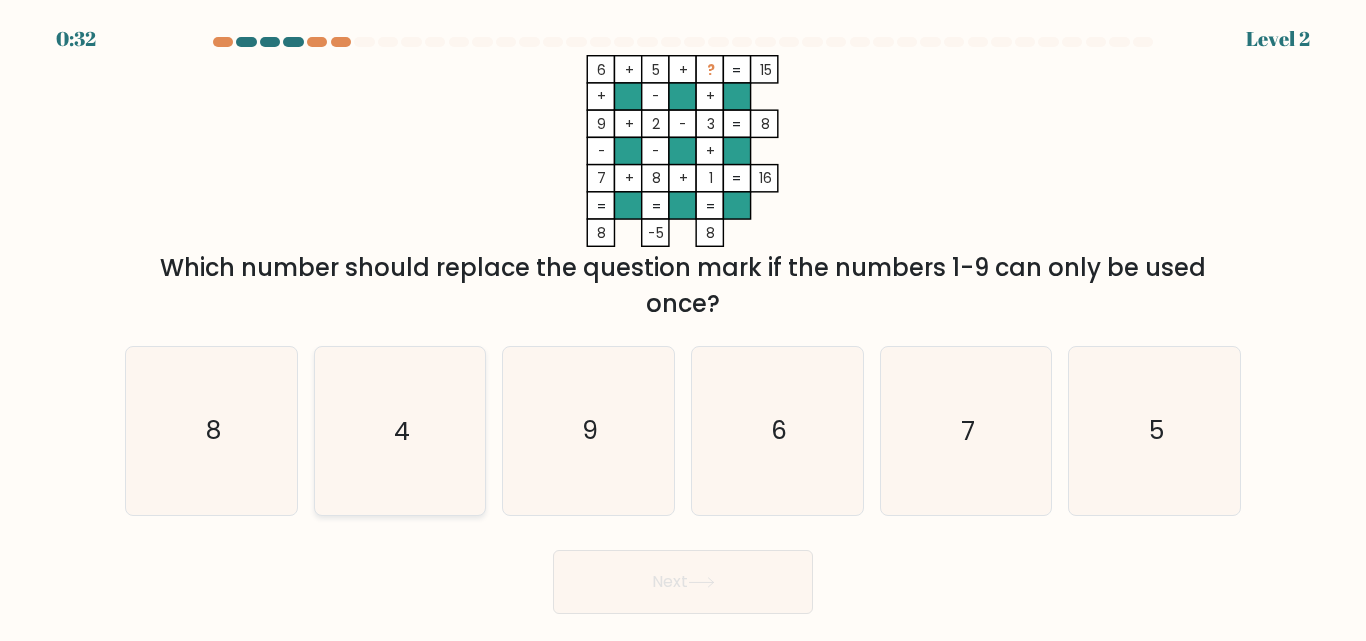 click on "4" 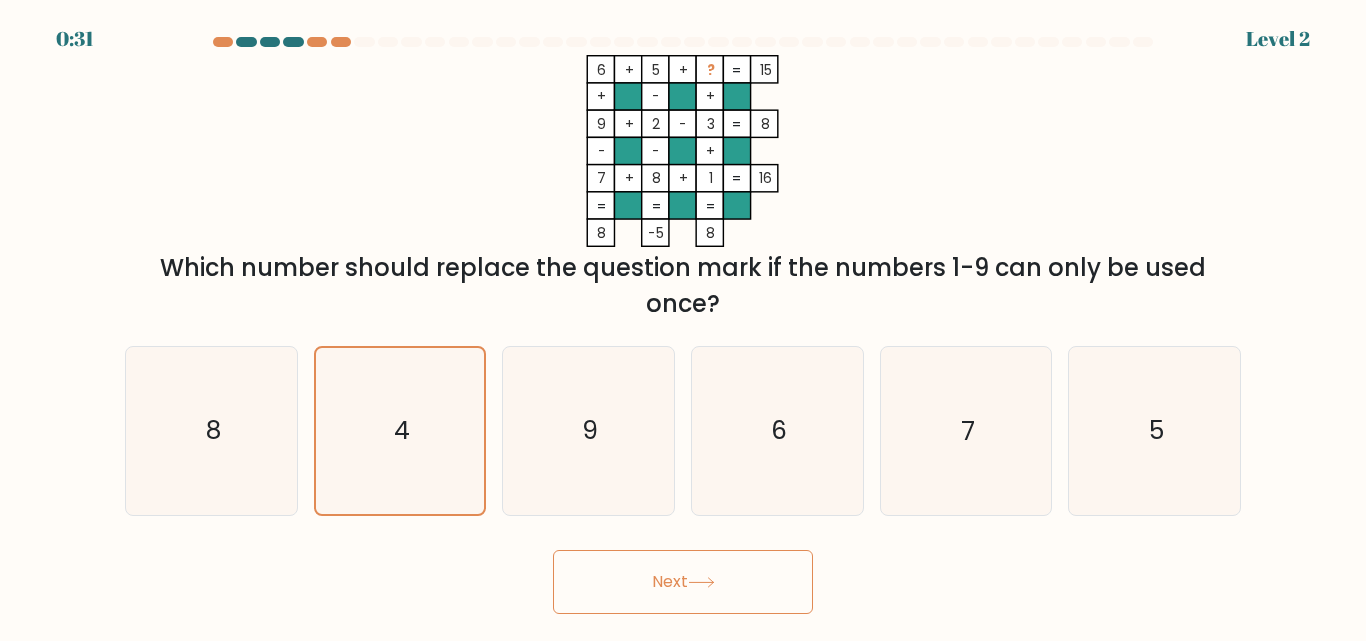 click on "Next" at bounding box center (683, 582) 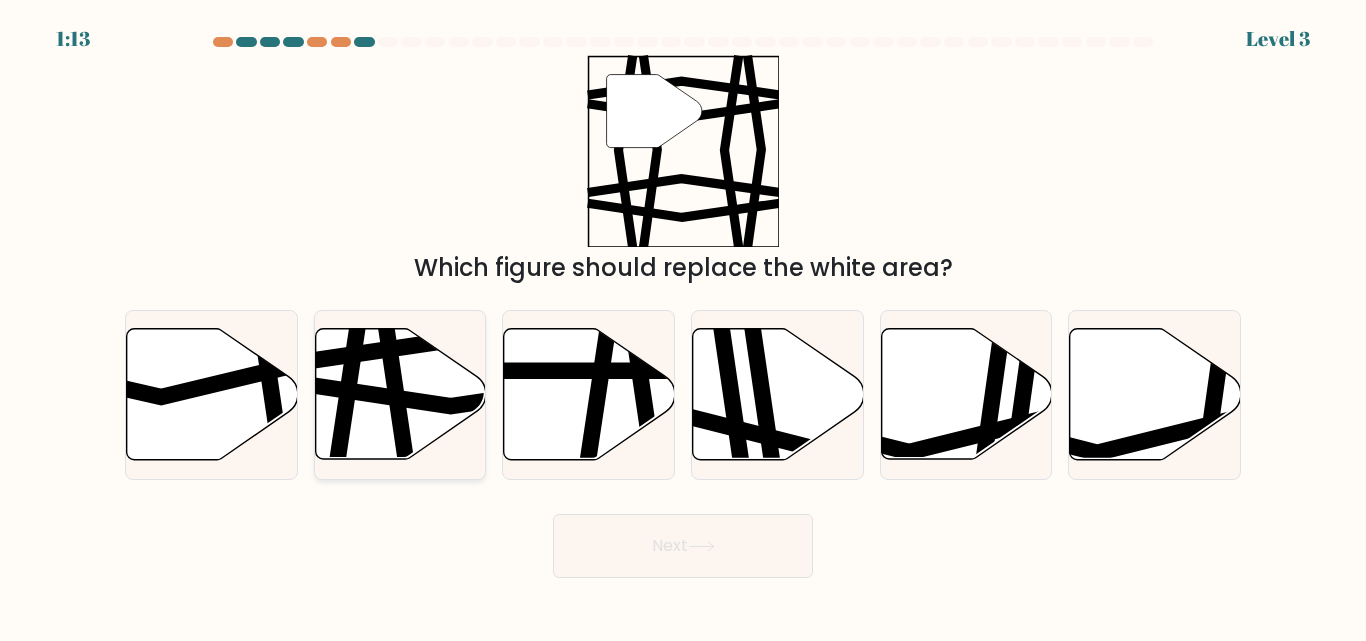 drag, startPoint x: 409, startPoint y: 392, endPoint x: 494, endPoint y: 425, distance: 91.18114 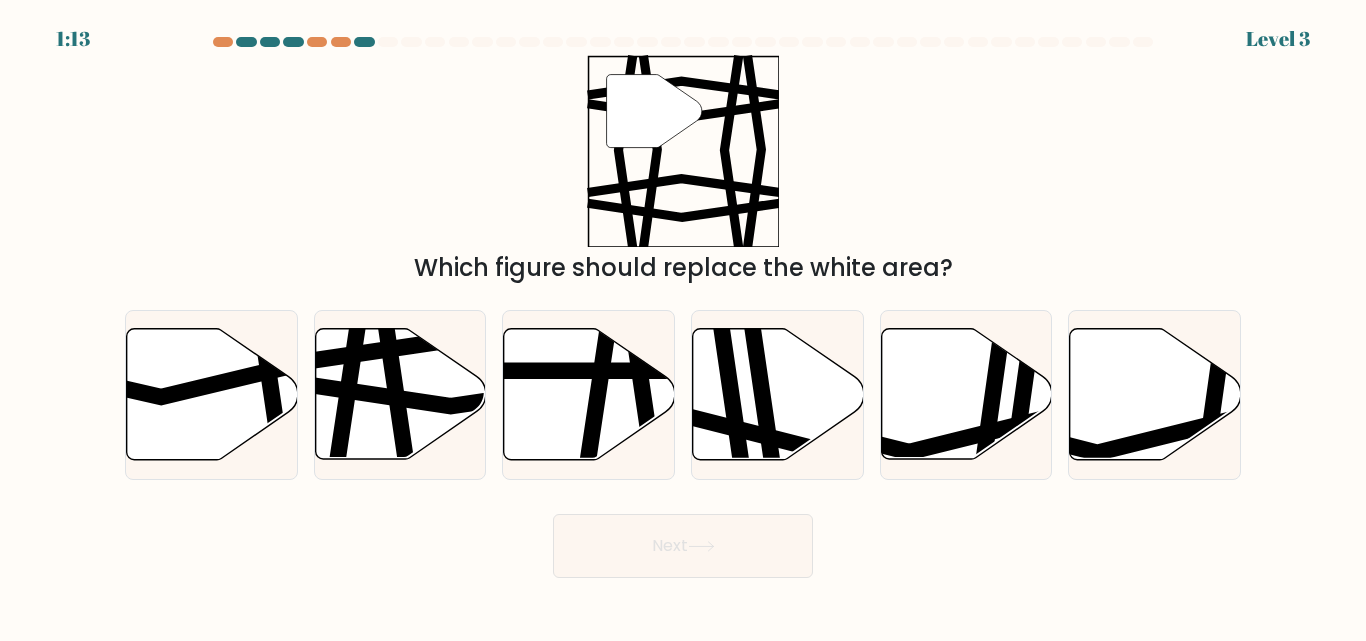click 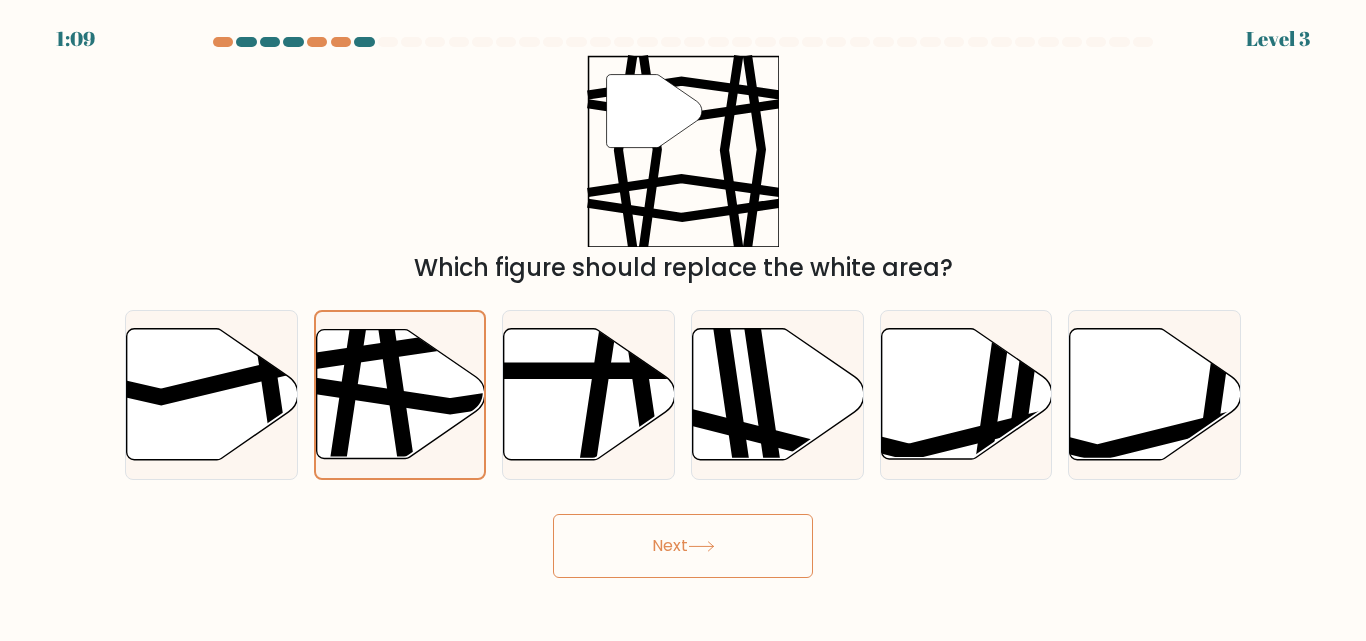 click on "Next" at bounding box center [683, 546] 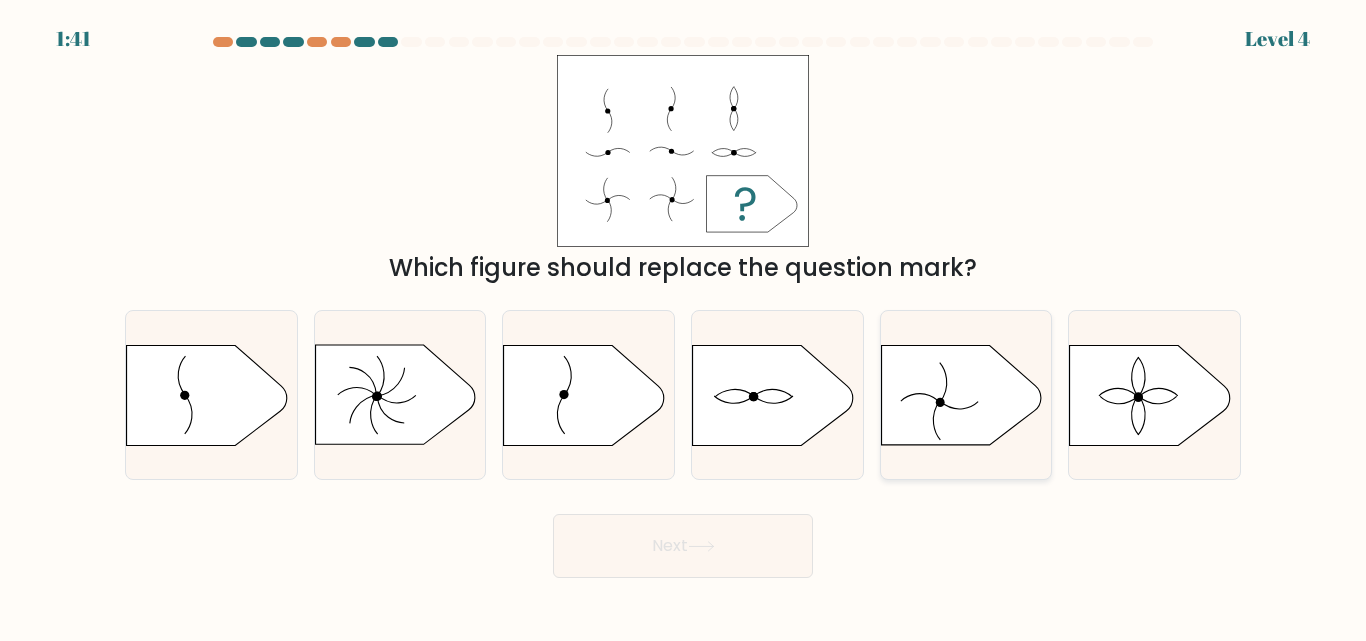 click 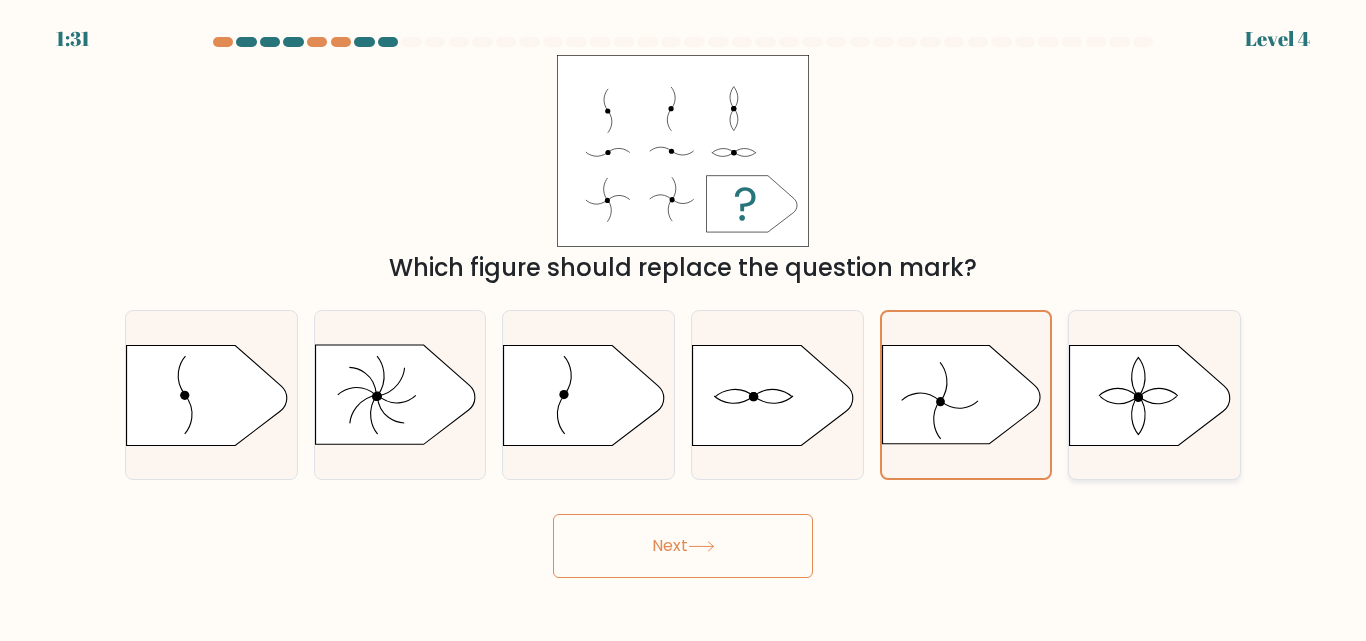 click 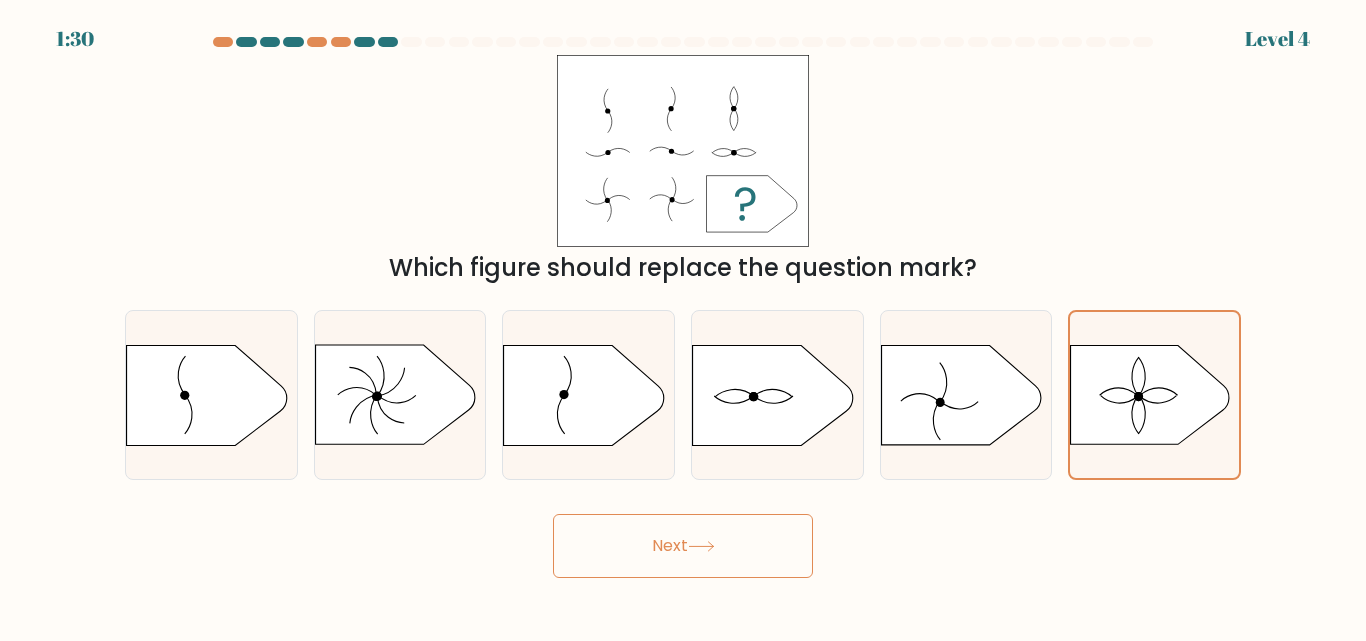 click 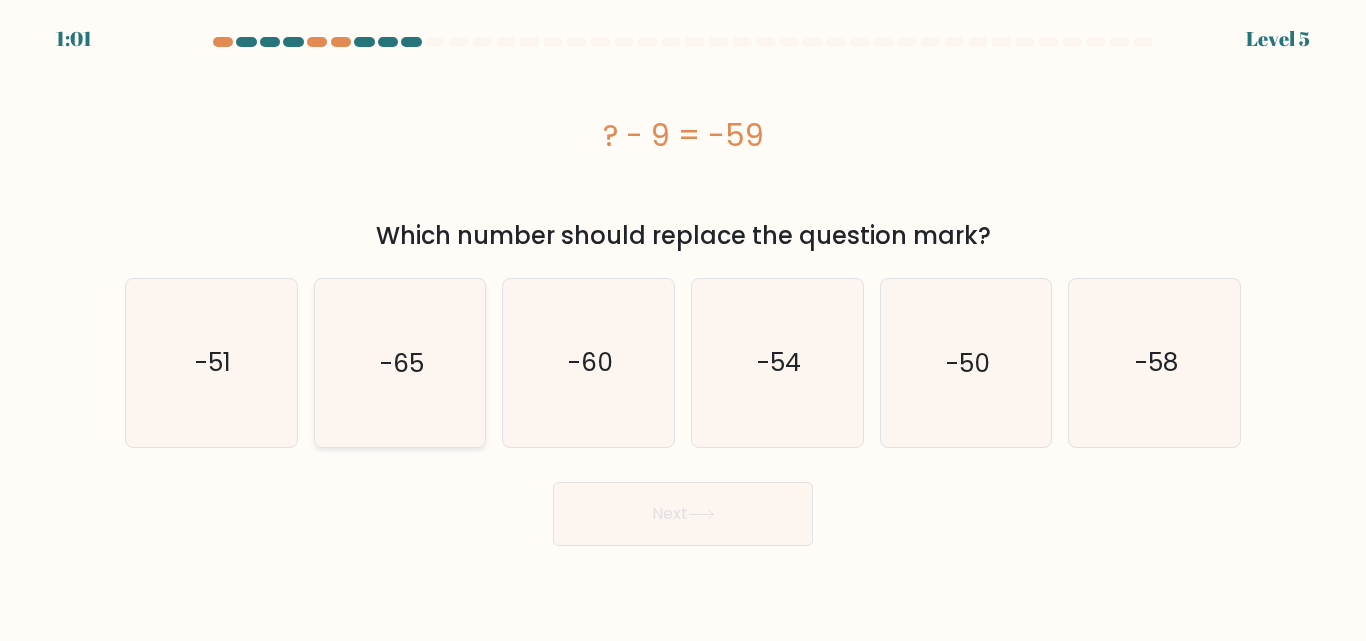 click on "-65" 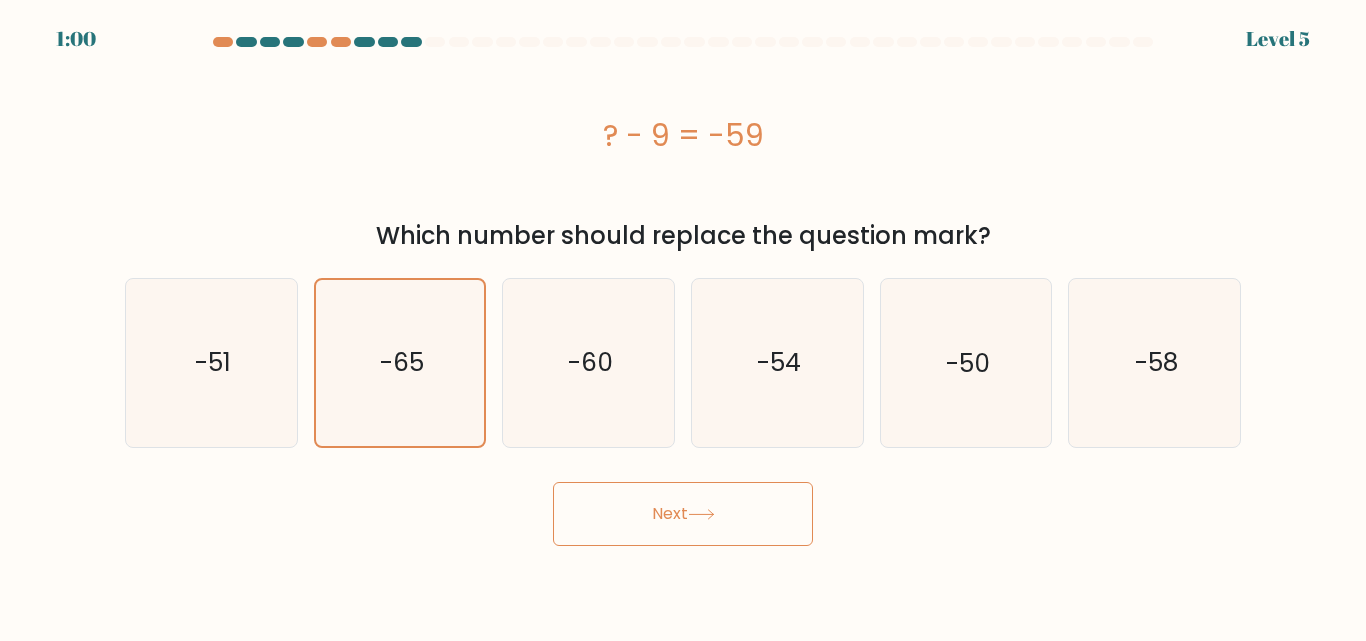 click on "Next" at bounding box center (683, 514) 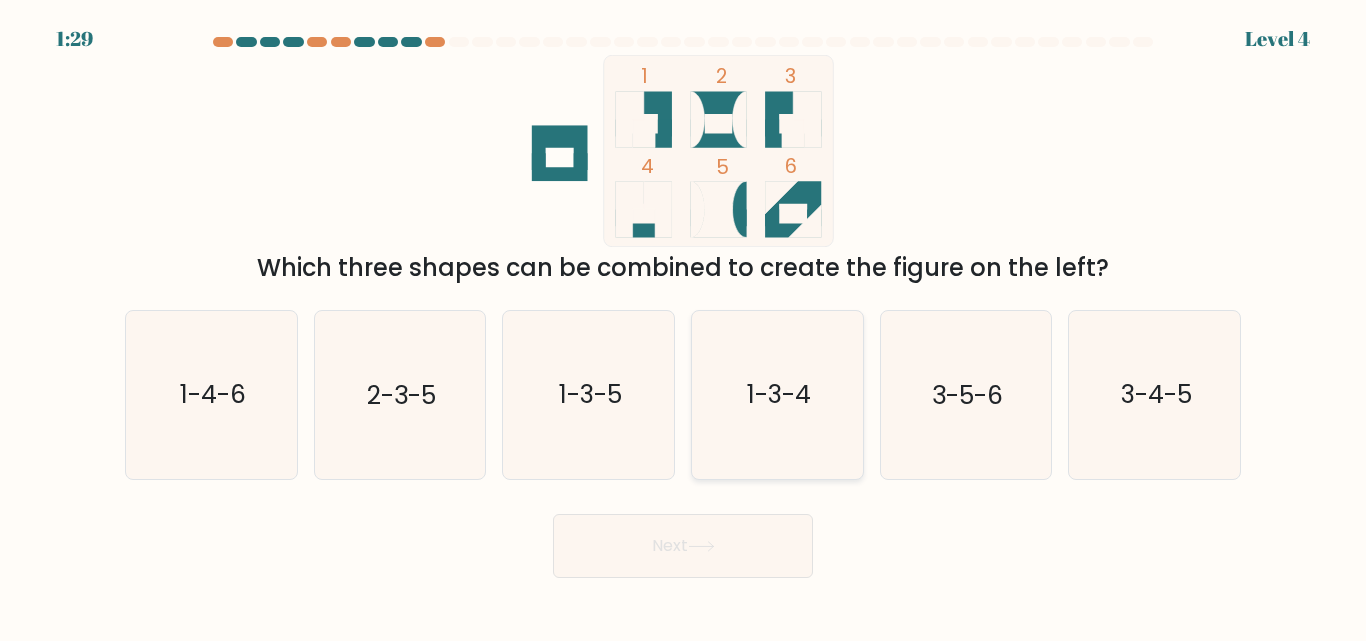 click on "1-3-4" 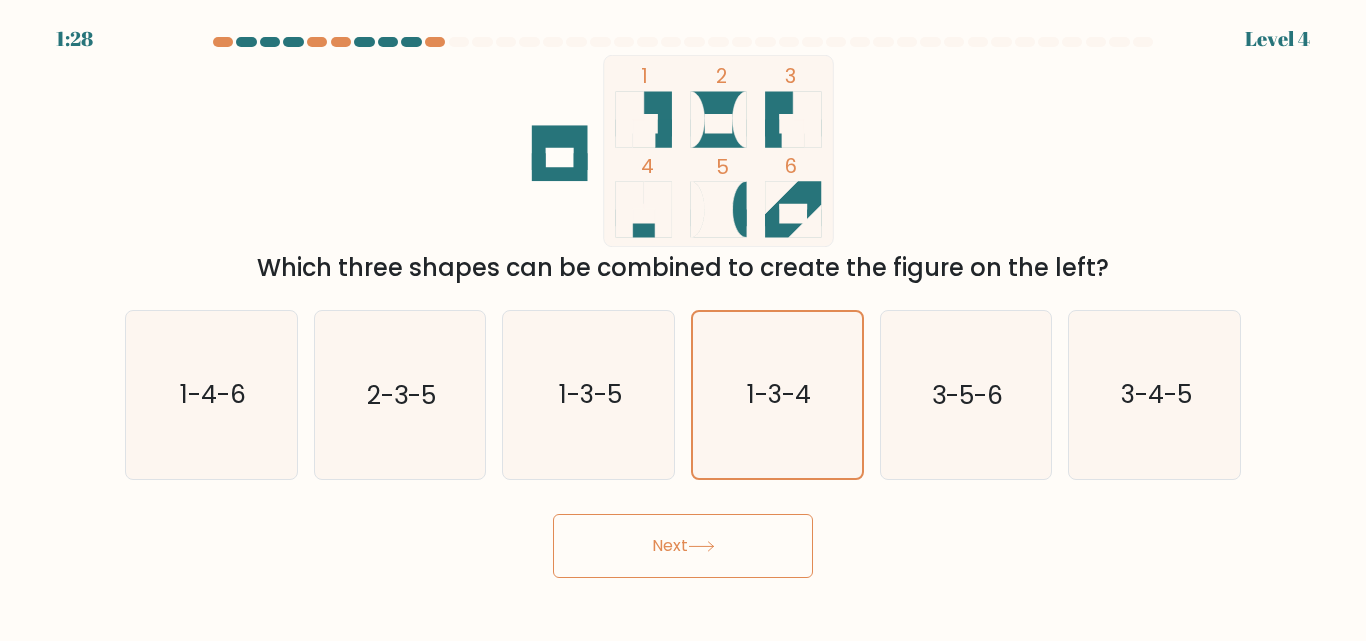 click on "Next" at bounding box center [683, 546] 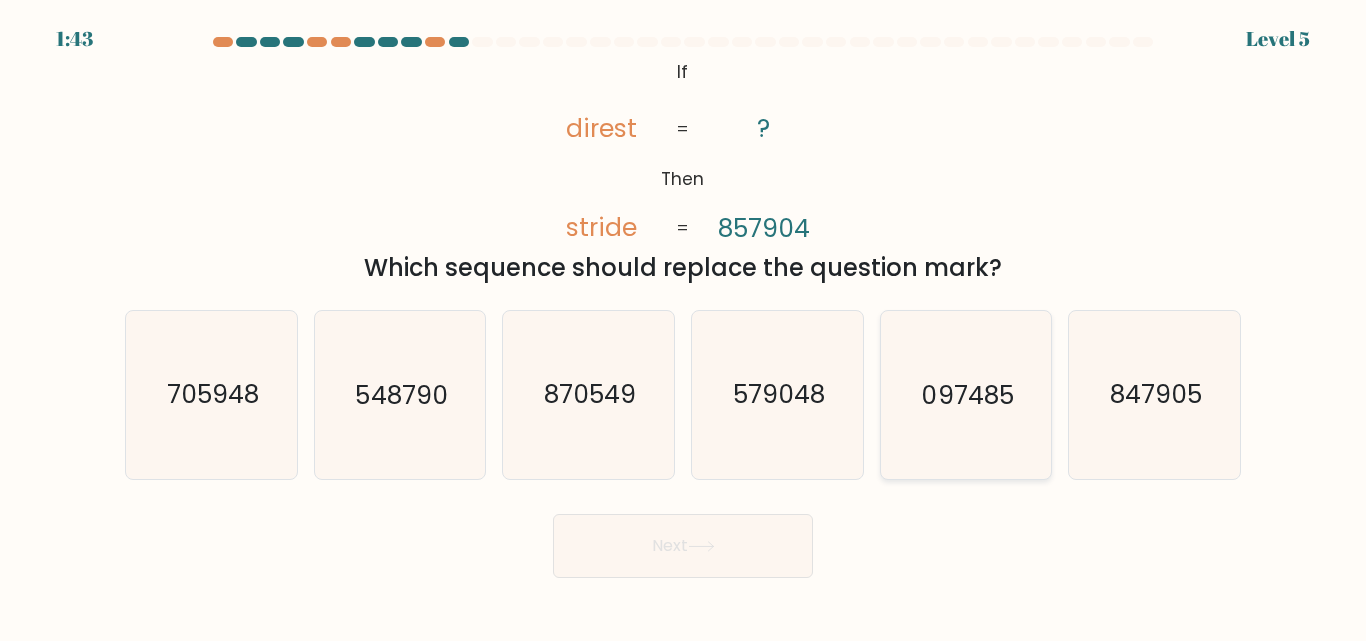 click on "097485" 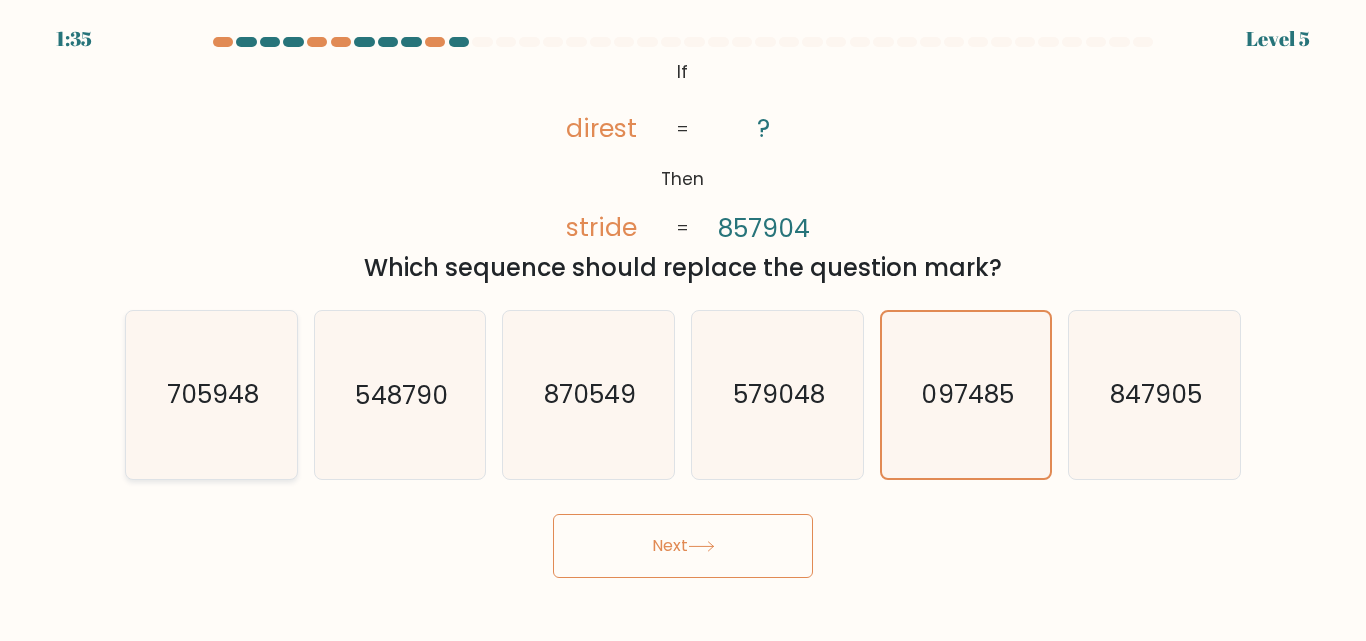 click on "705948" 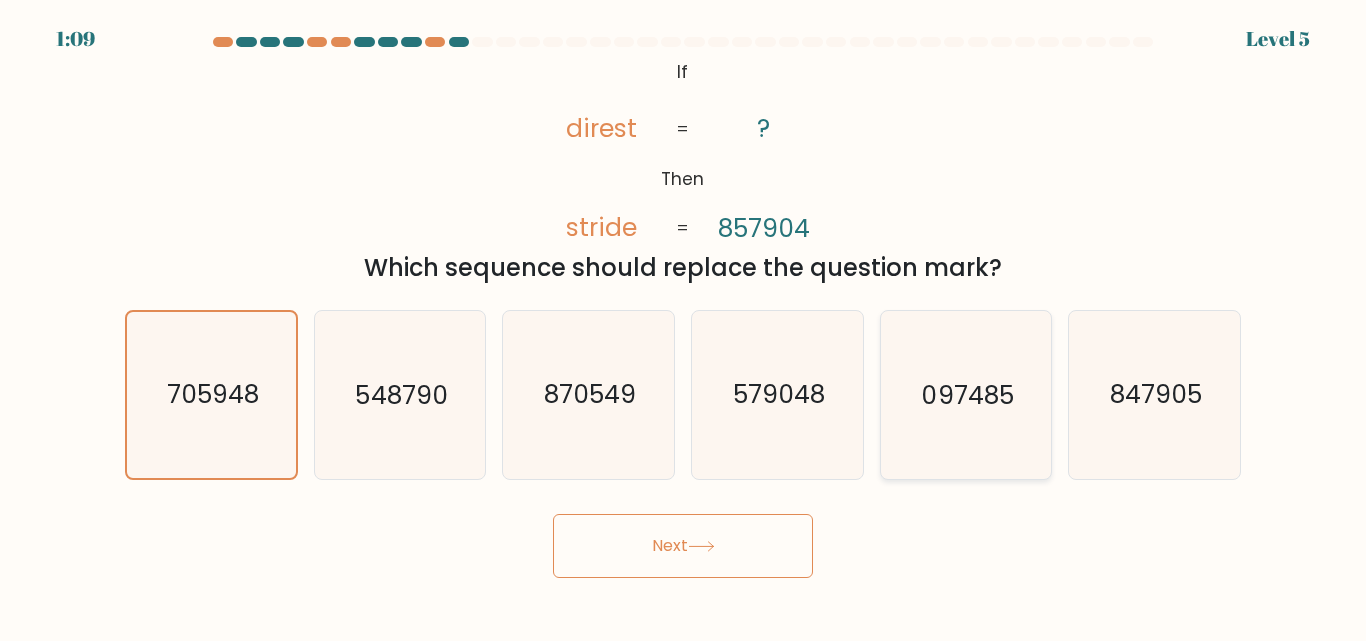 click on "097485" 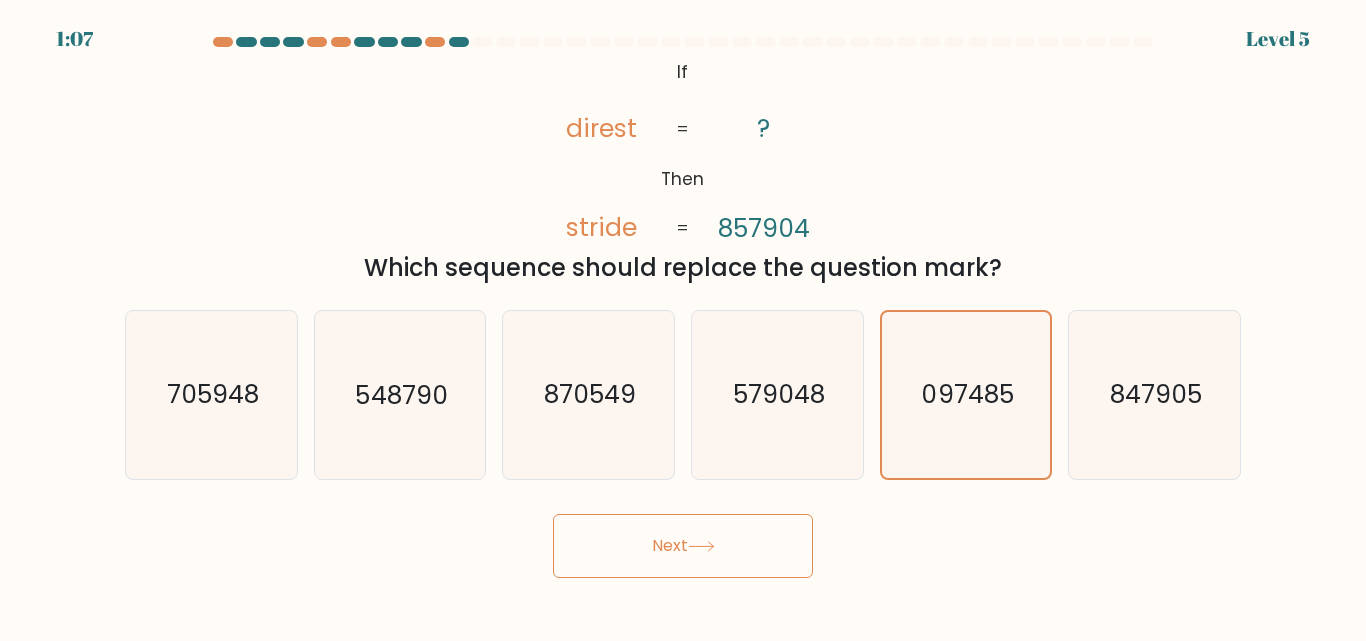 click on "Next" at bounding box center [683, 546] 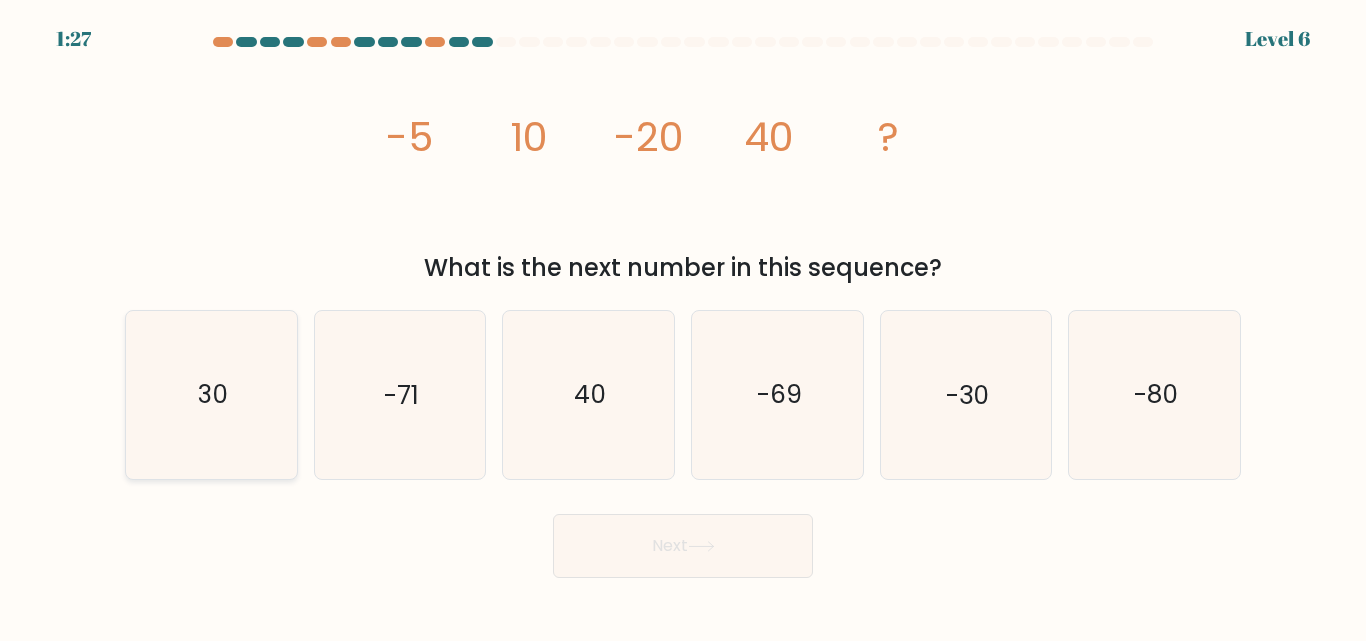 click on "30" 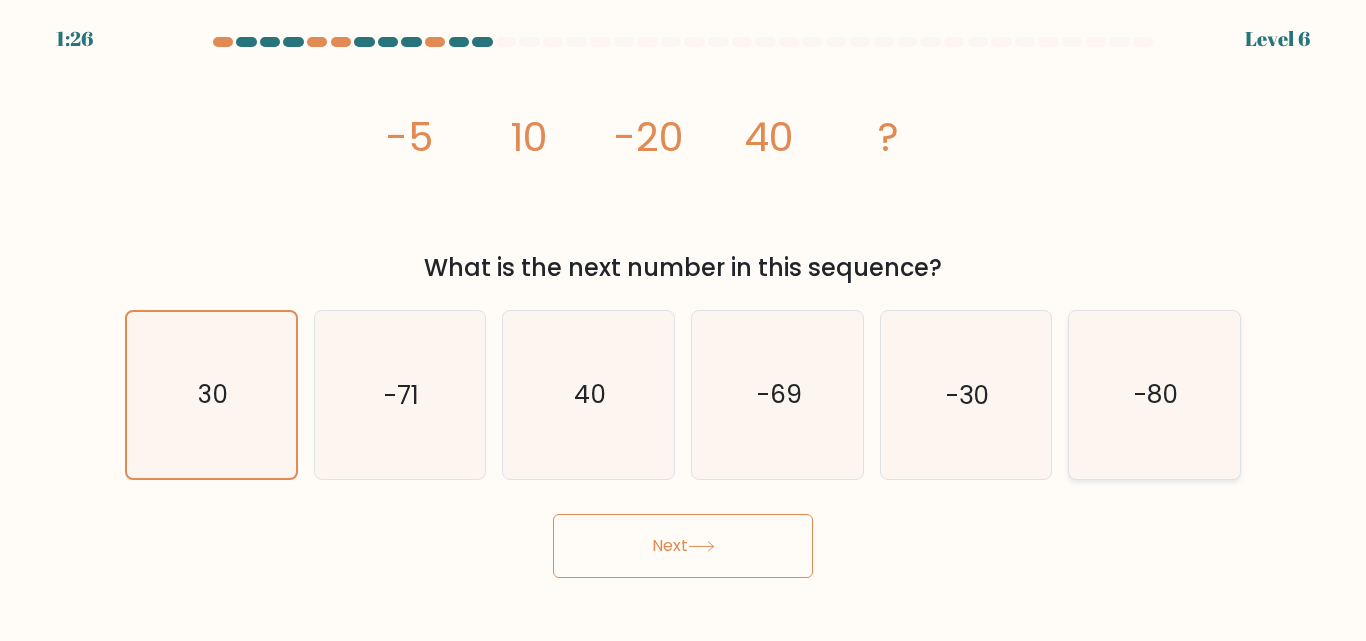 click on "-80" 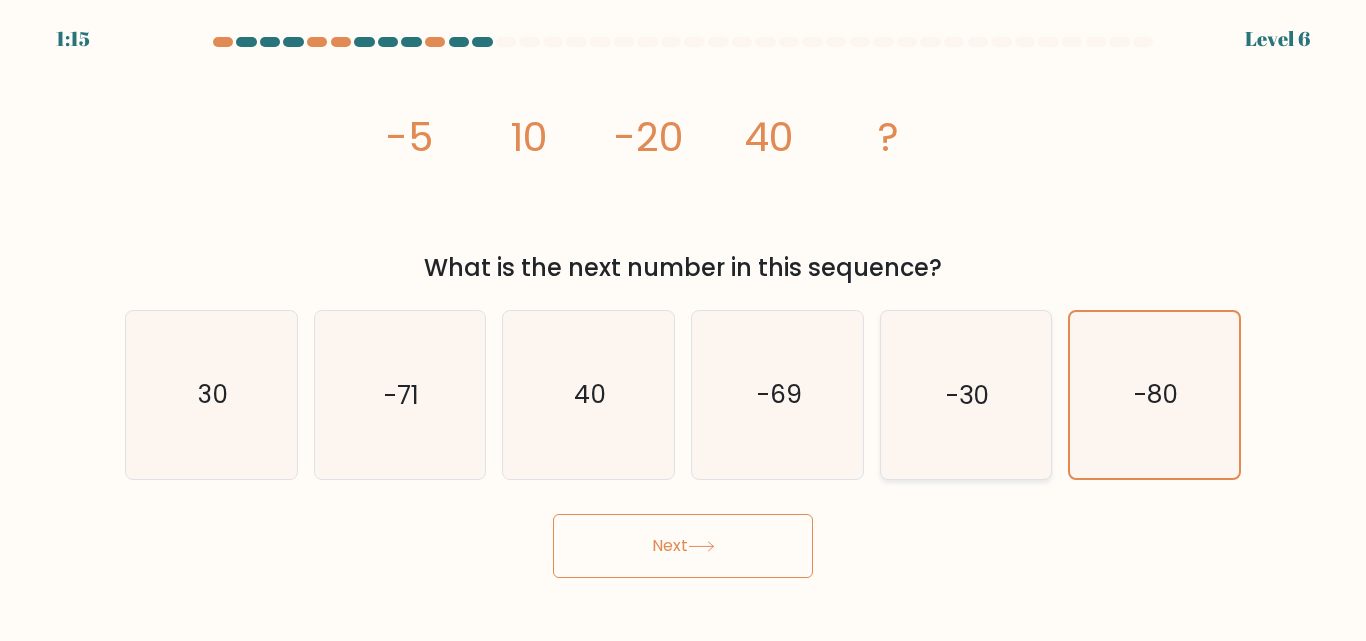 click on "-30" 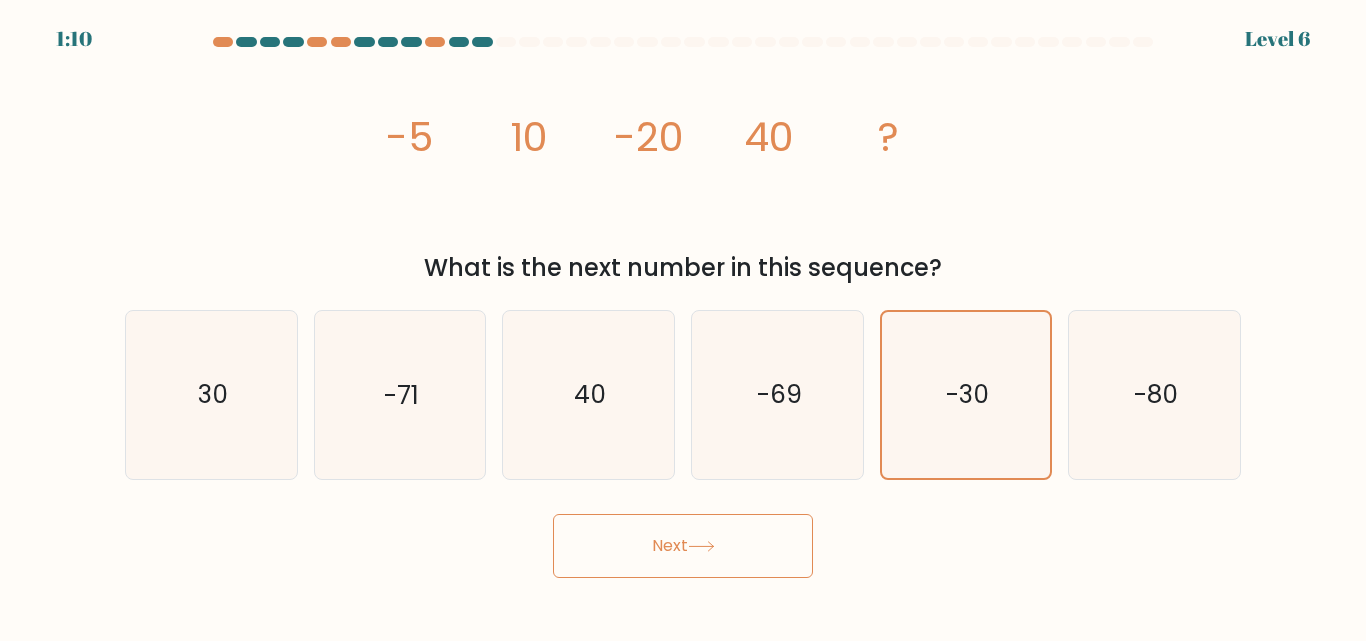 click on "Next" at bounding box center (683, 546) 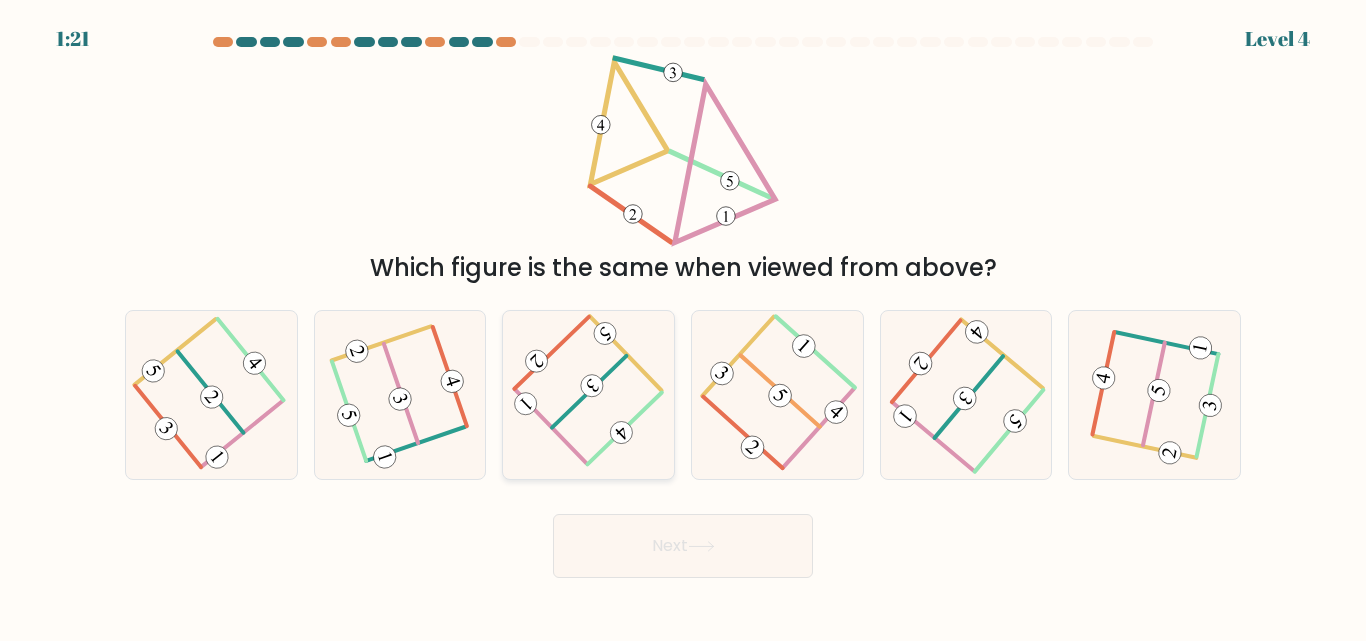 click 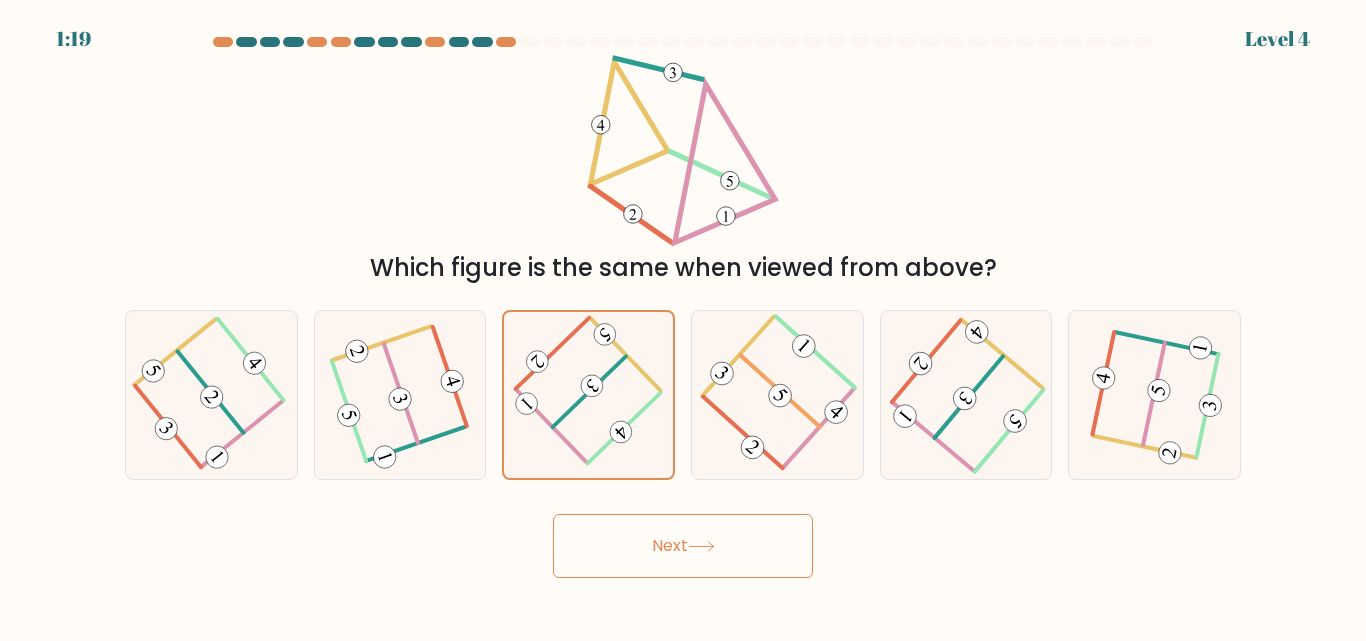click on "Next" at bounding box center [683, 546] 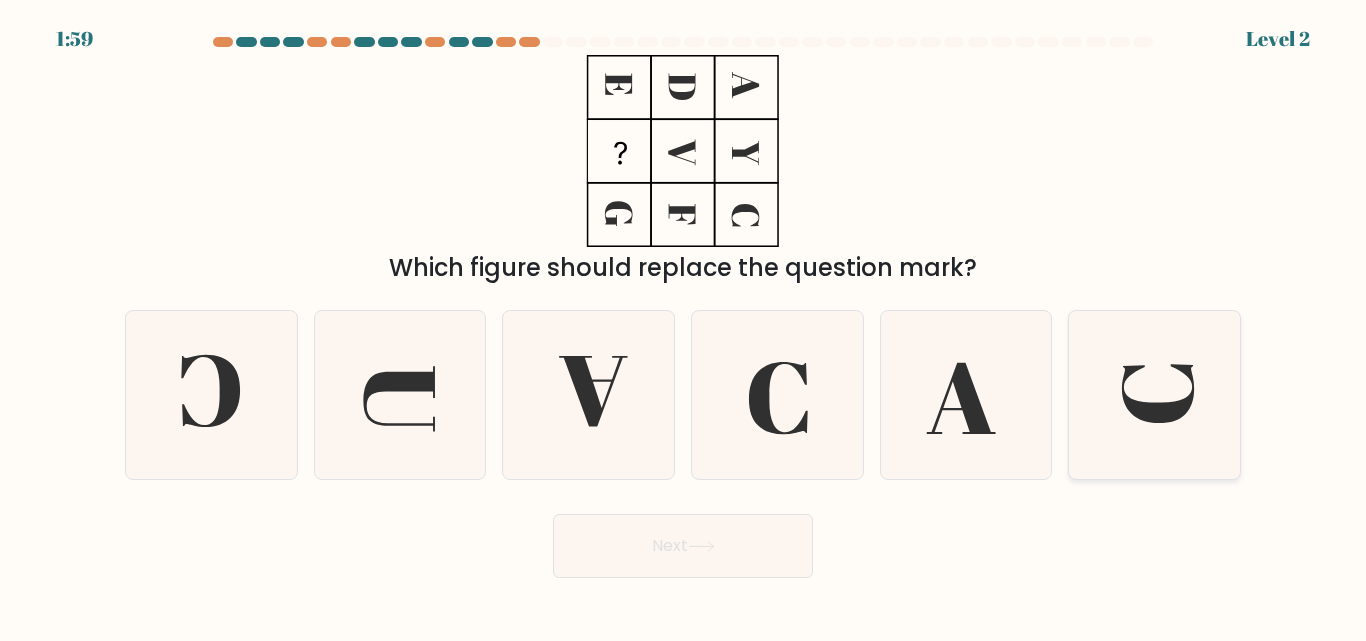click 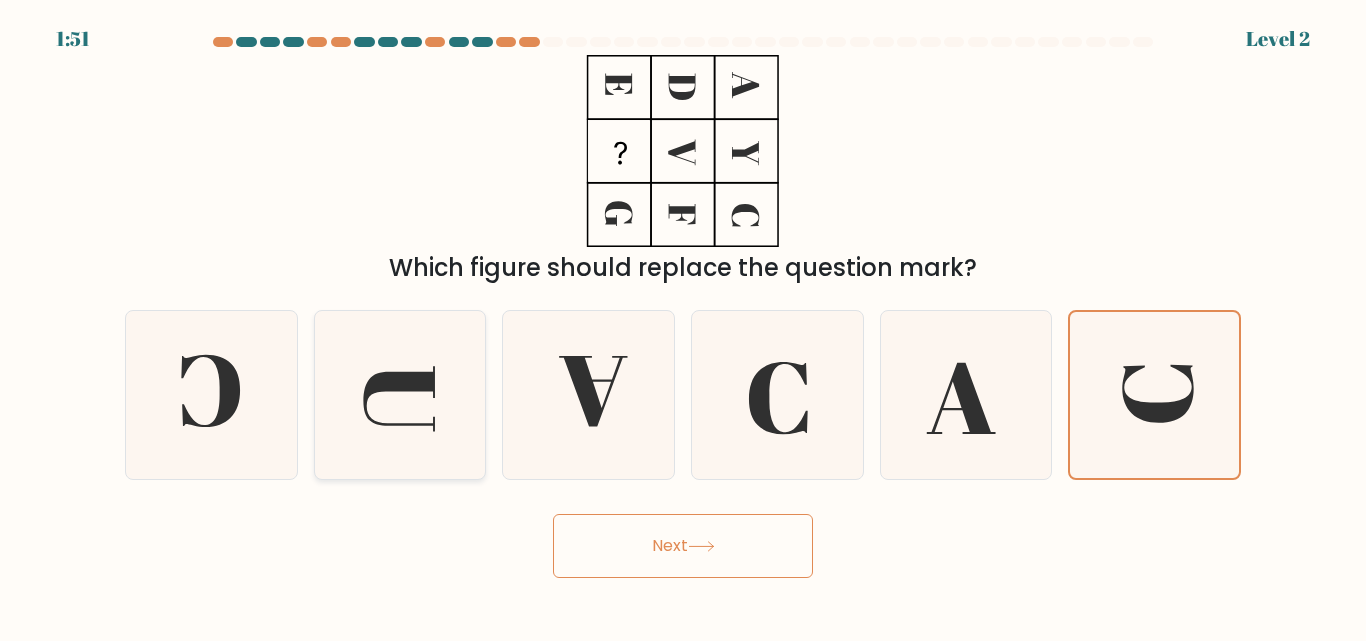 click 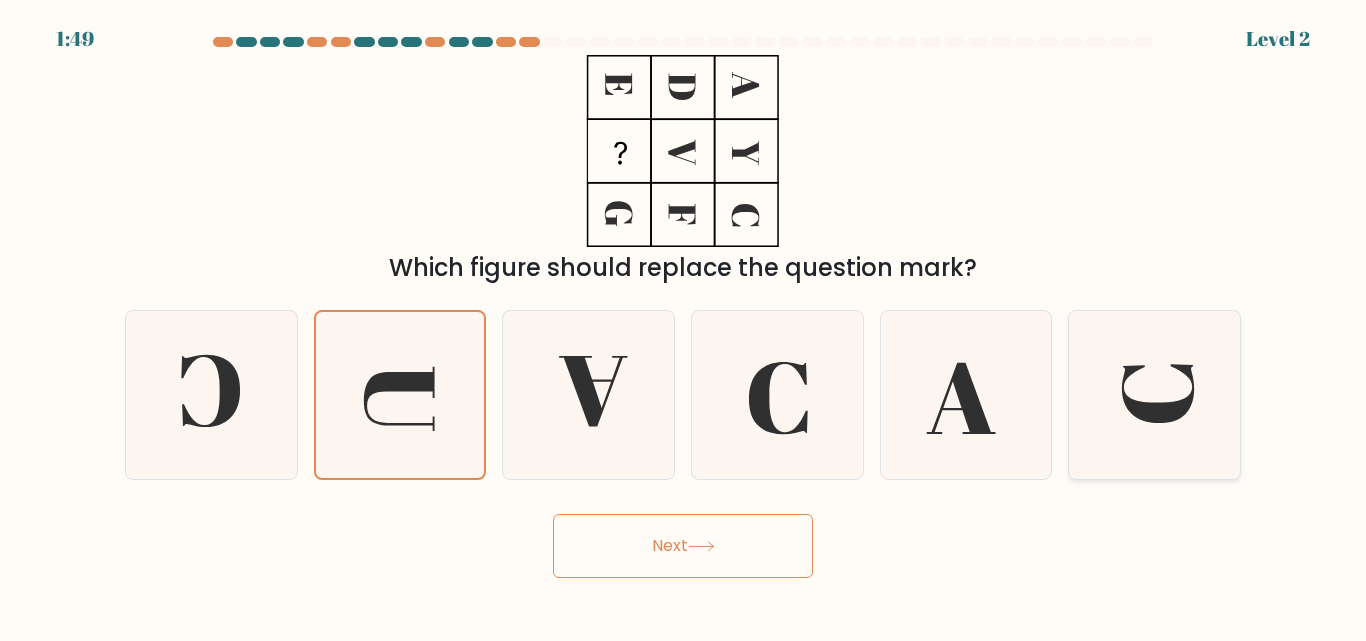 click 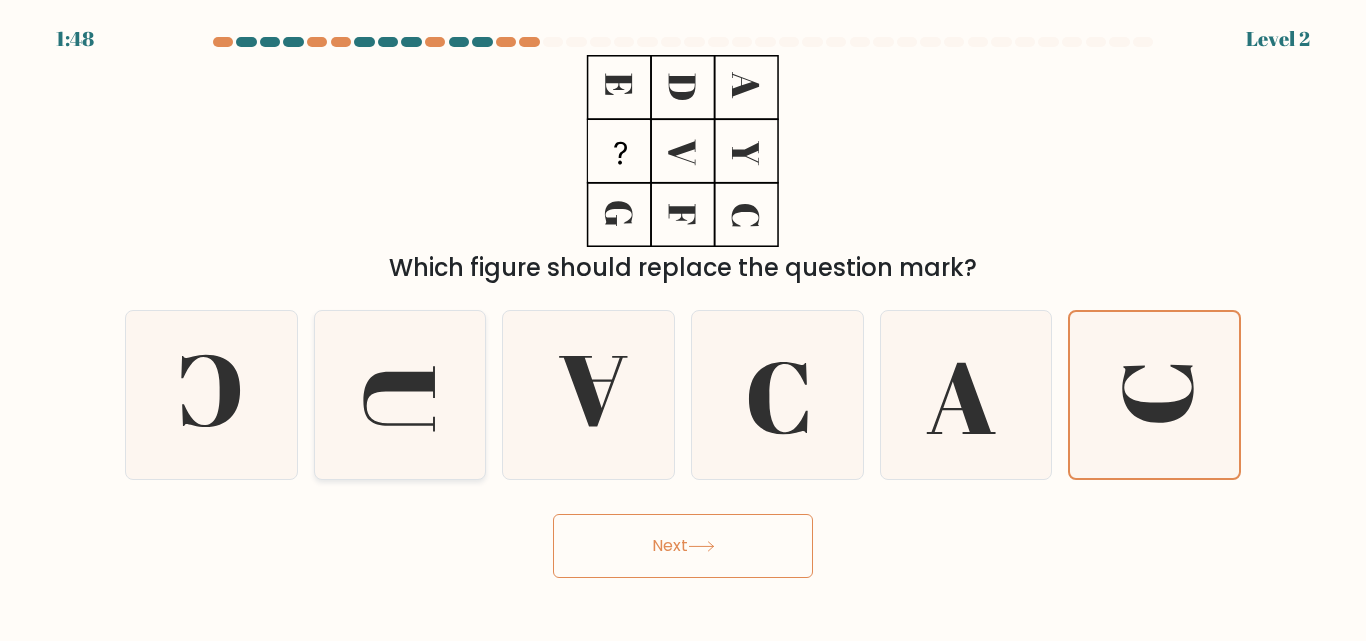 click 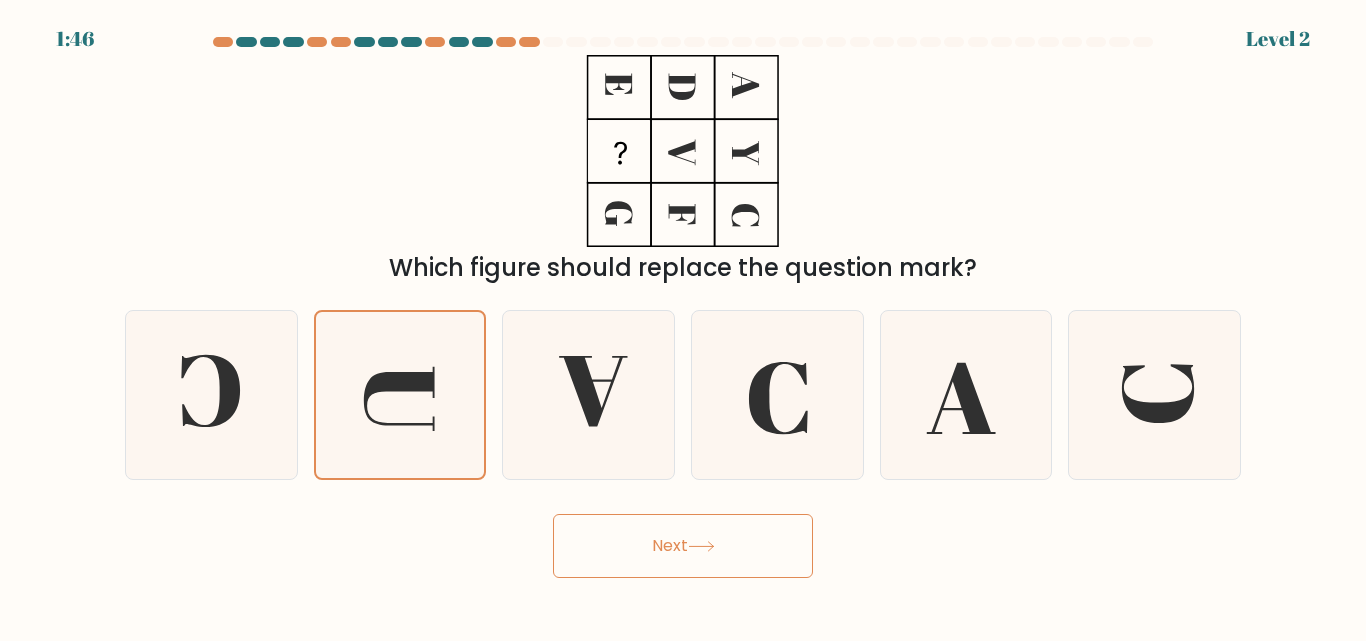 click on "Next" at bounding box center (683, 546) 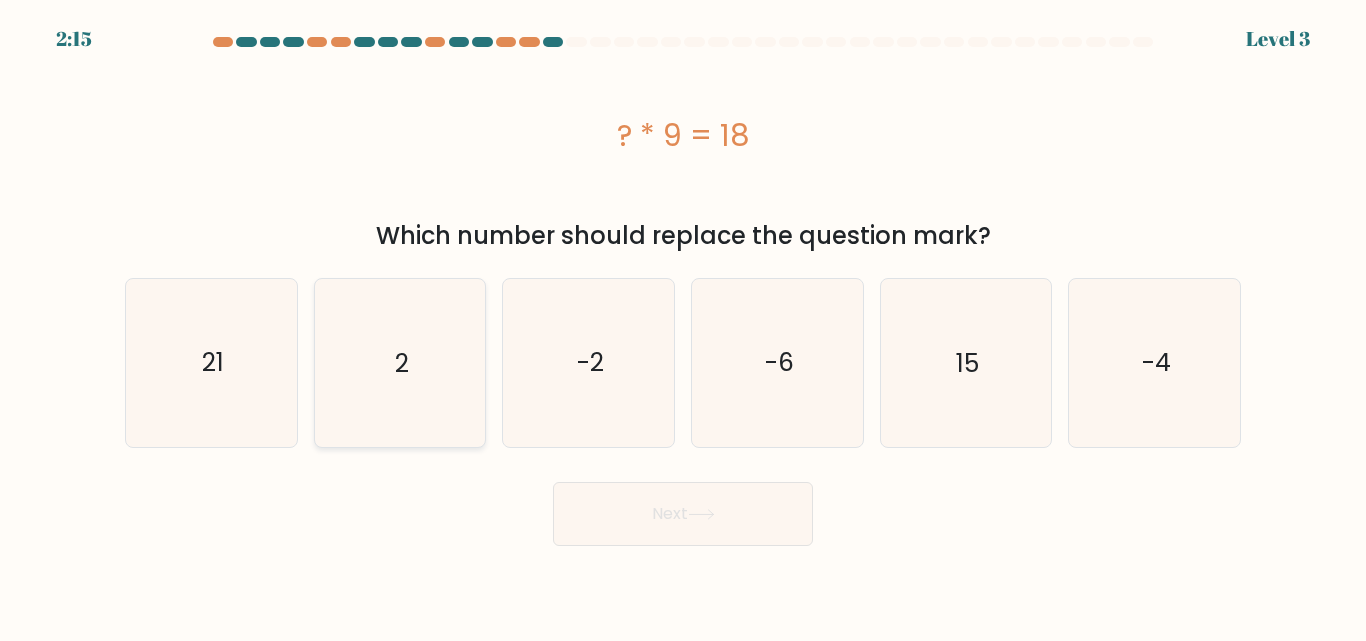 click on "2" 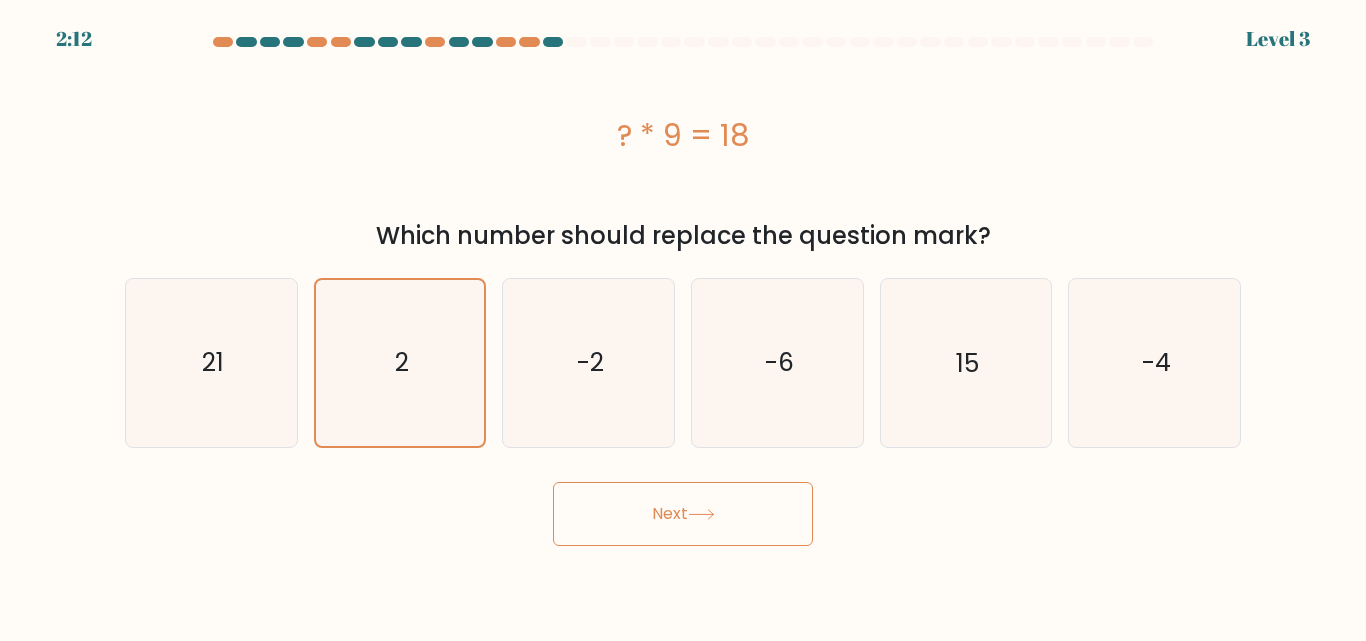 click on "Next" at bounding box center [683, 514] 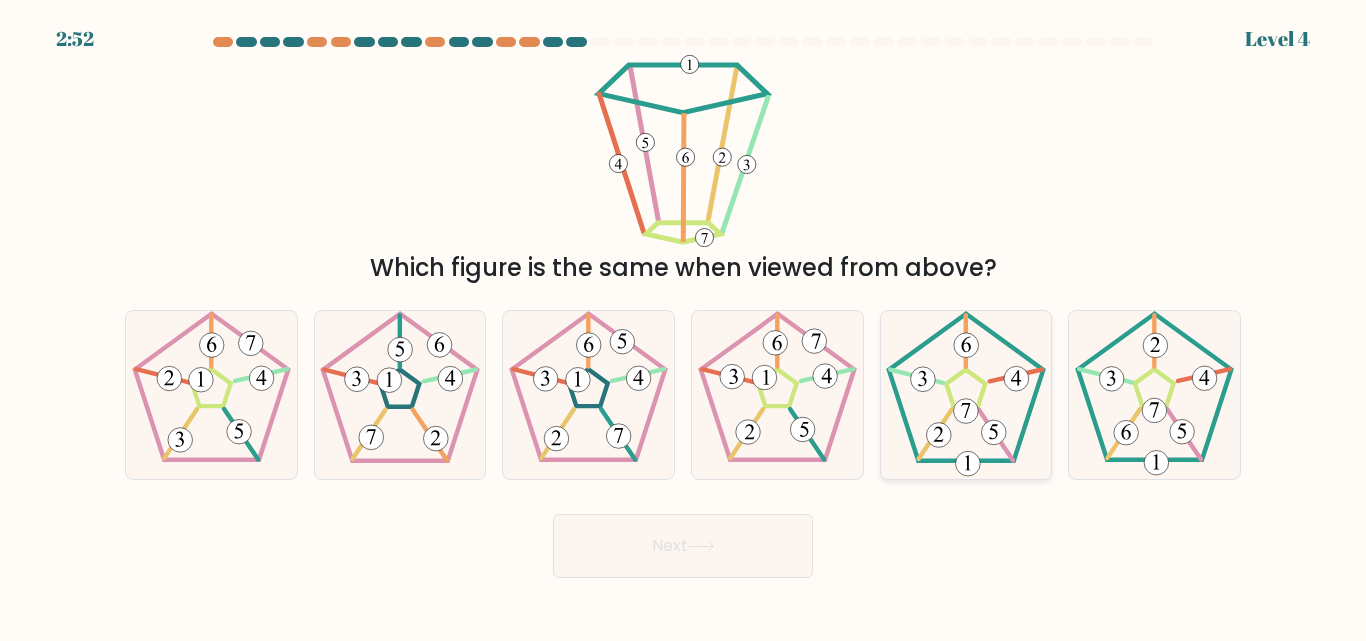click 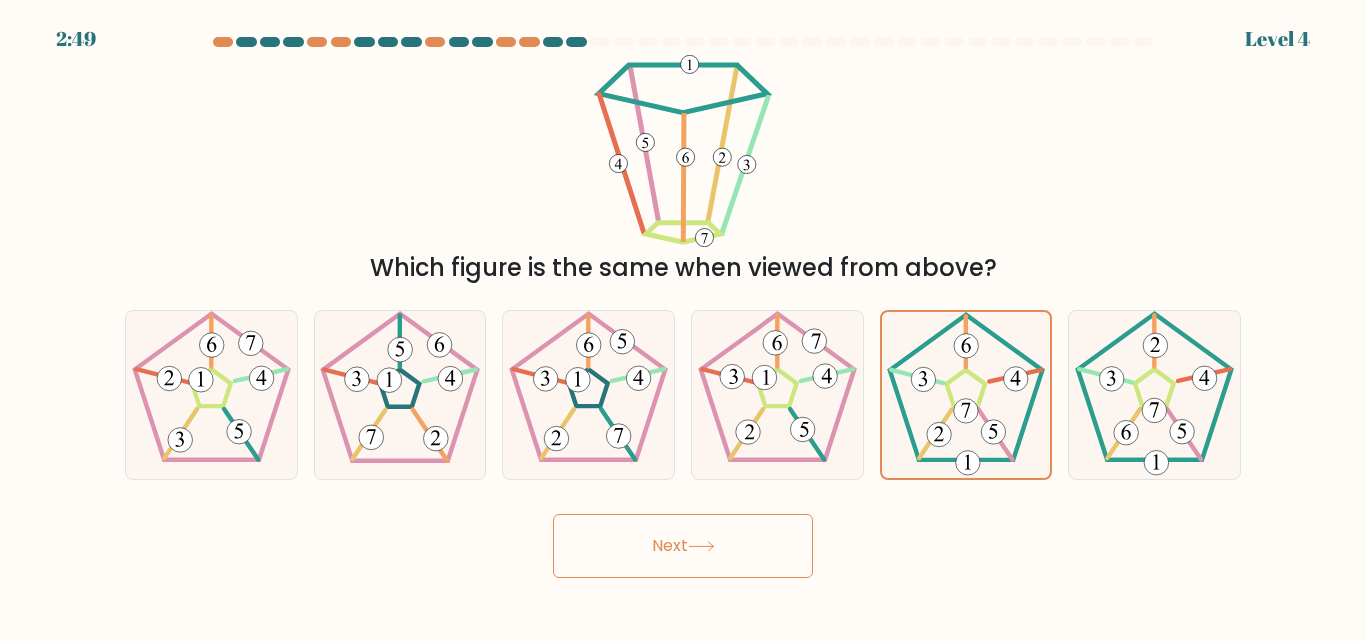 click on "Next" at bounding box center [683, 546] 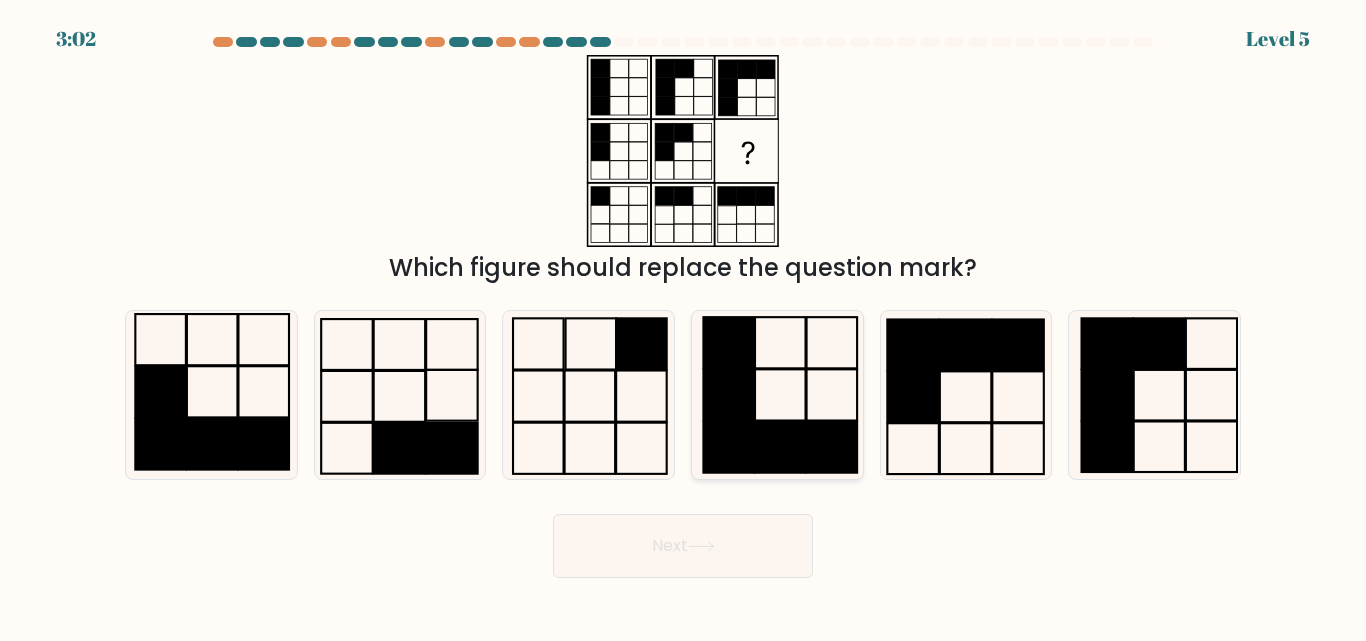 click 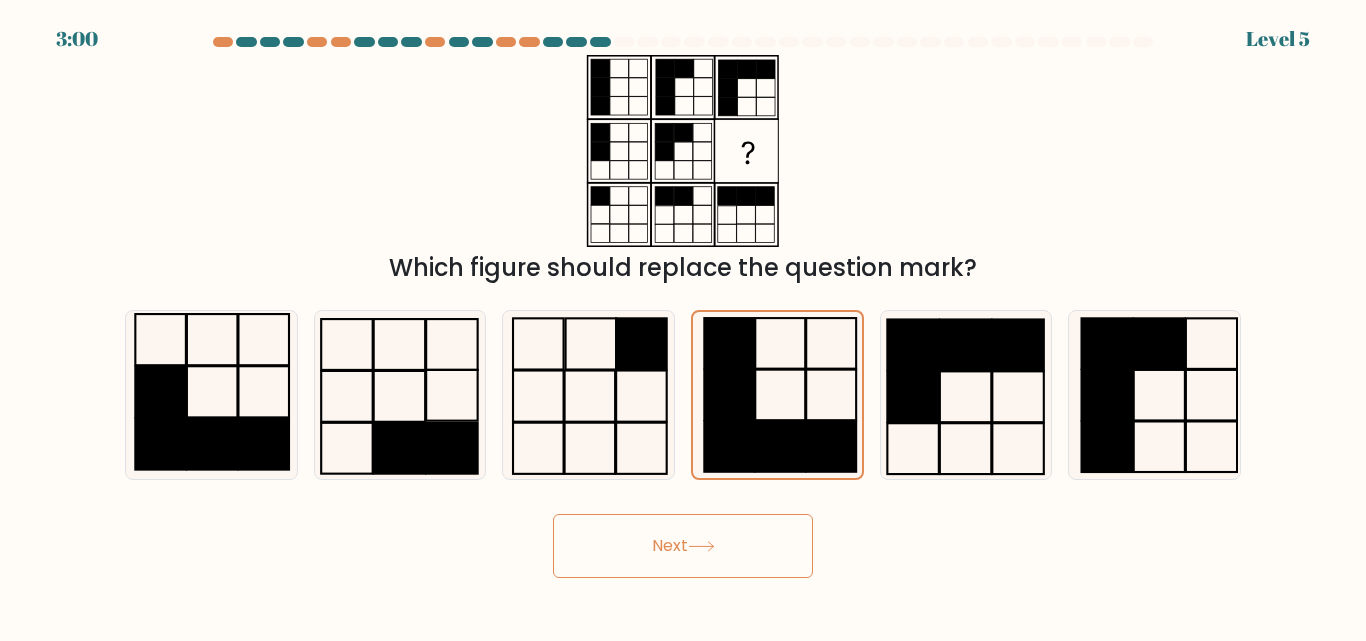 click on "Next" at bounding box center [683, 546] 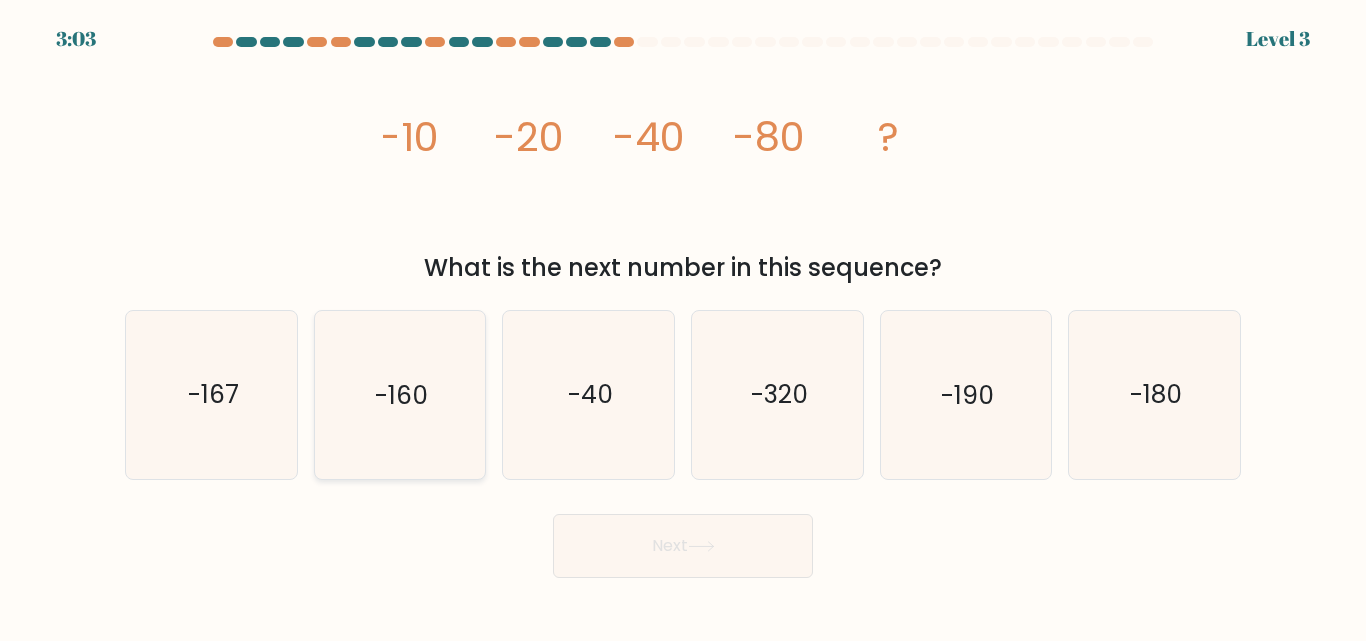 click on "-160" 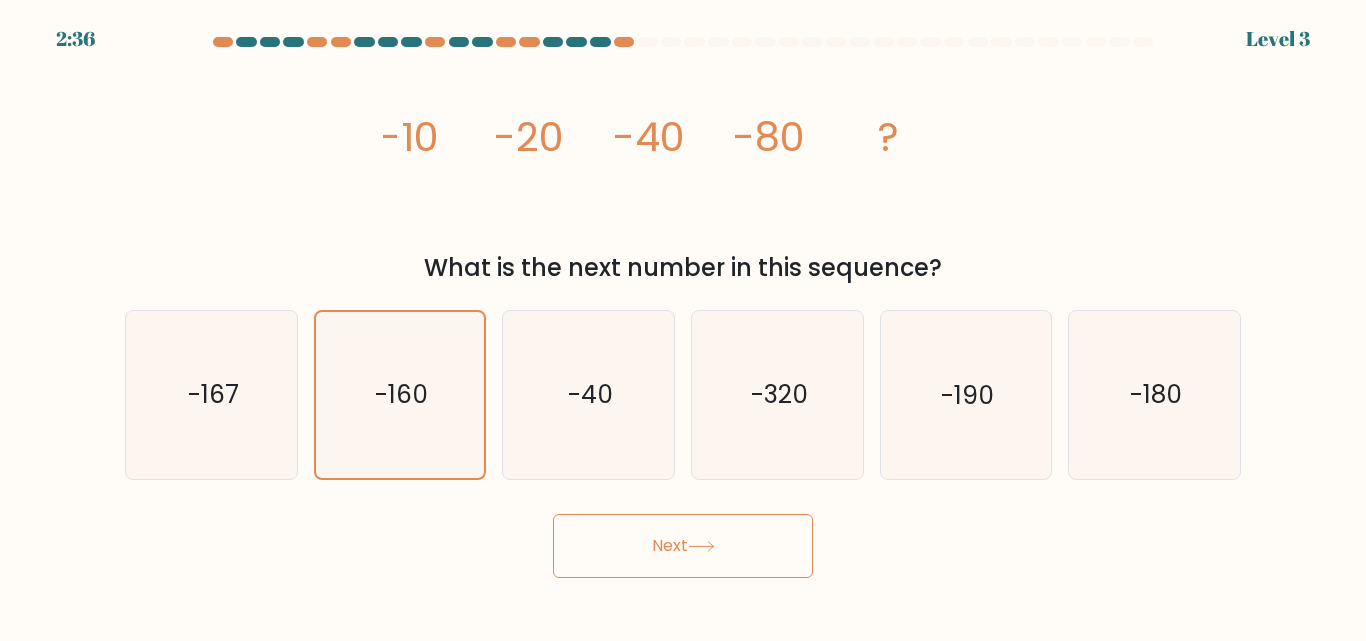 click 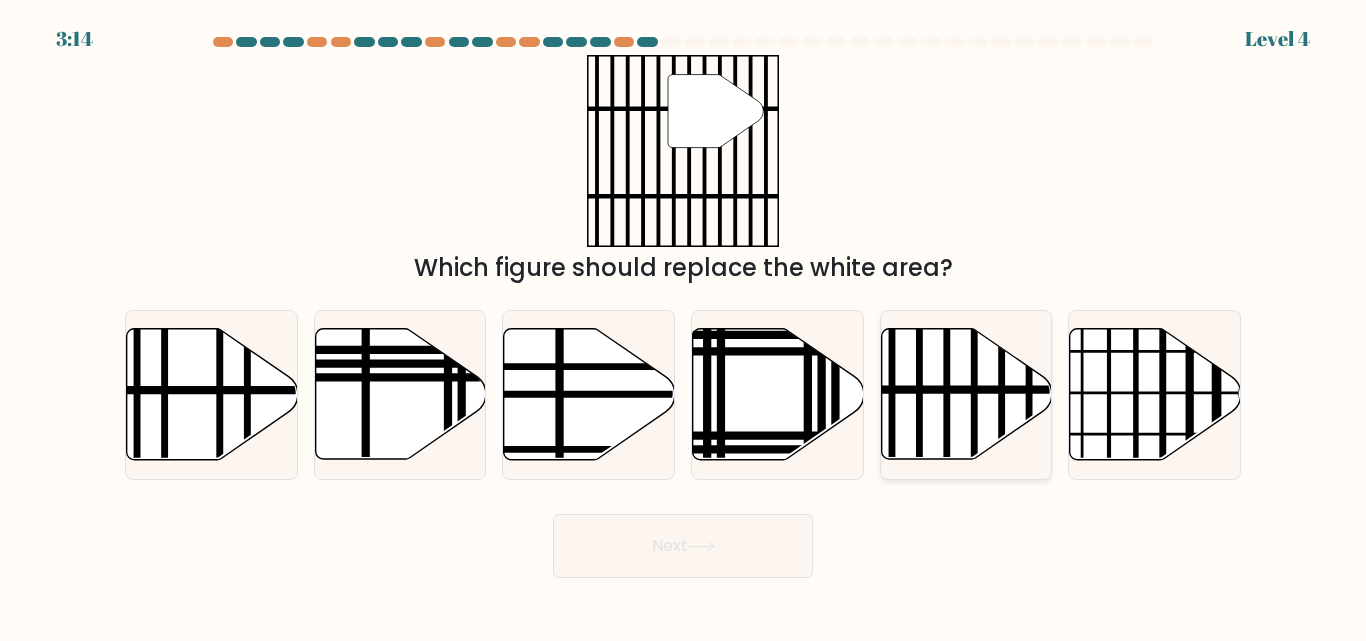 click 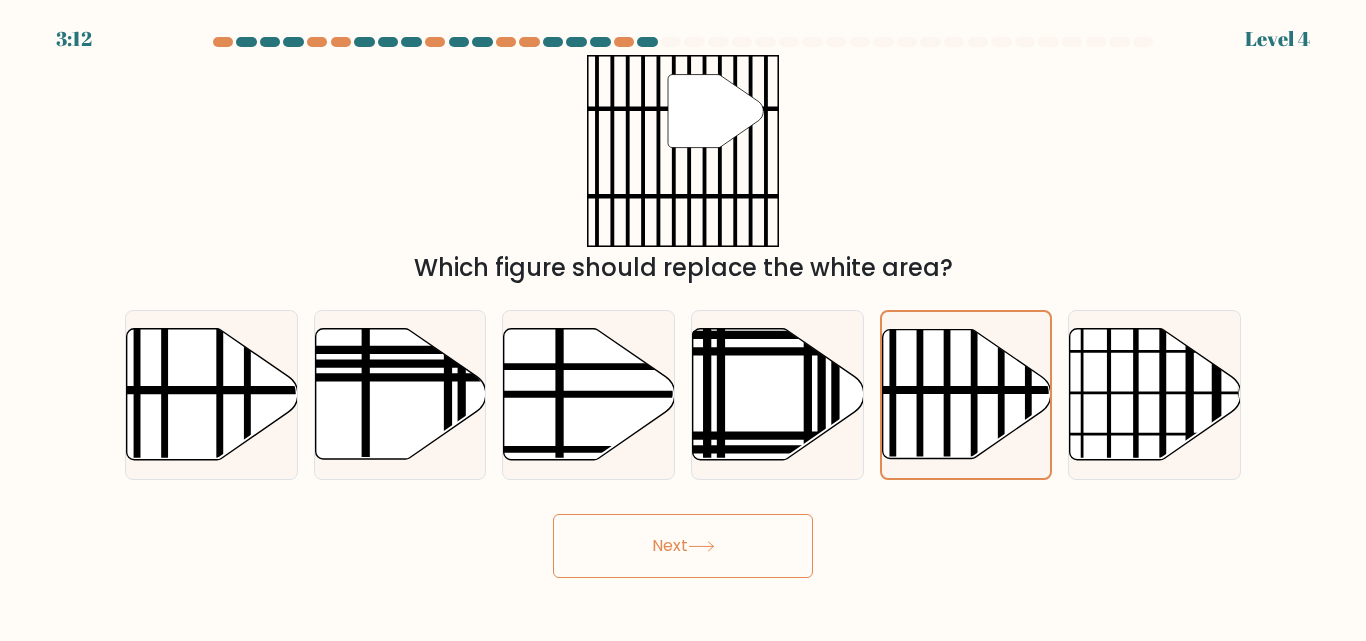 click on "Next" at bounding box center (683, 546) 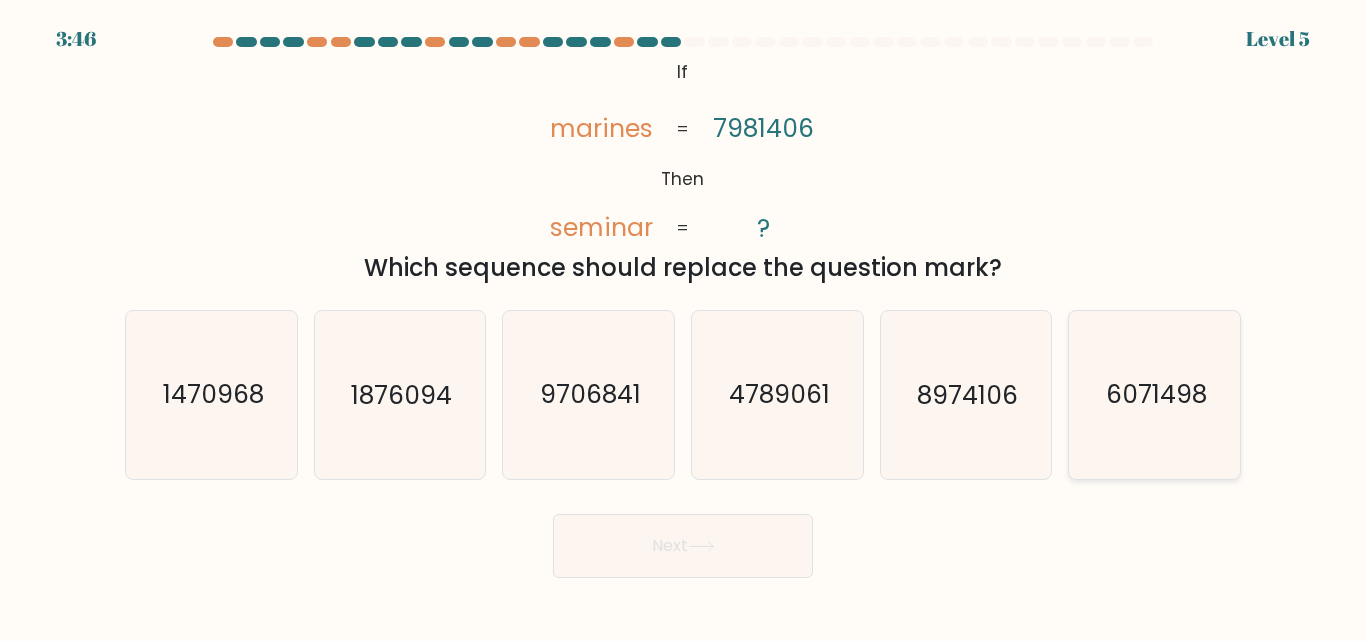 click on "6071498" 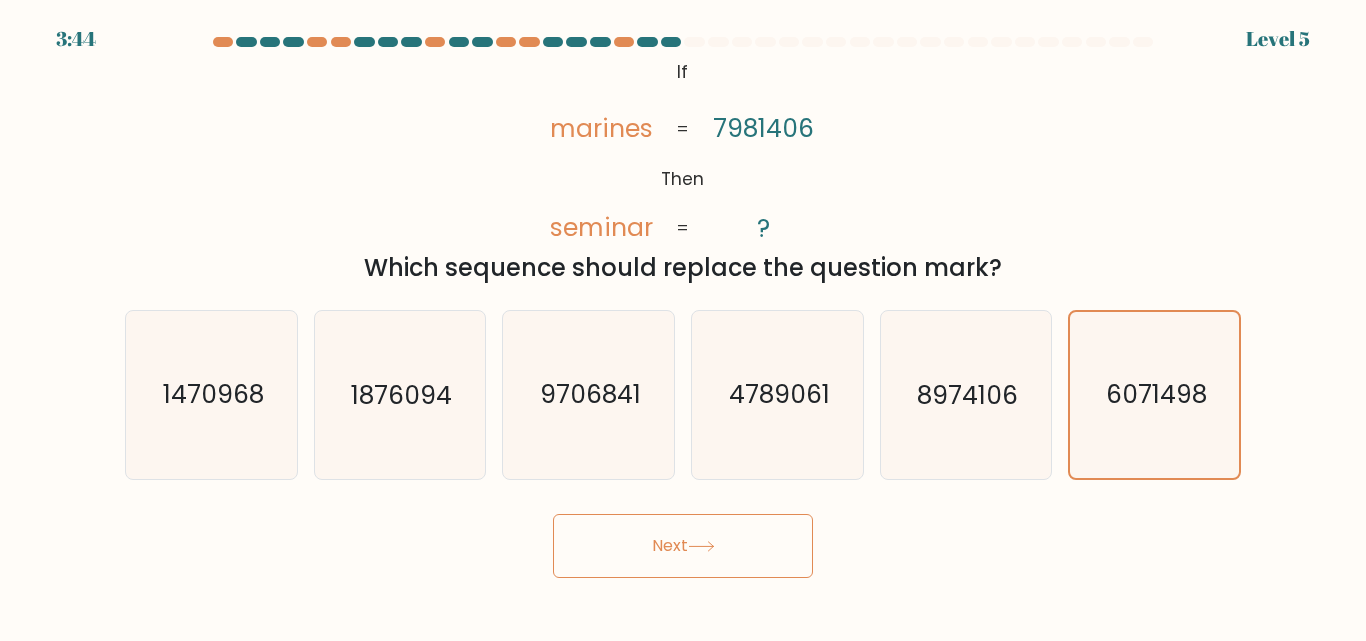 click on "Next" at bounding box center [683, 546] 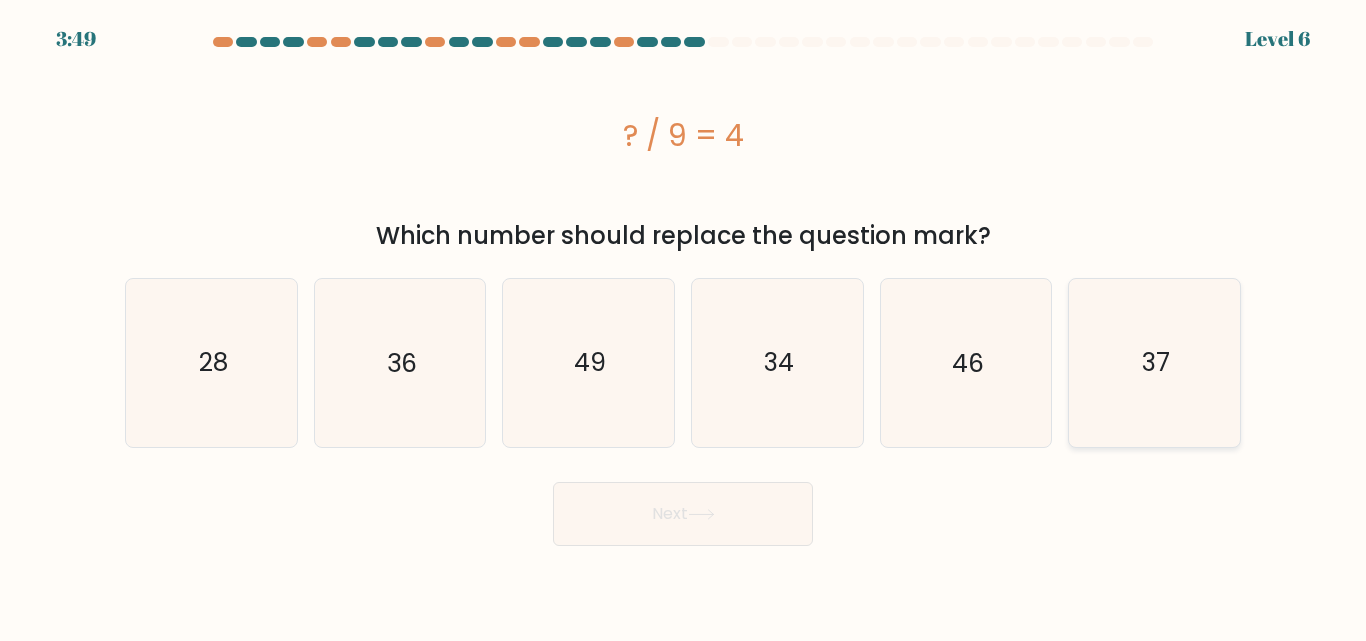 click on "37" 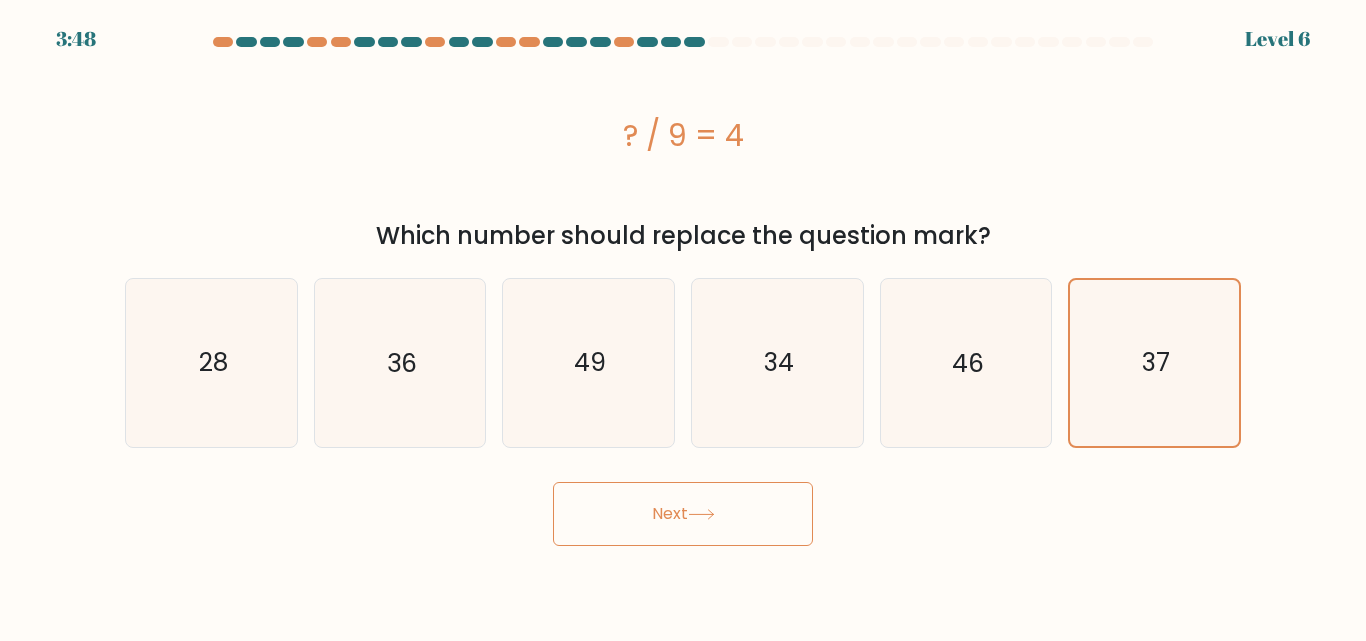 click on "Next" at bounding box center [683, 514] 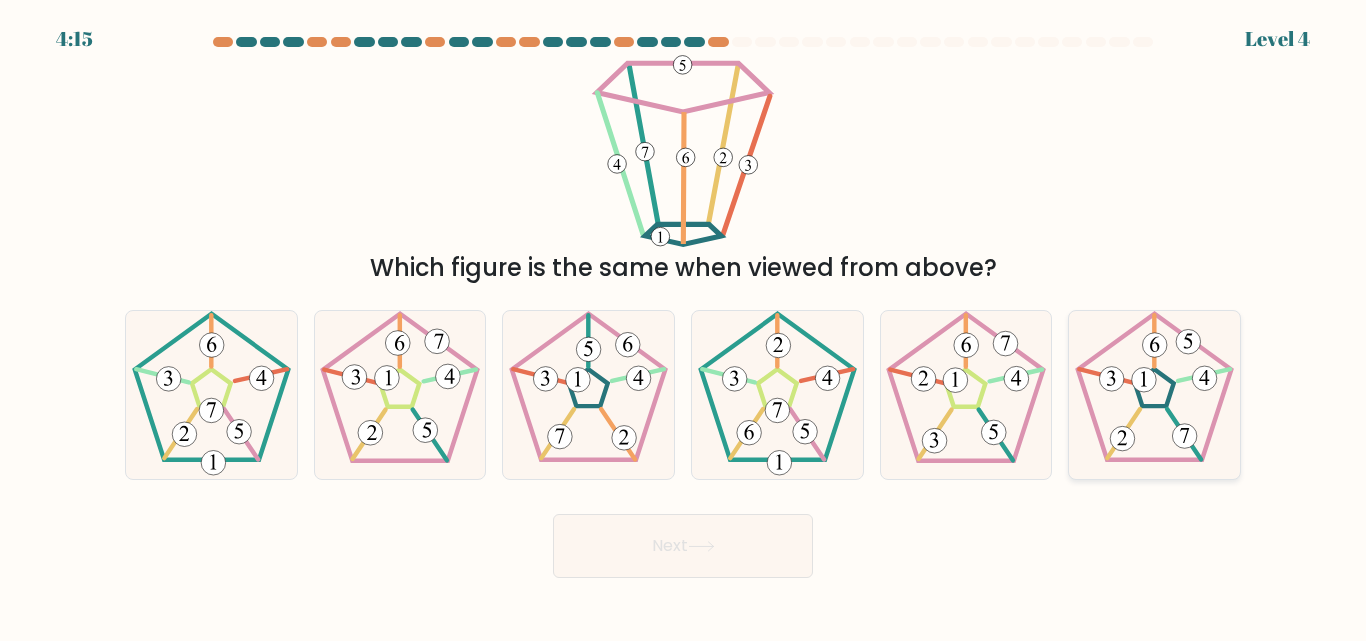 click 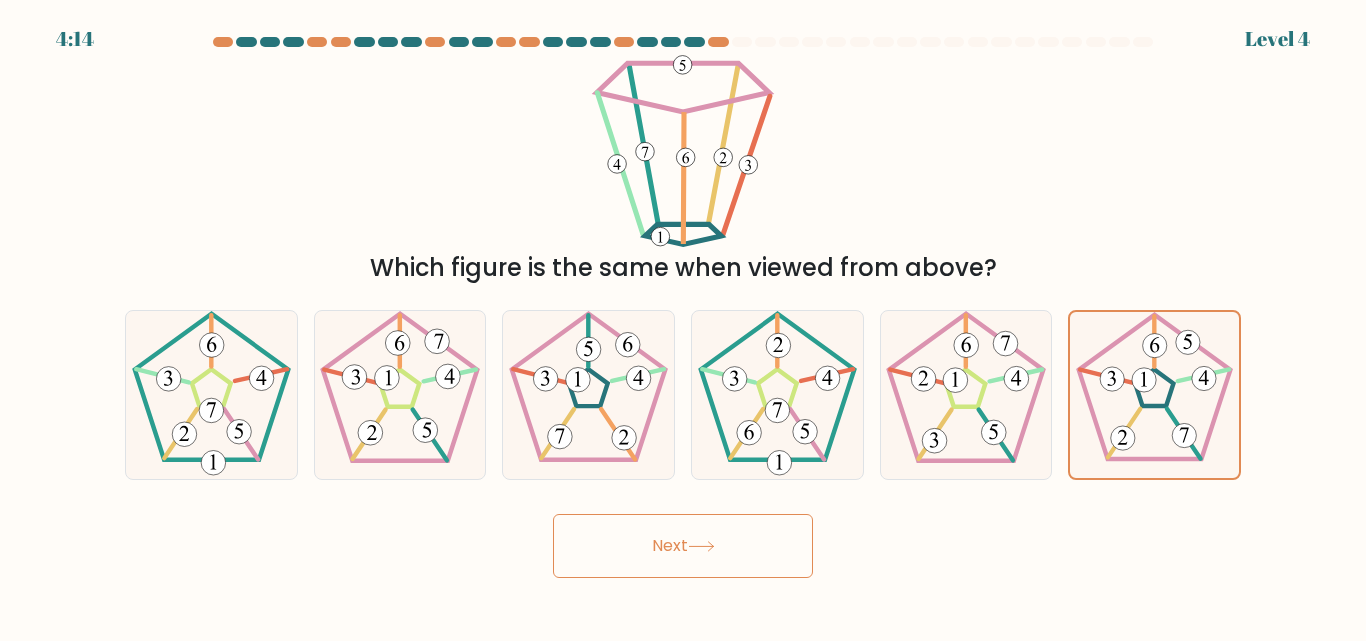 click on "Next" at bounding box center [683, 546] 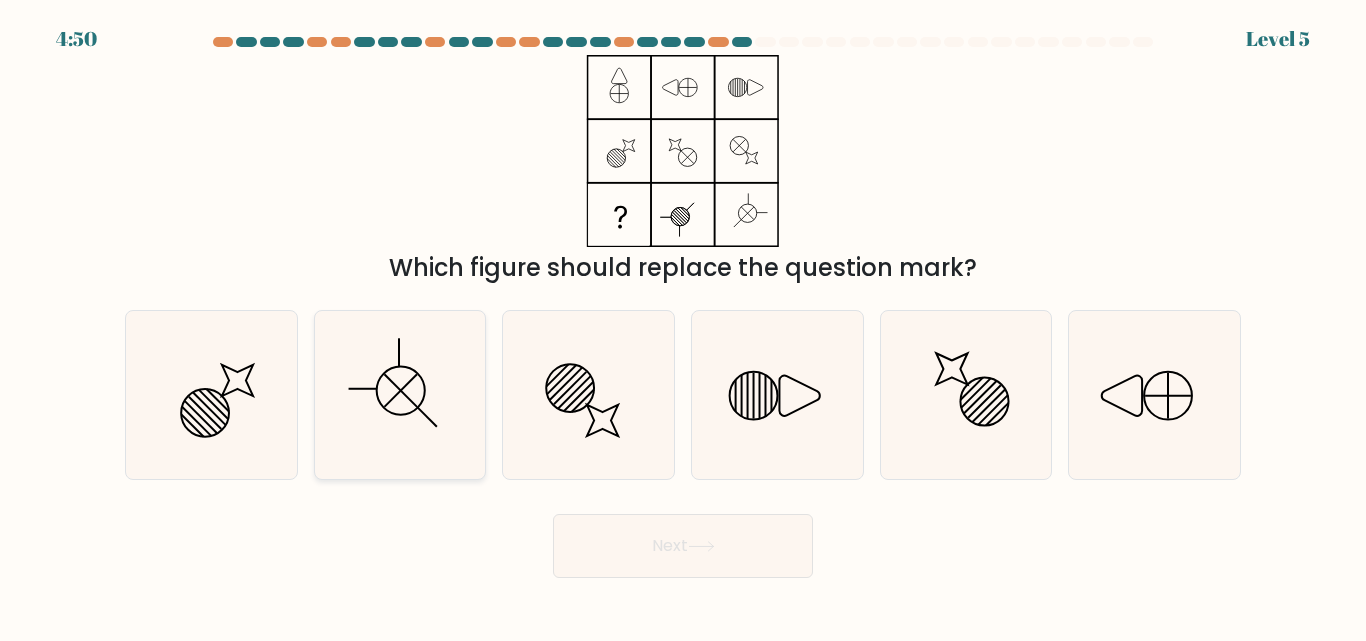click 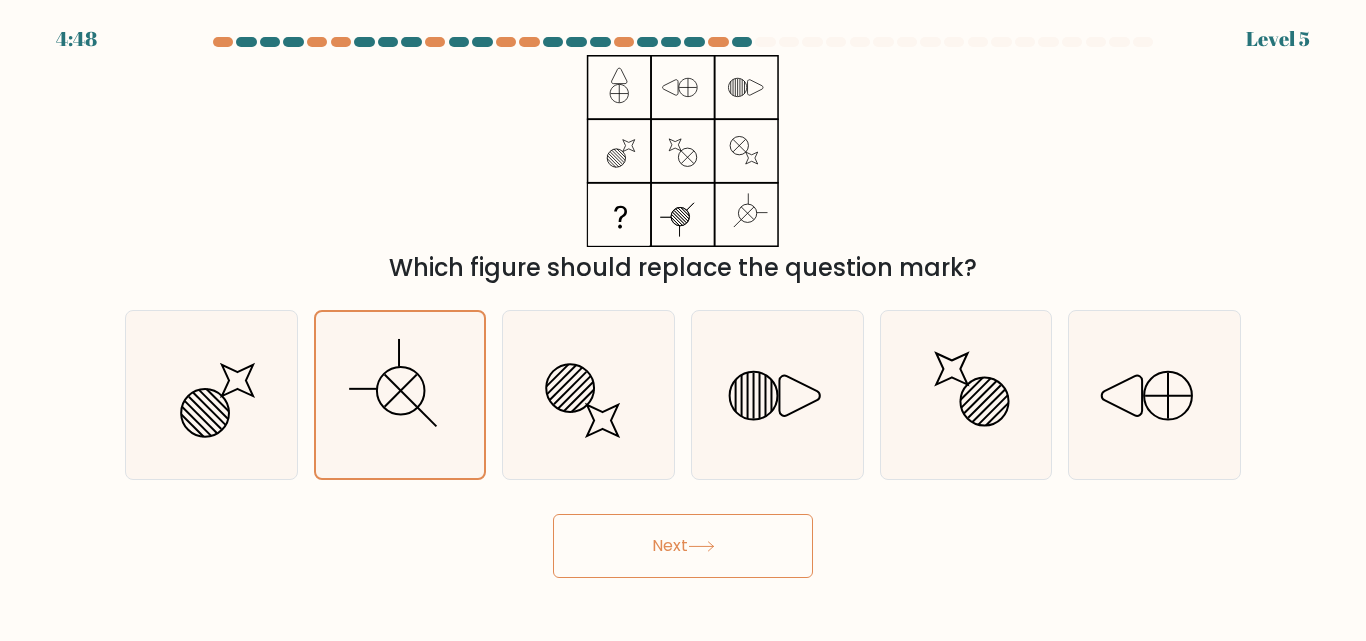 click on "Next" at bounding box center [683, 546] 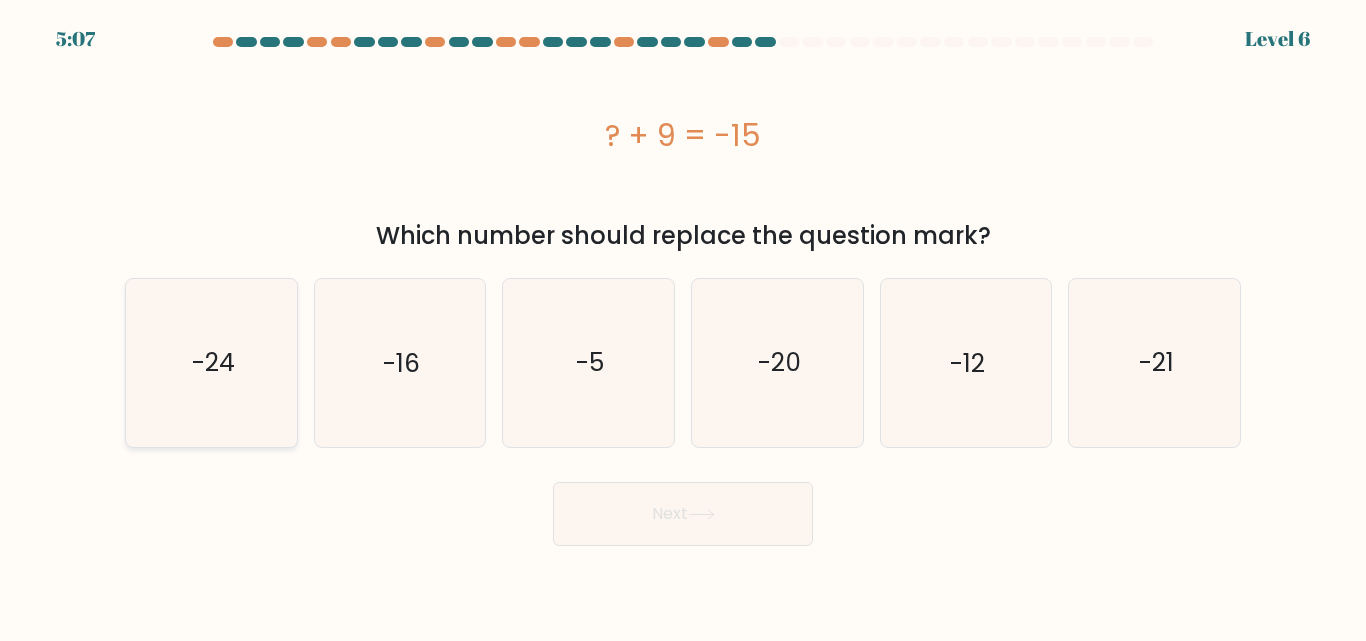 click on "-24" 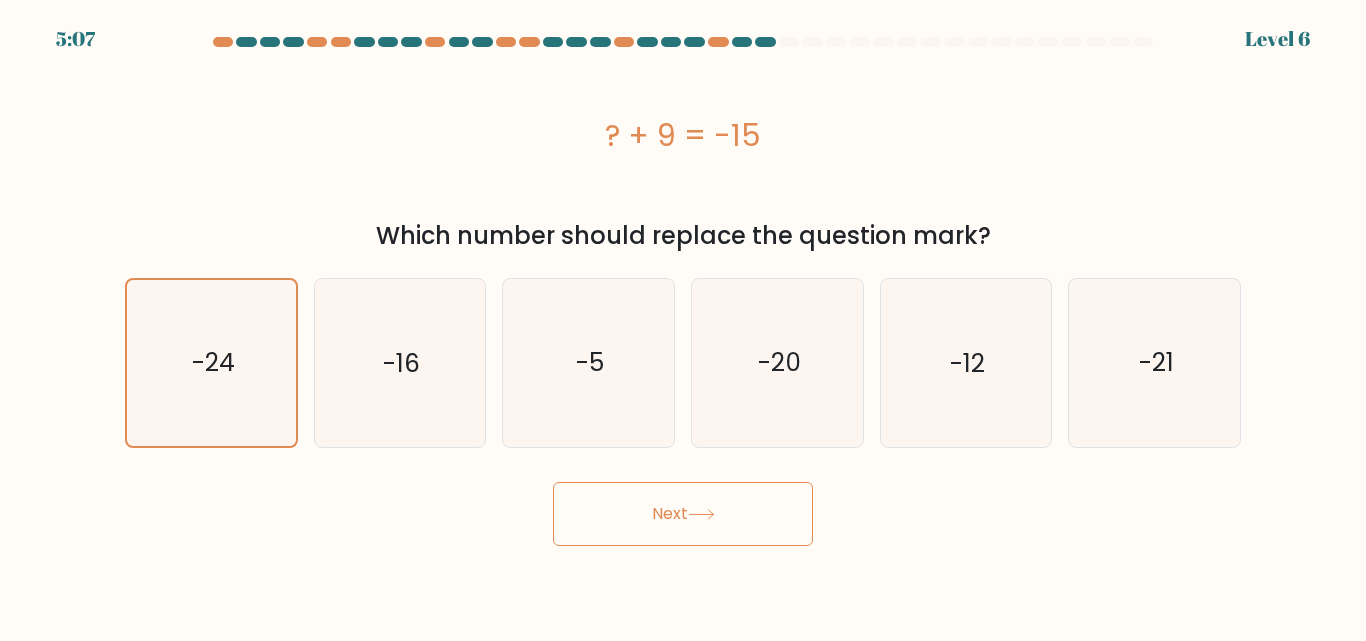 click on "Next" at bounding box center (683, 514) 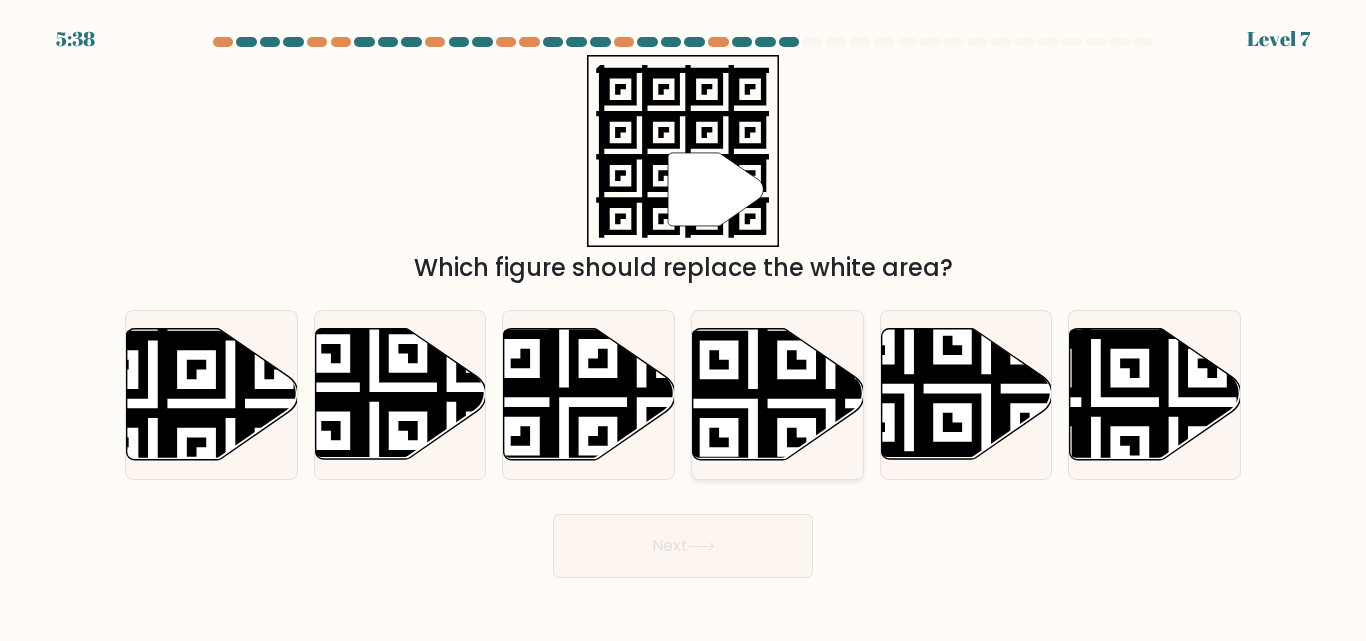 click 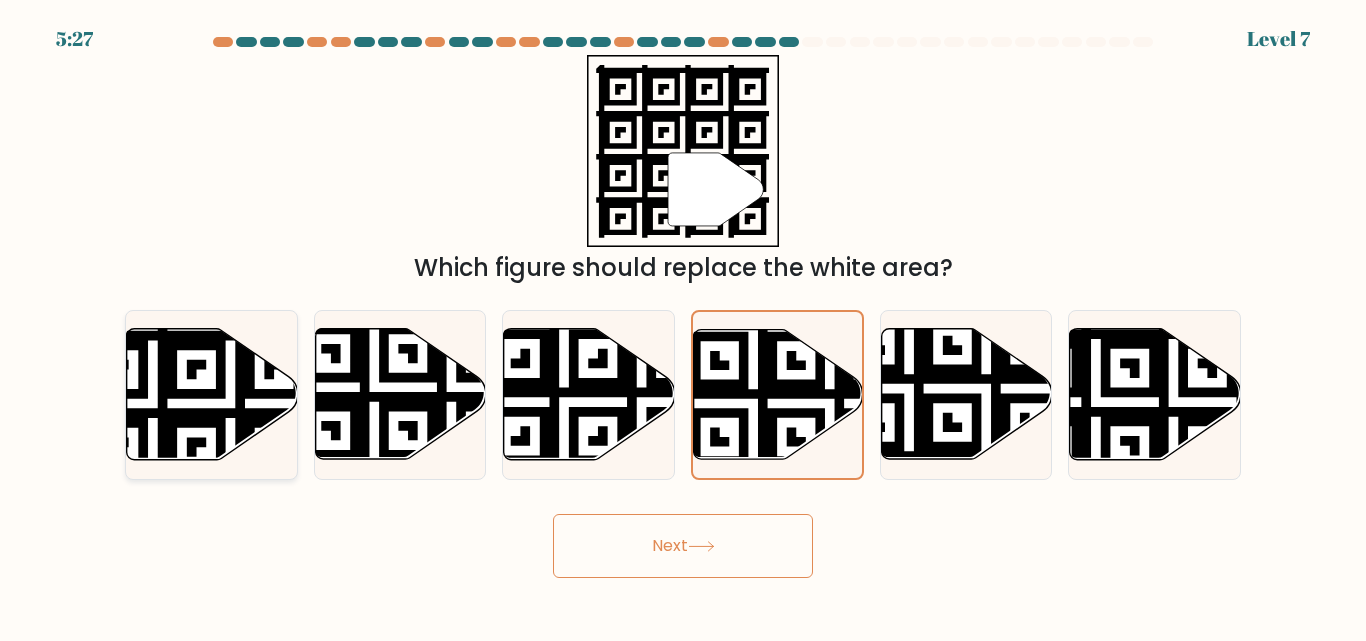 click 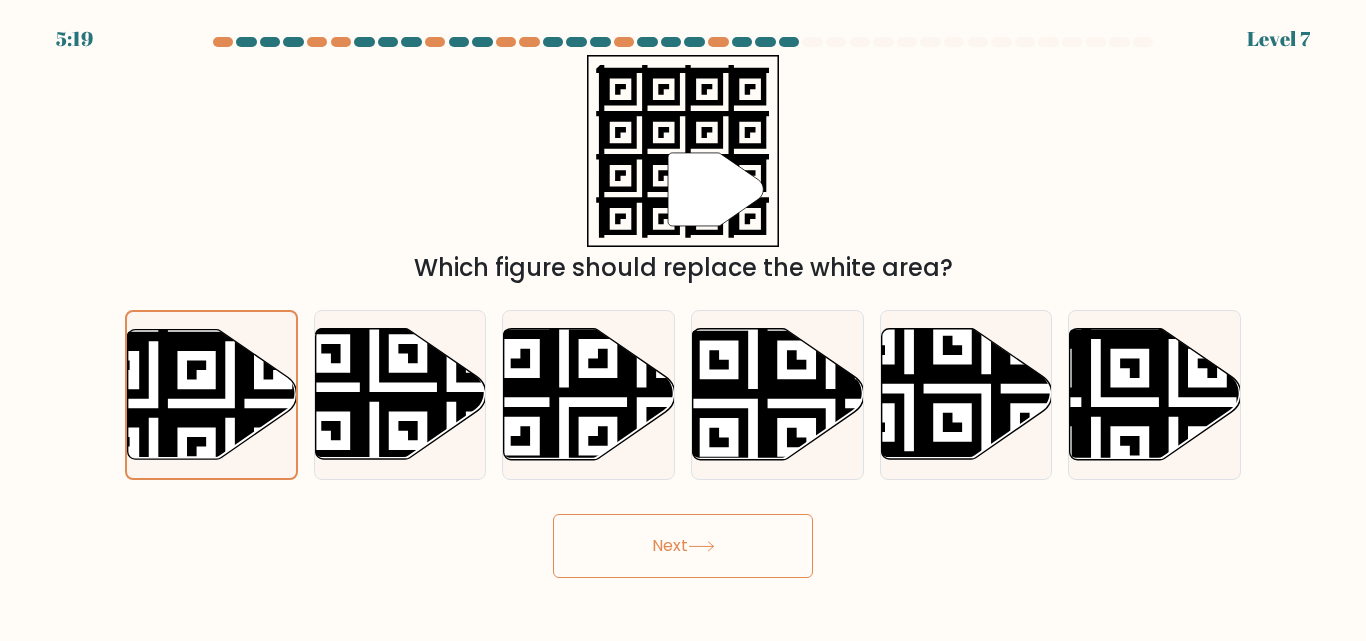 click 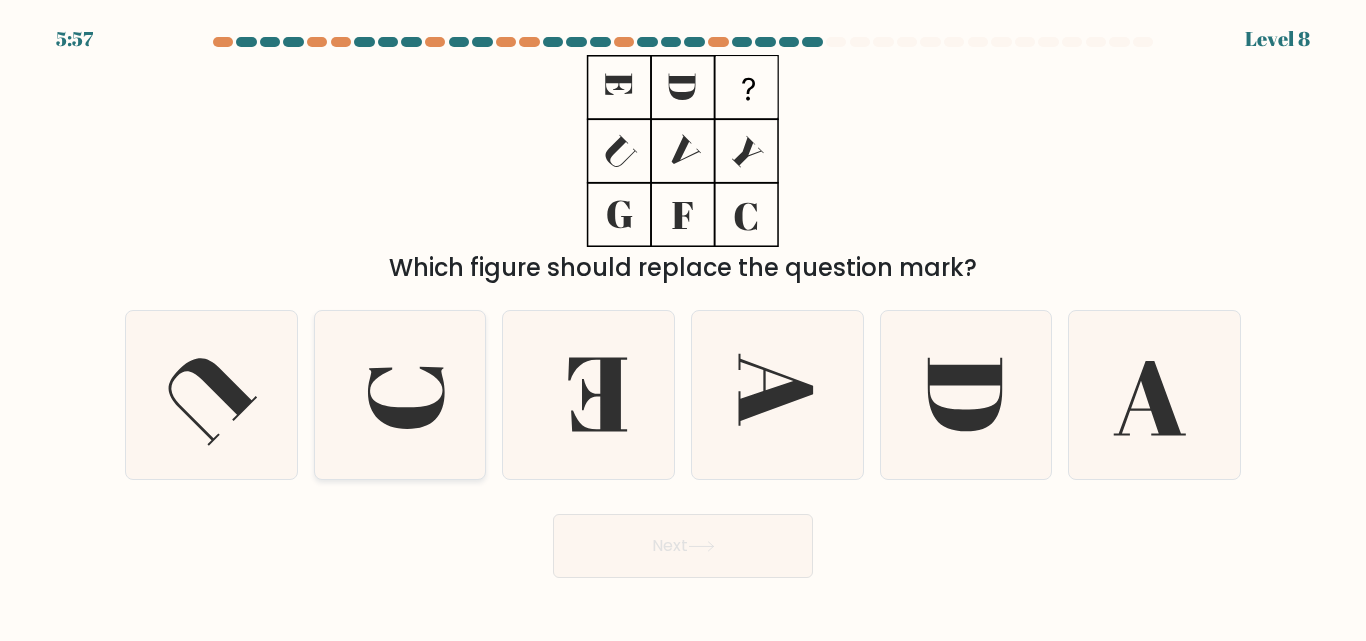 click 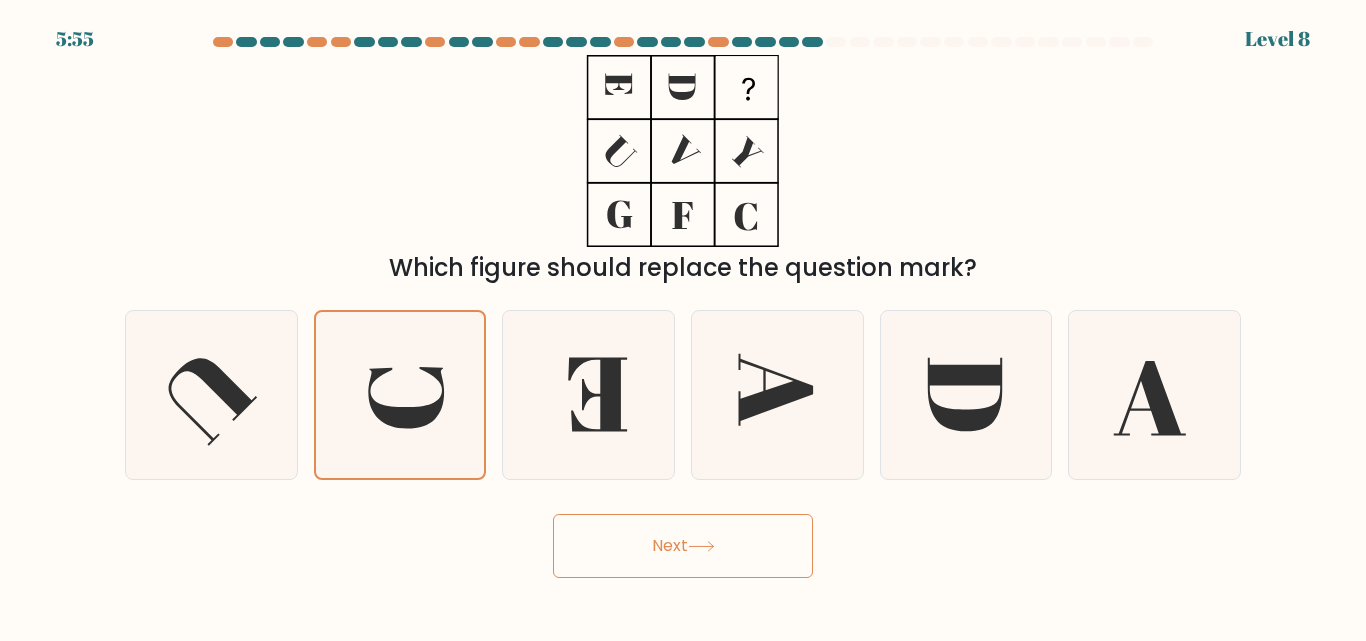 click on "Next" at bounding box center (683, 546) 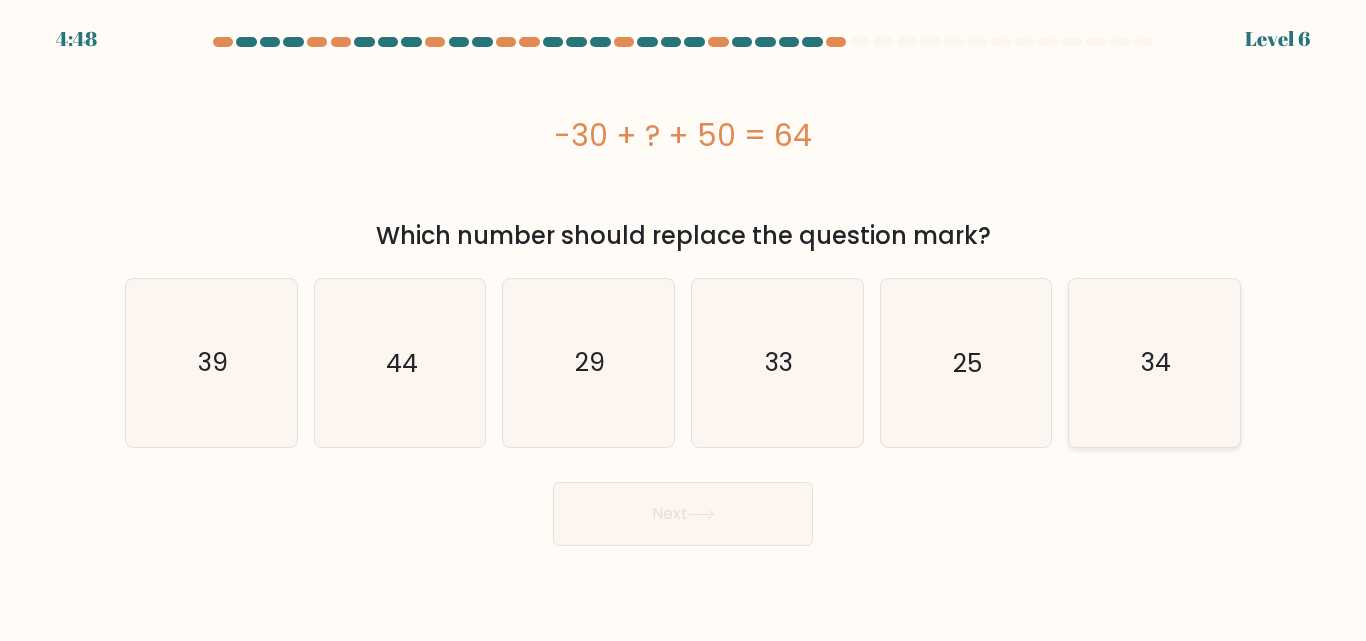 click on "34" 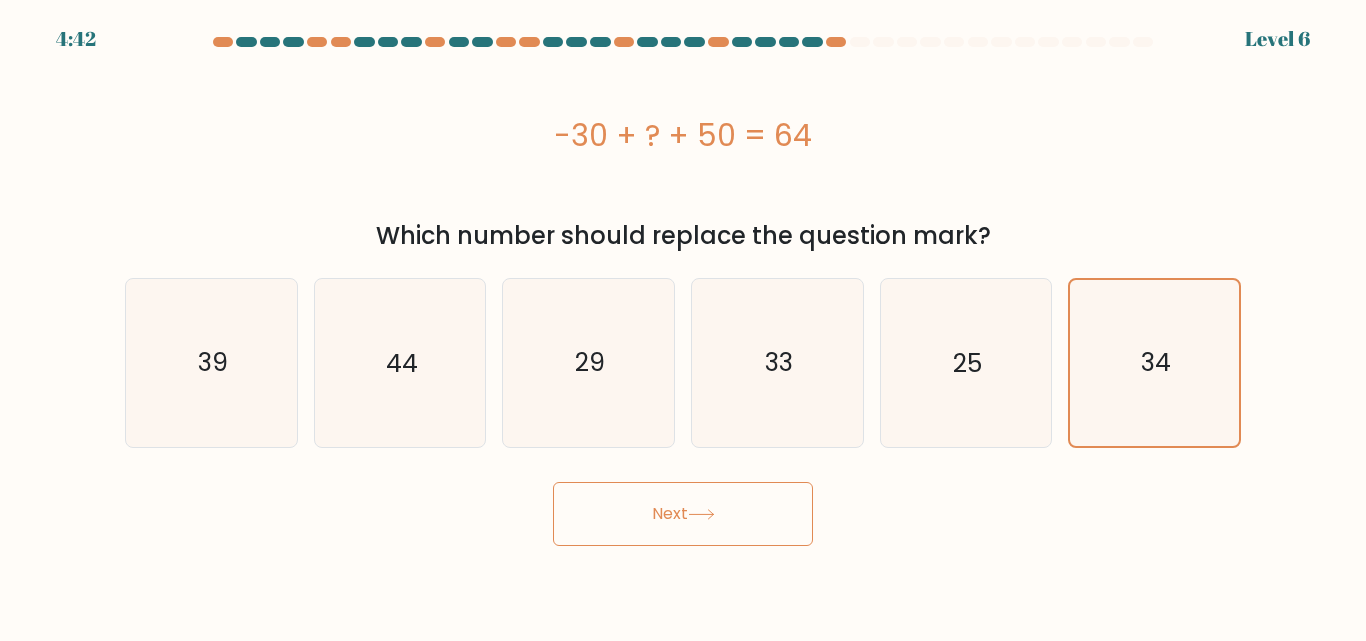 click 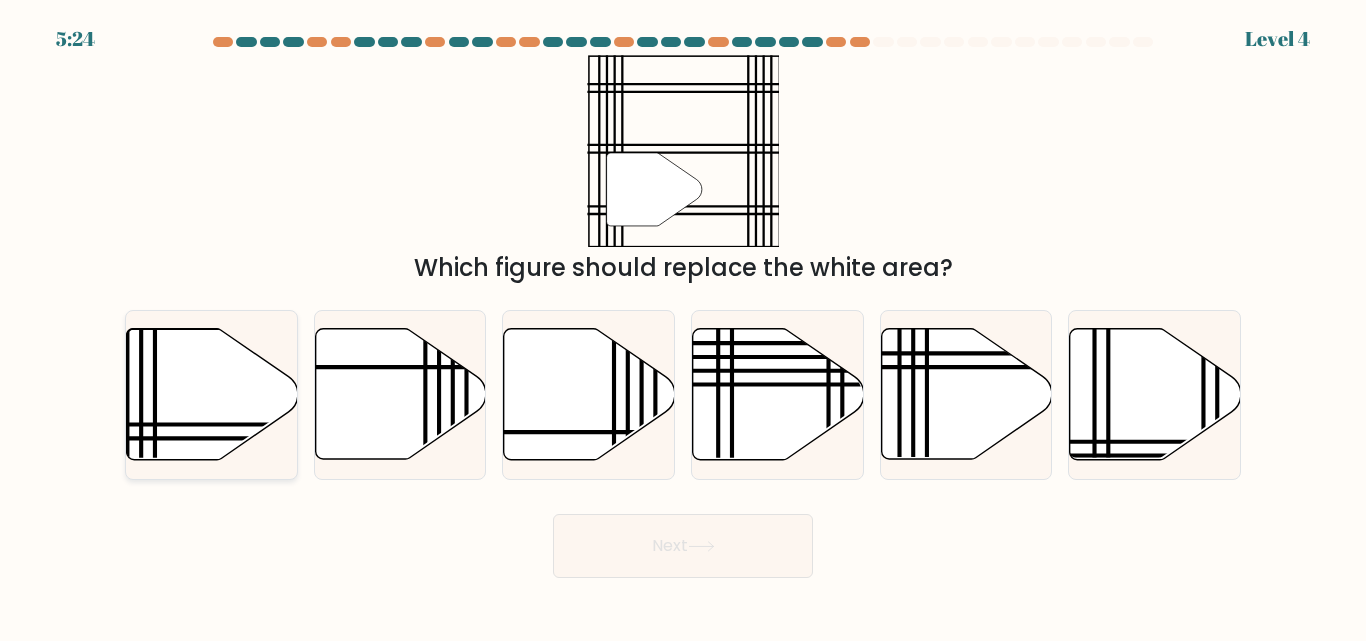 click 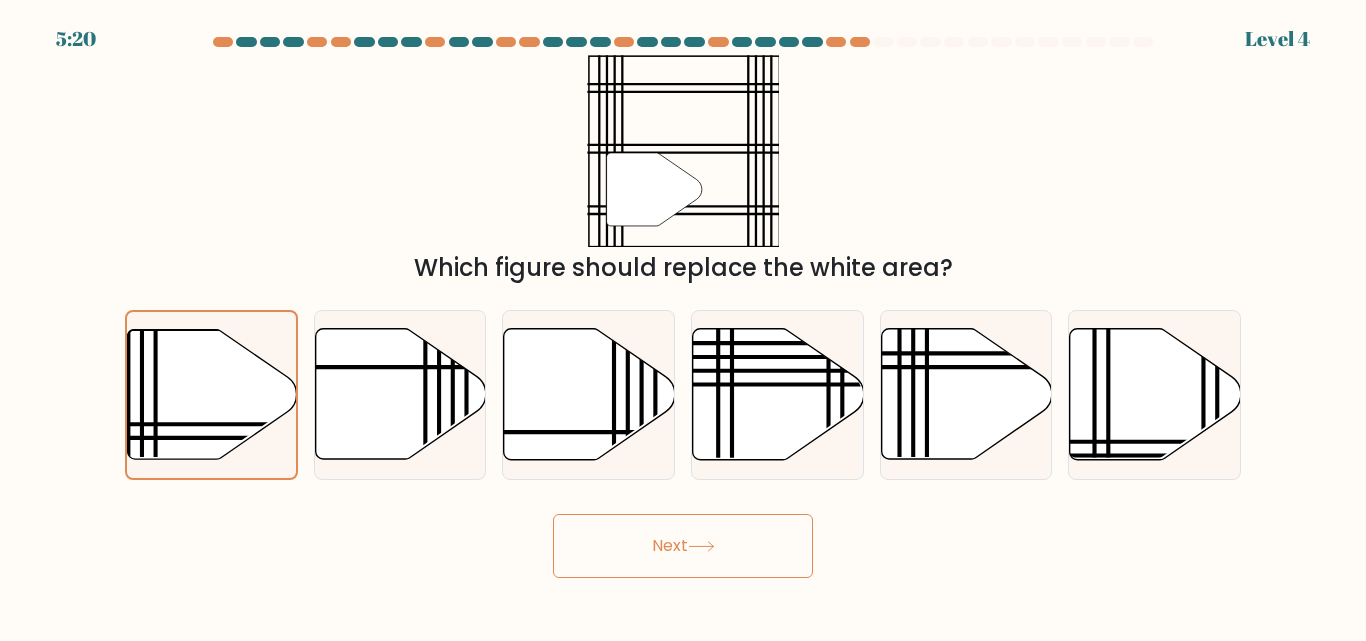 click on "Next" at bounding box center [683, 546] 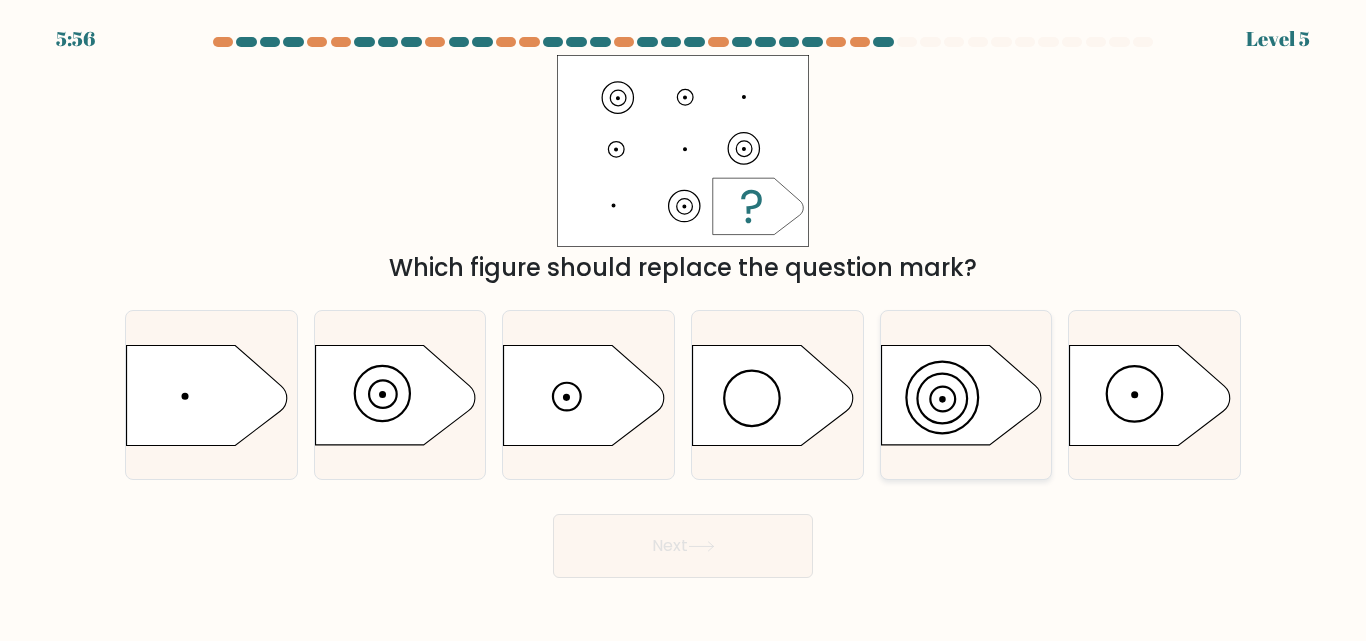 click 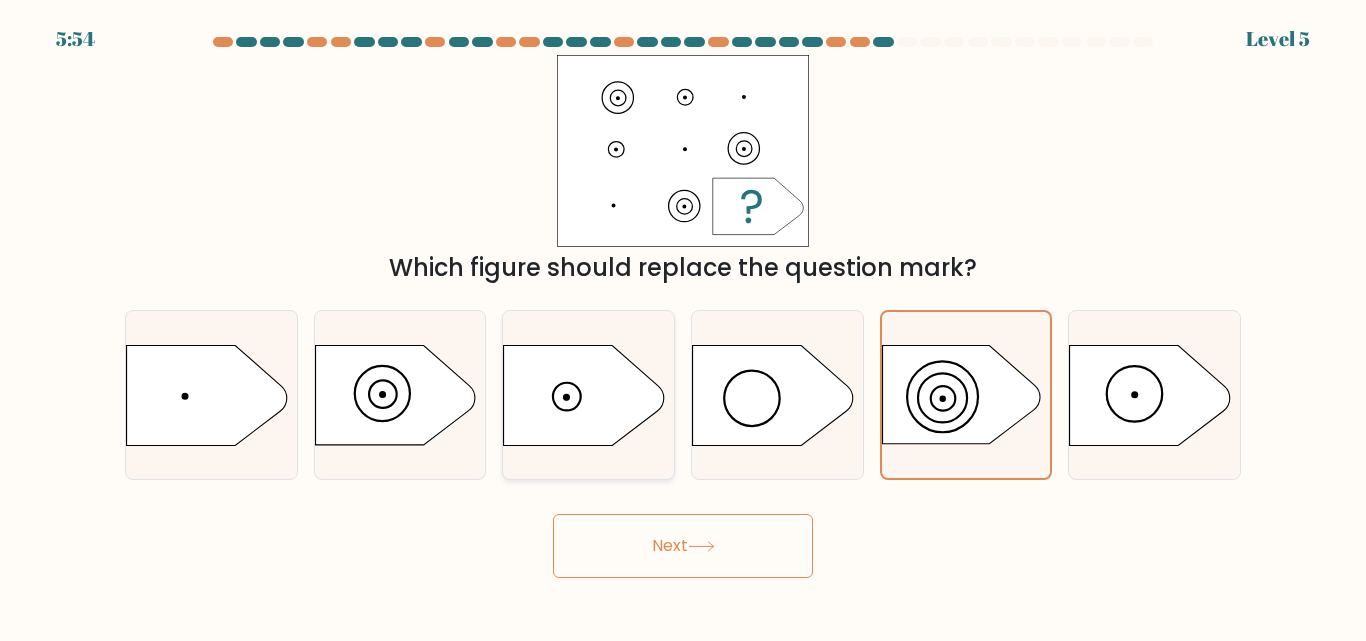 click 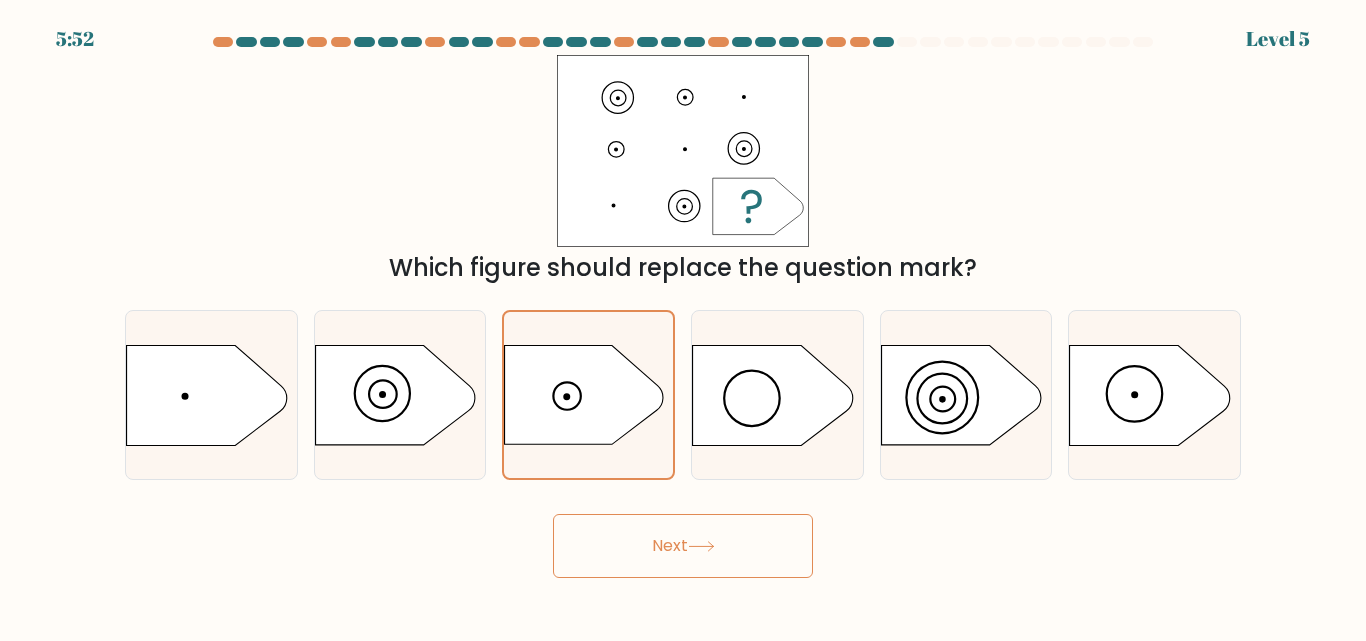 click on "Next" at bounding box center [683, 546] 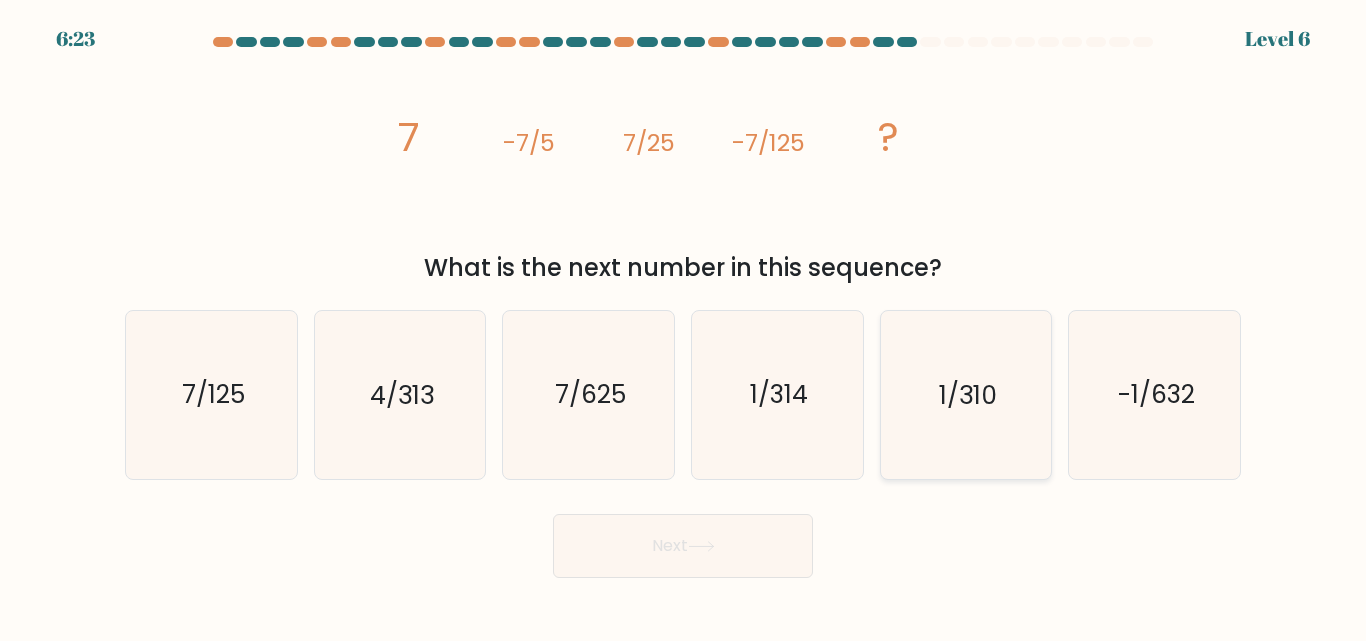 click on "1/310" 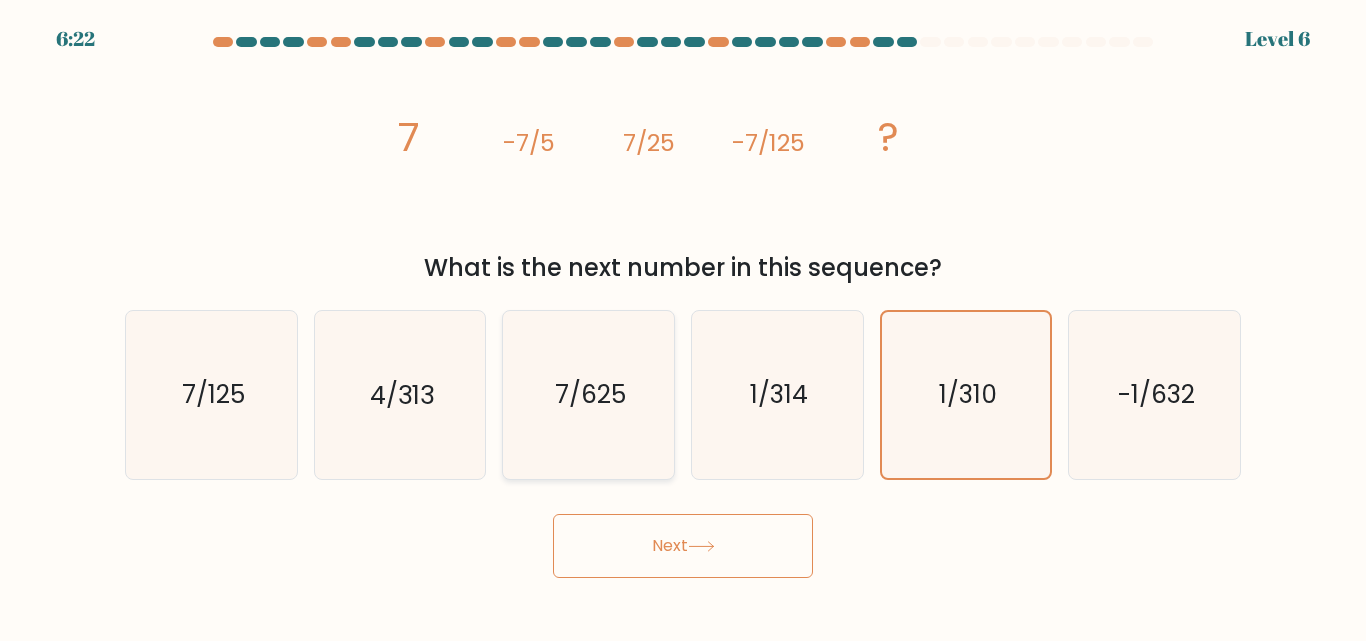 click on "7/625" 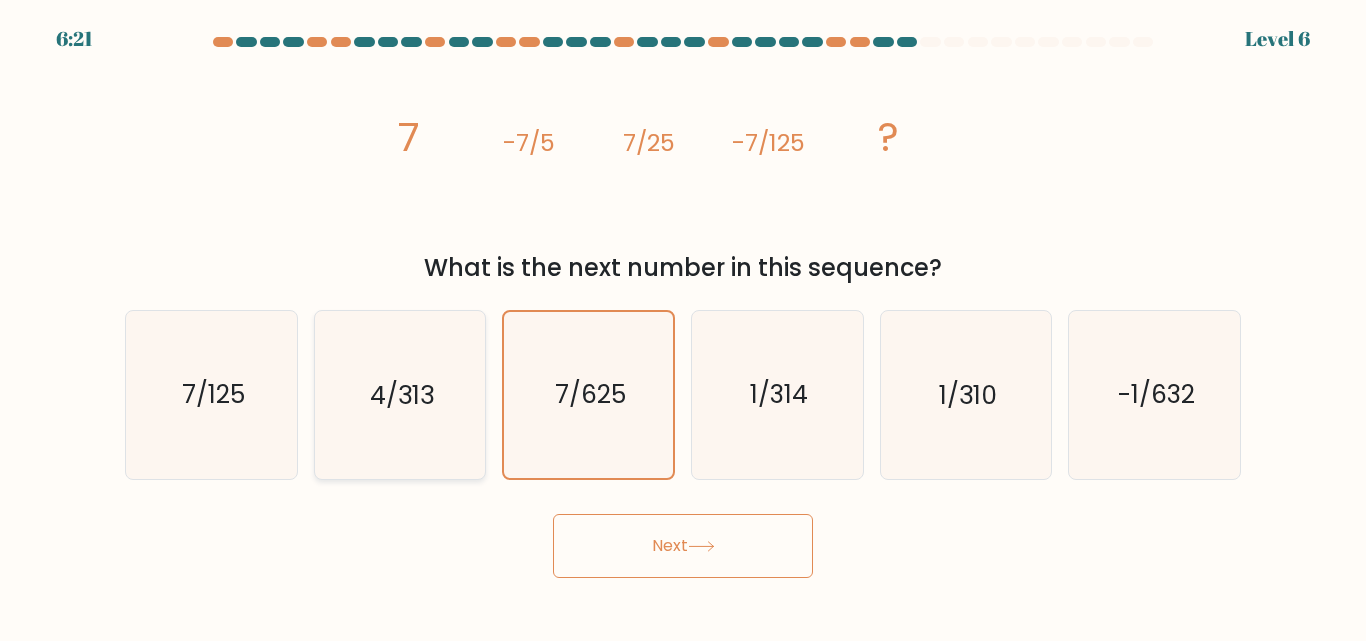 click on "4/313" at bounding box center [400, 394] 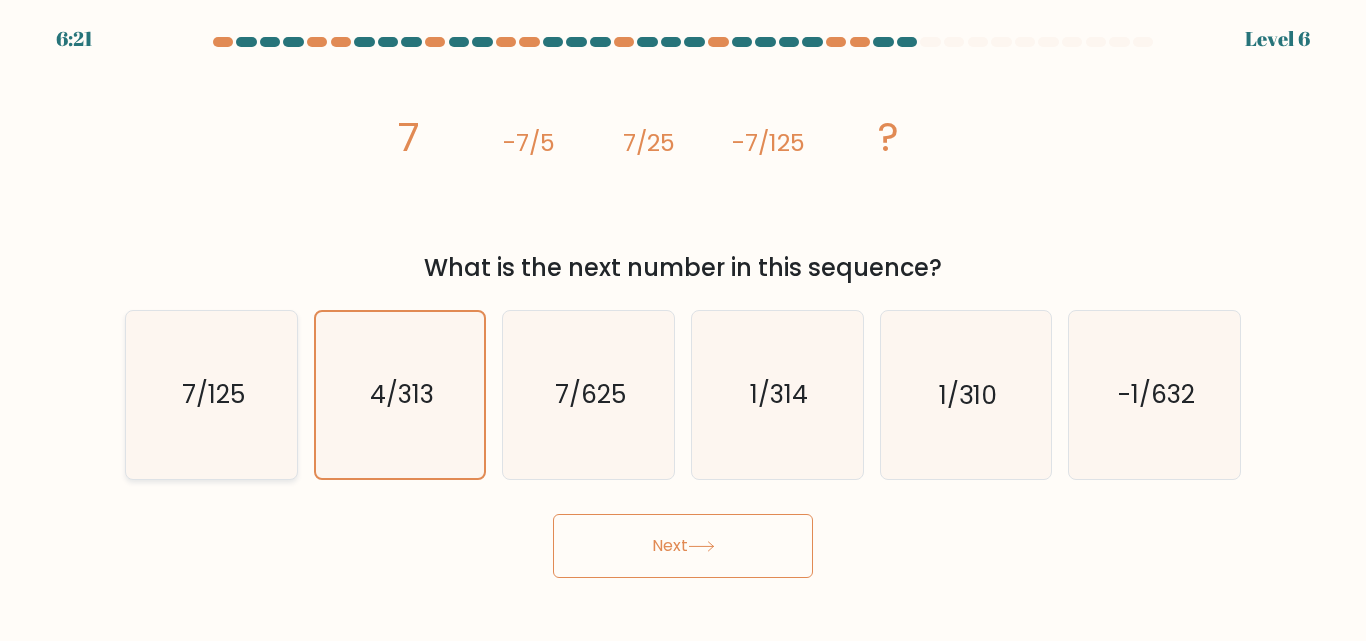 click on "7/125" 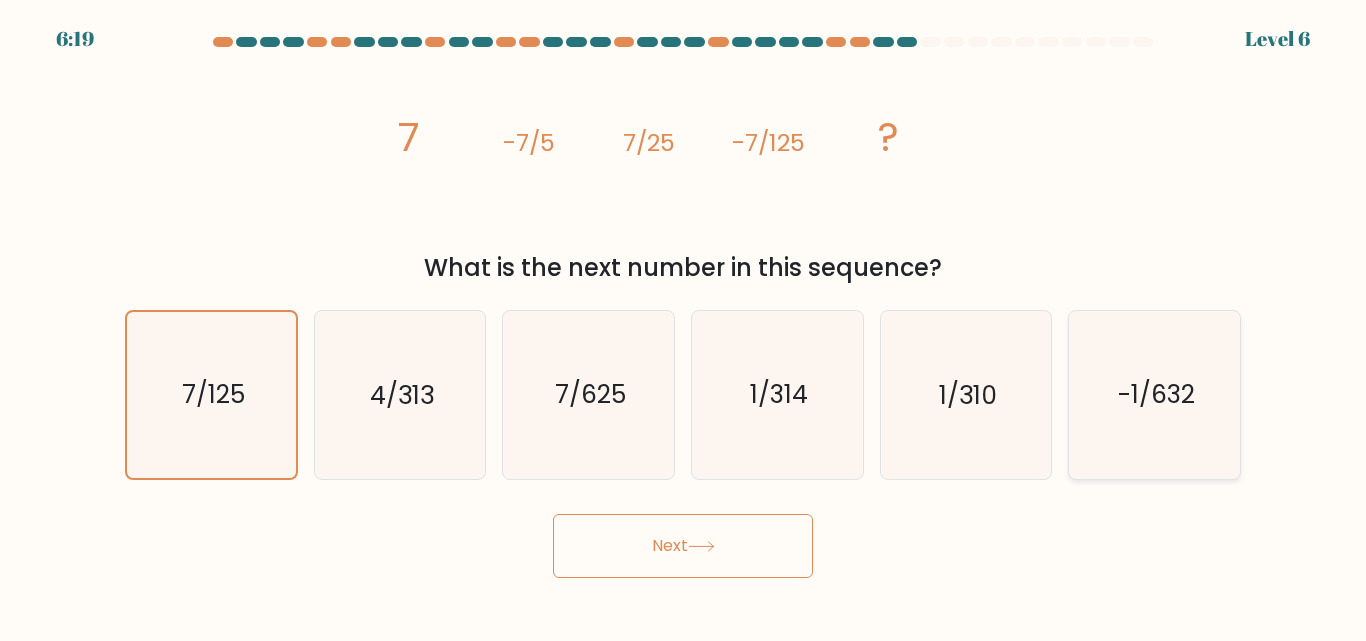 click on "-1/632" 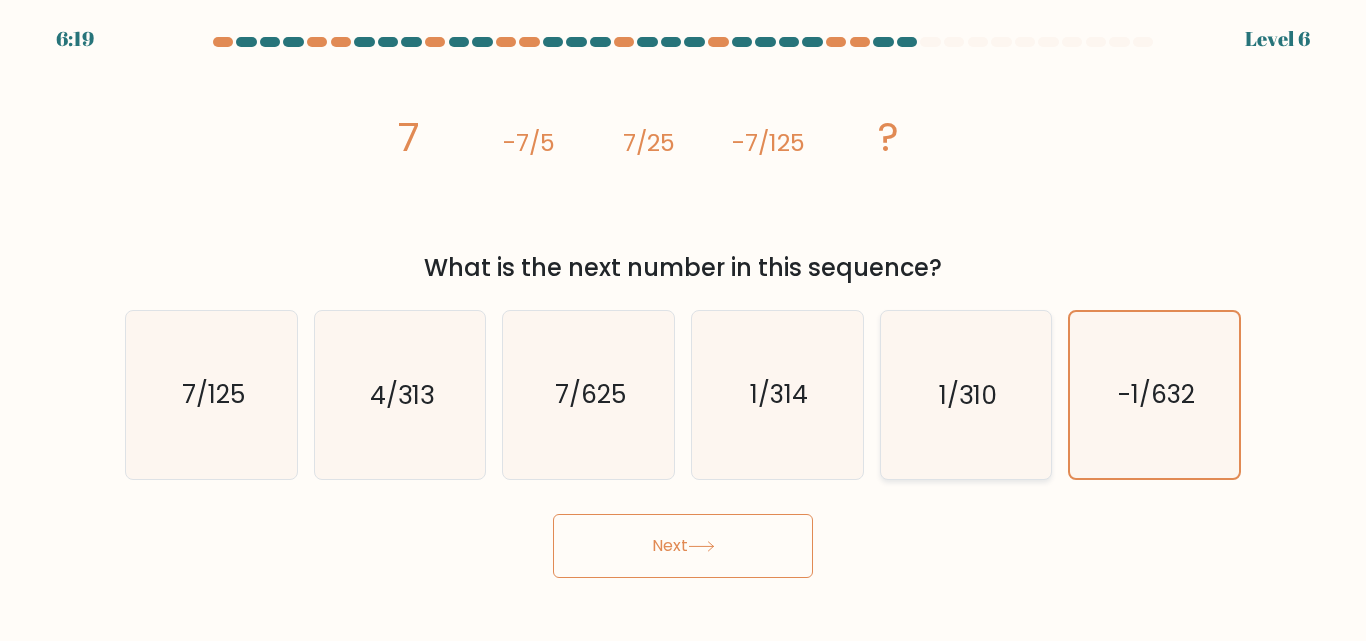 click on "1/310" 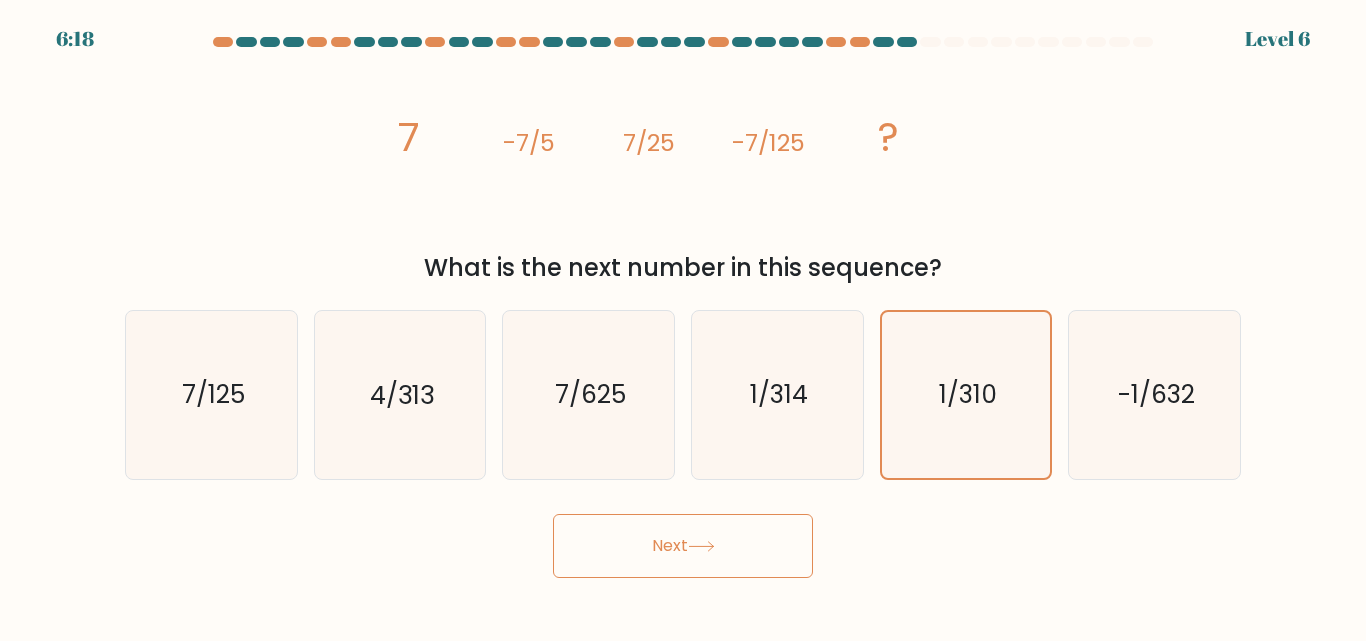 click on "d.
1/314" at bounding box center (777, 394) 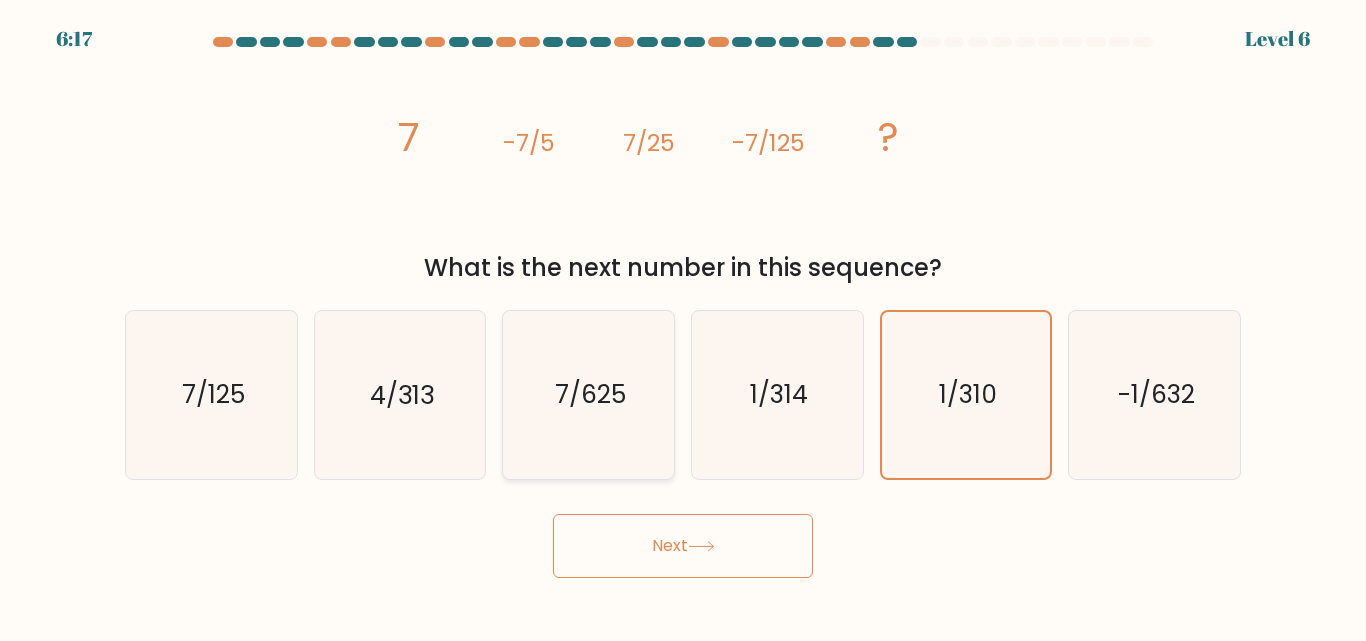 click on "7/625" 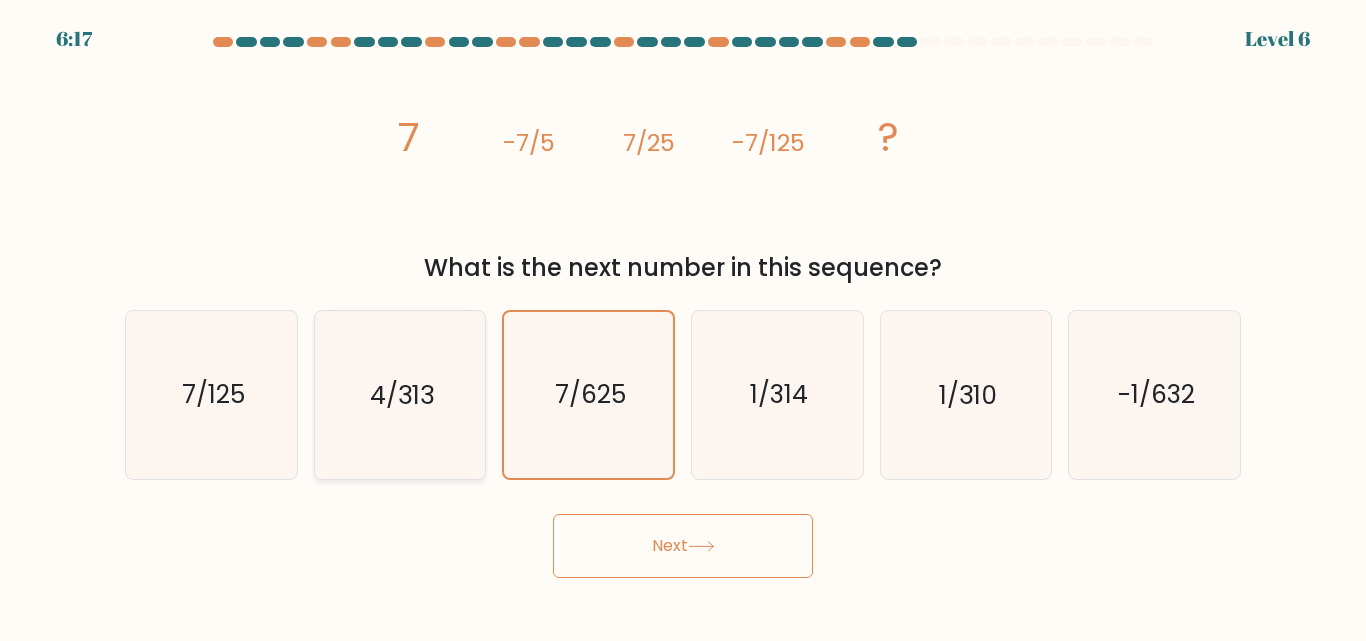click on "4/313" 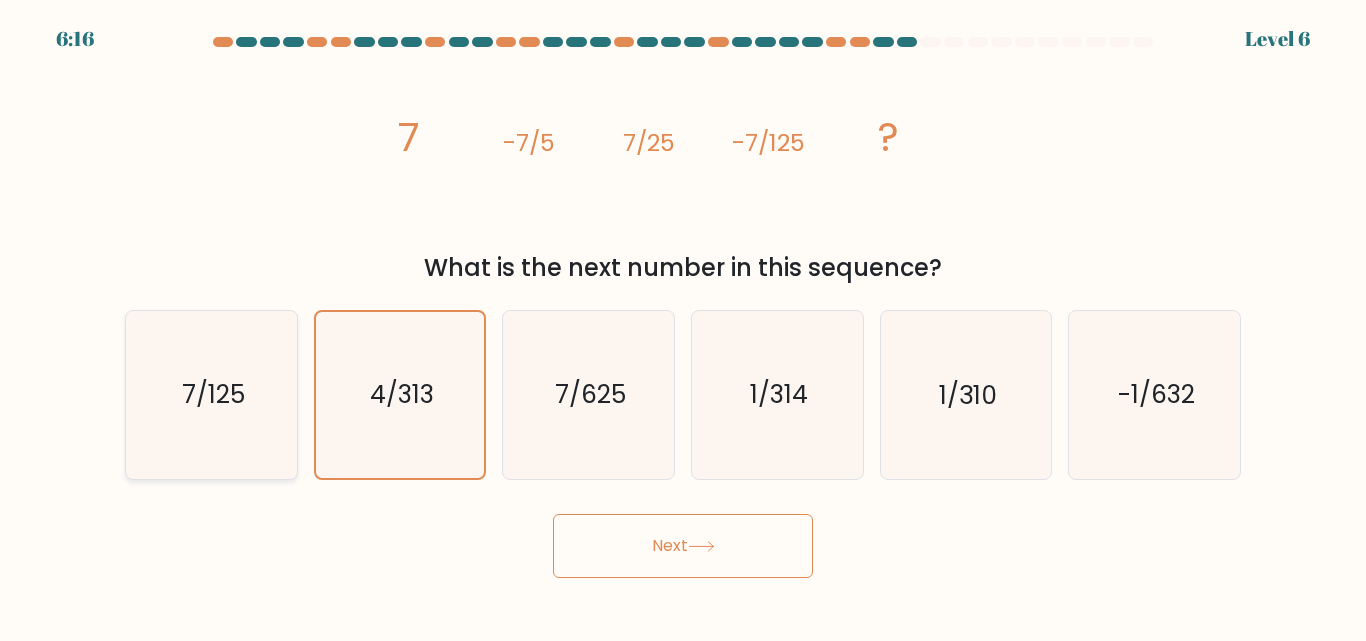 click on "7/125" 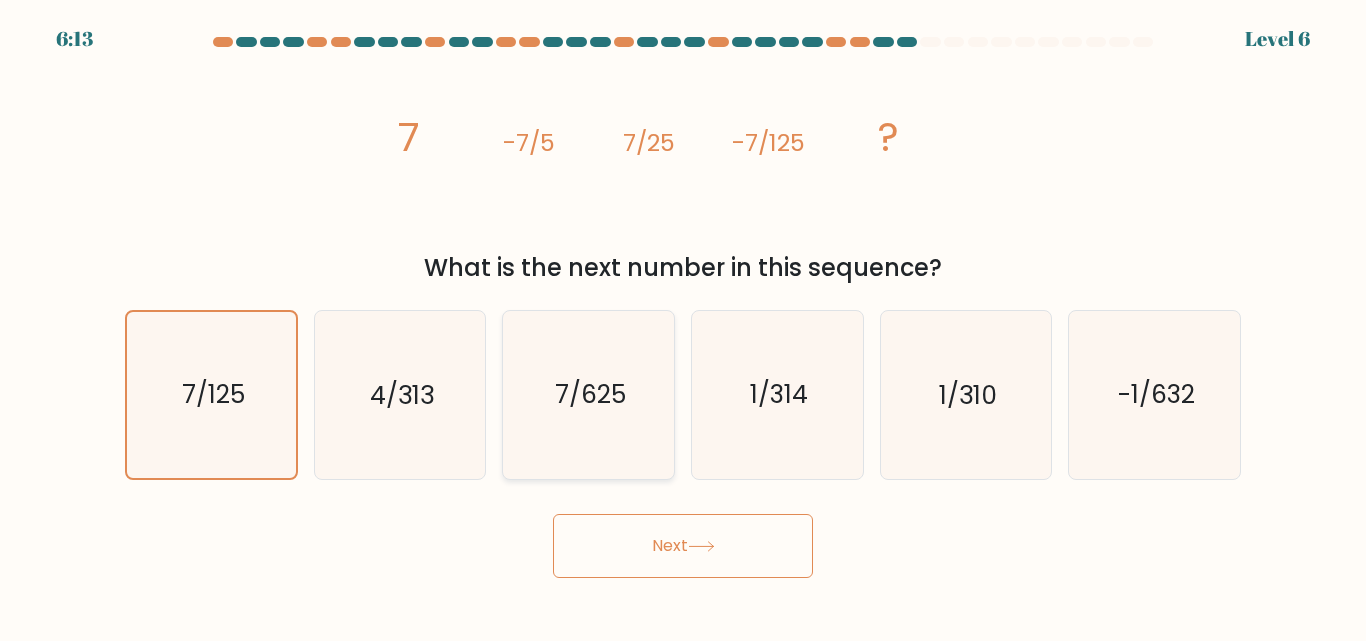 click on "7/625" 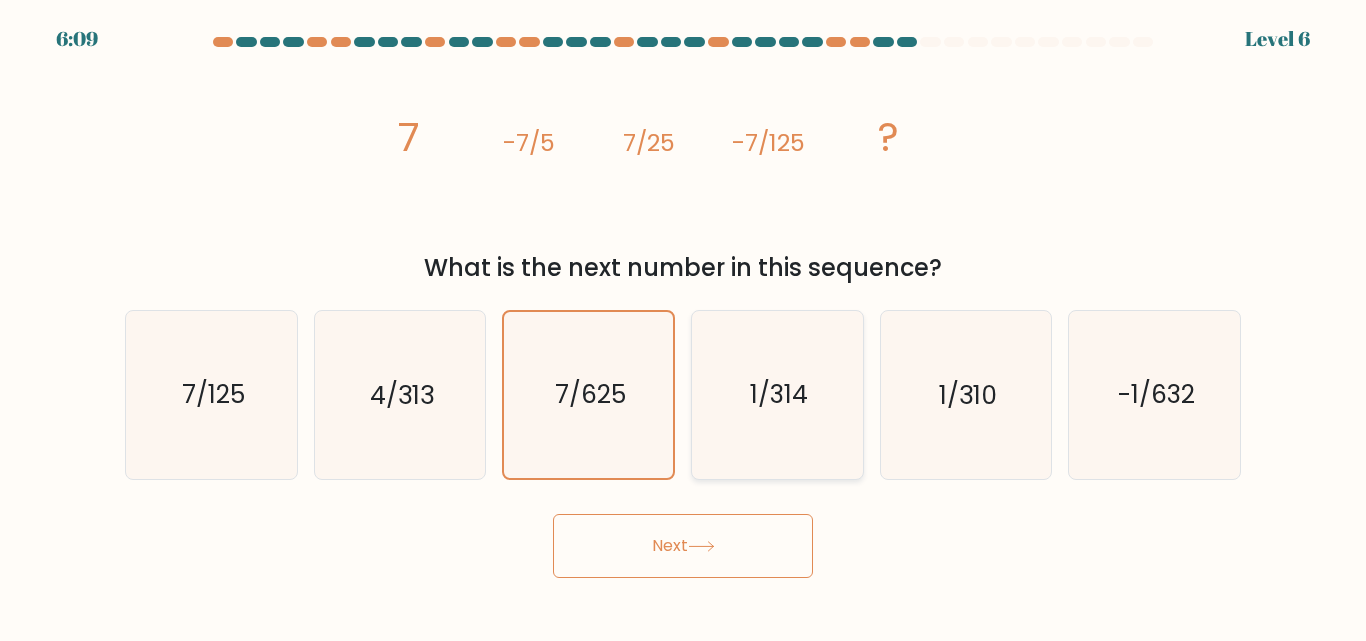 click on "1/314" 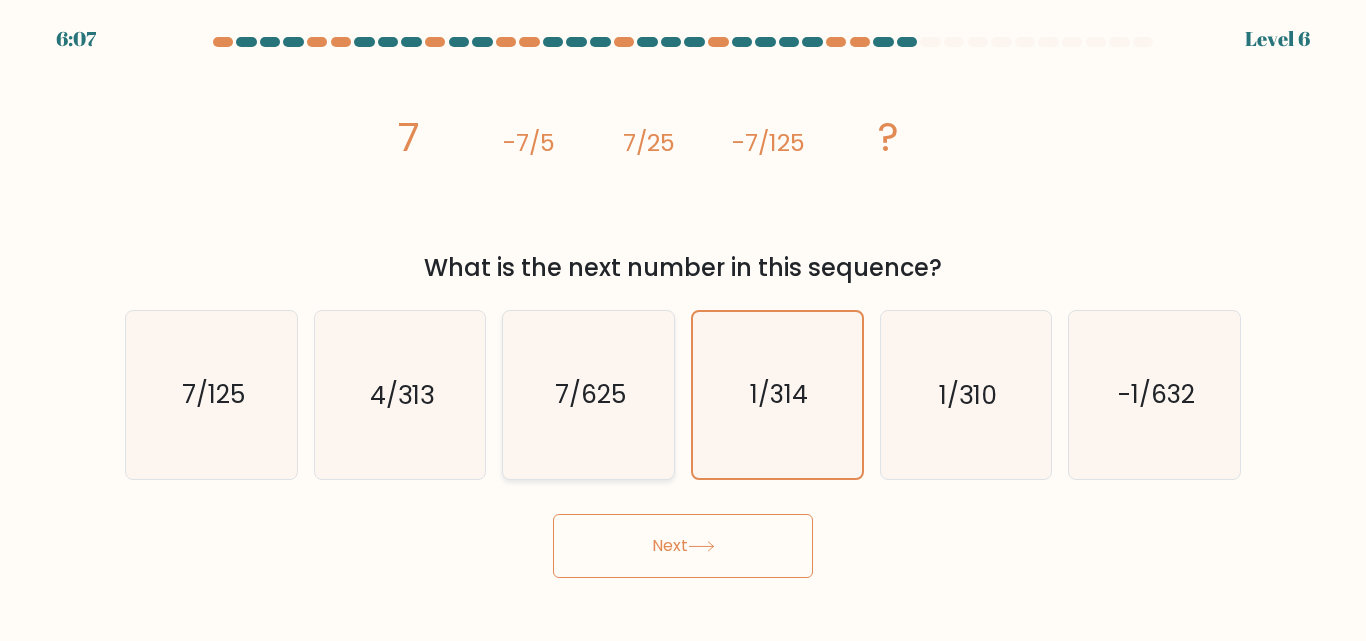 click on "7/625" 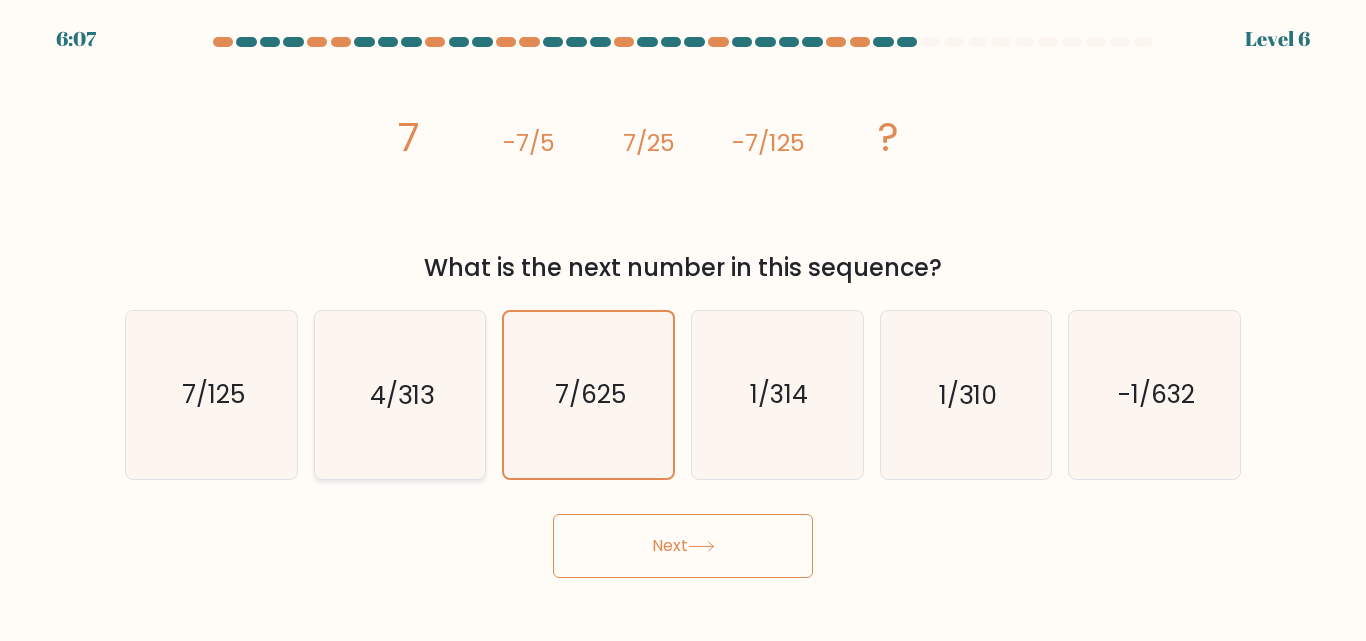 click on "4/313" 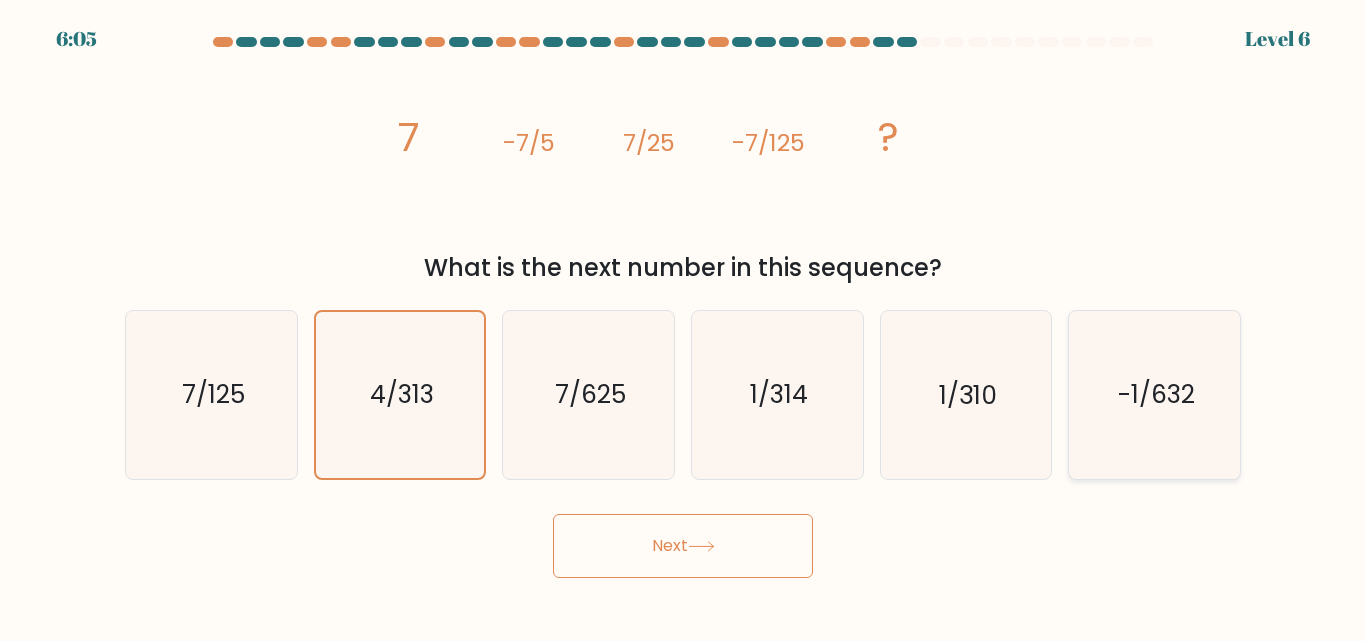 click on "-1/632" 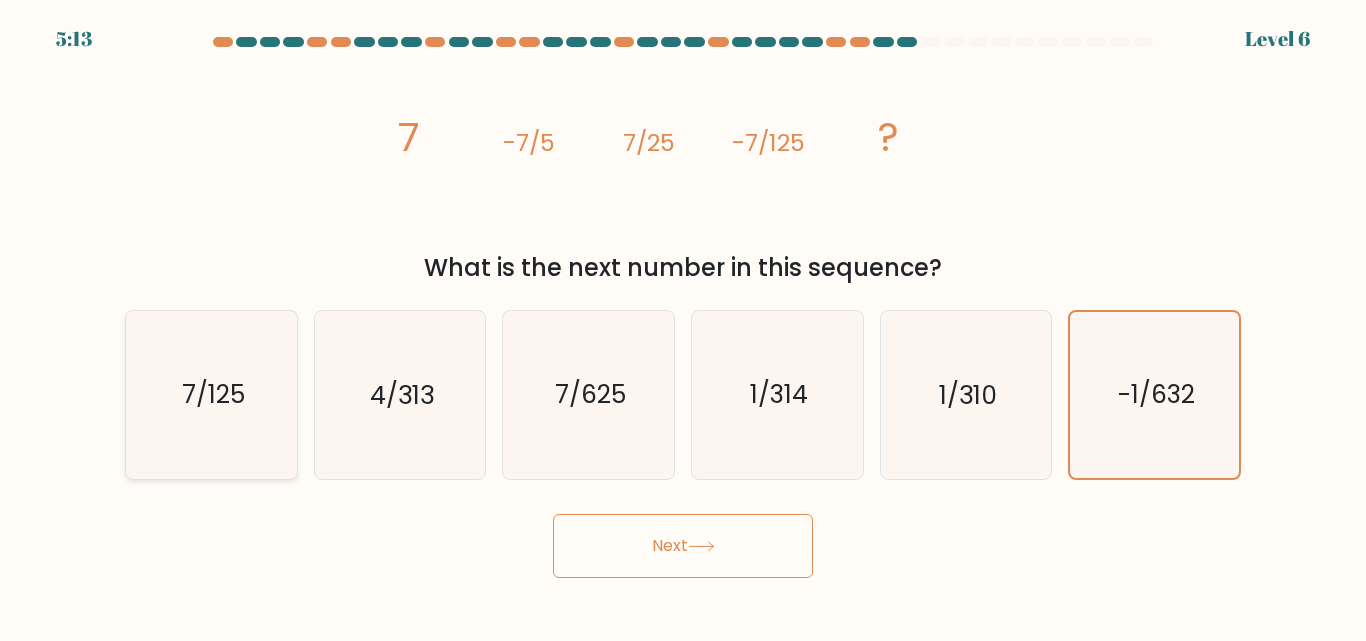 click on "7/125" 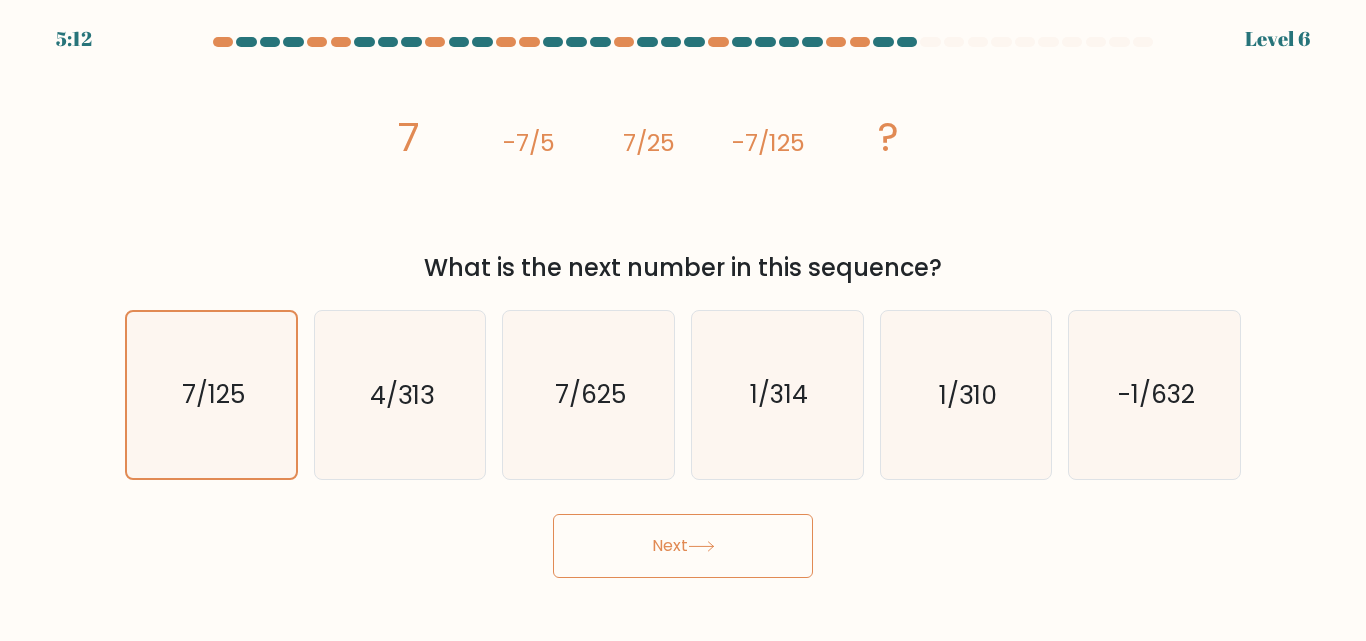 click on "Next" at bounding box center (683, 546) 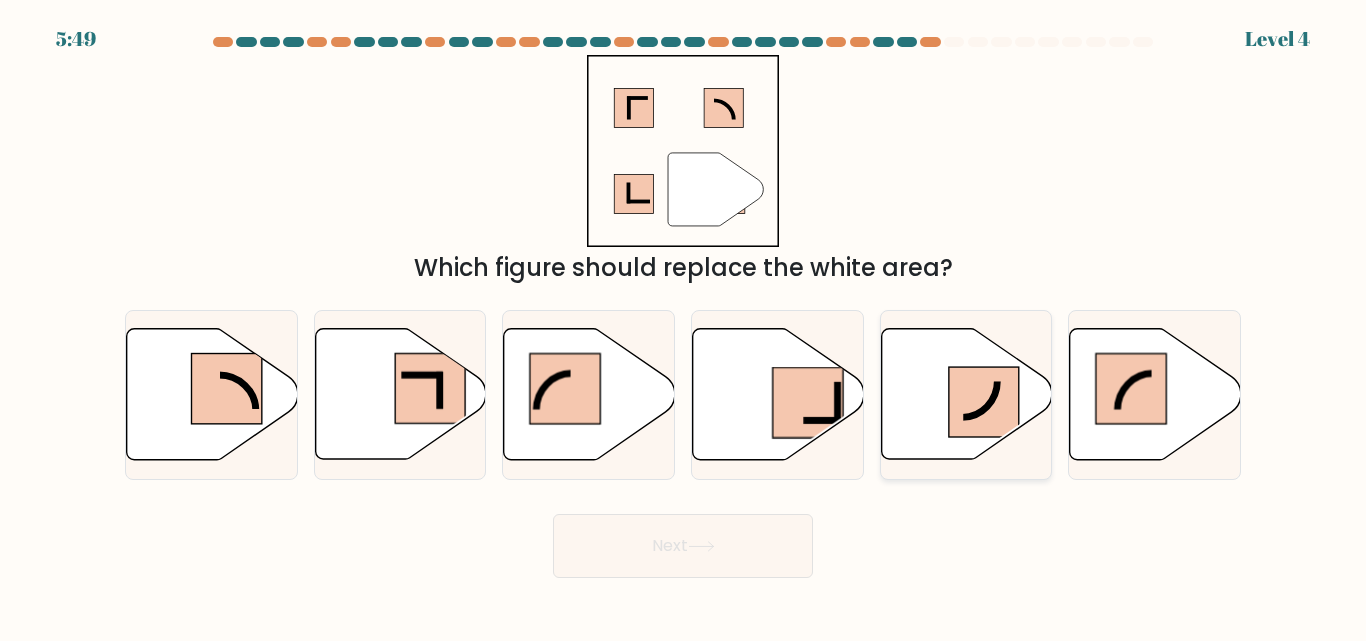 click 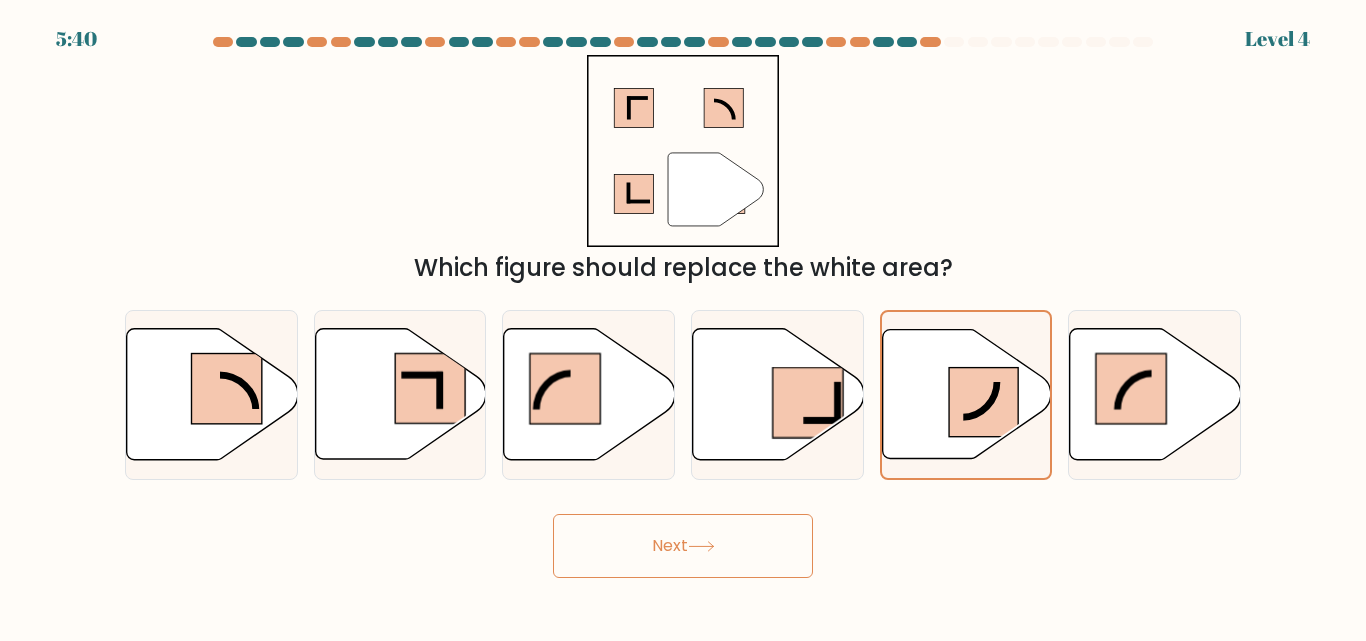 click on "Next" at bounding box center (683, 546) 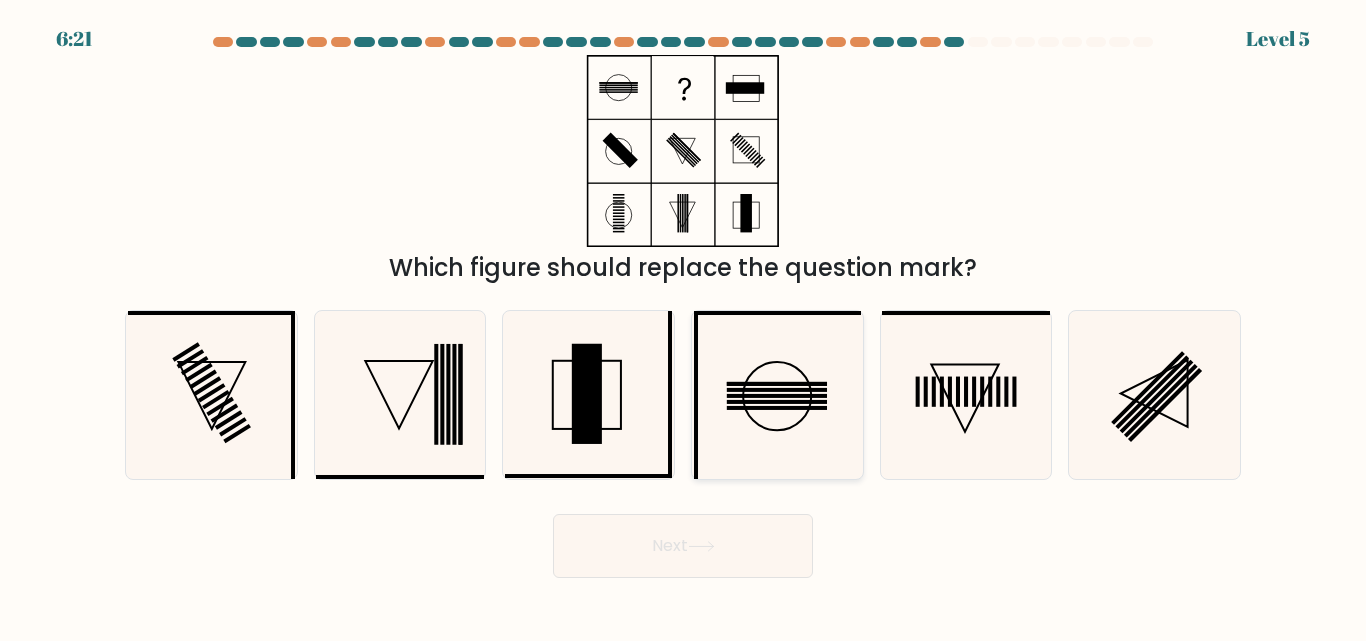 click 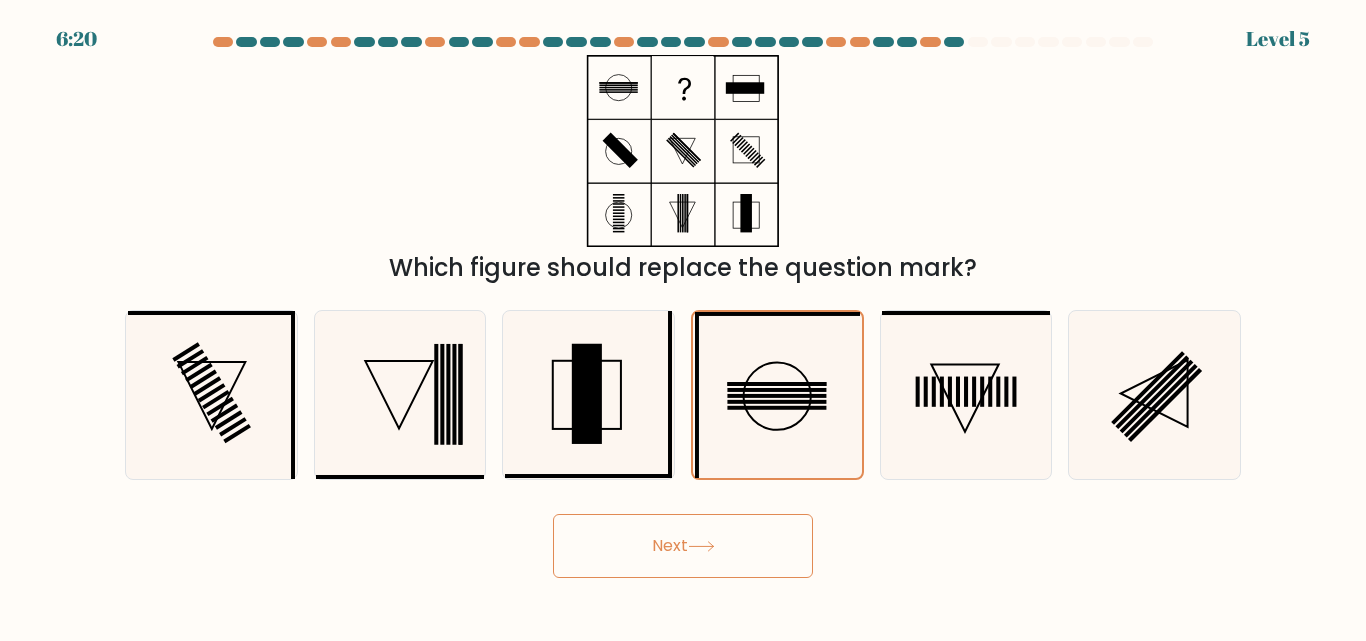 click on "Next" at bounding box center [683, 546] 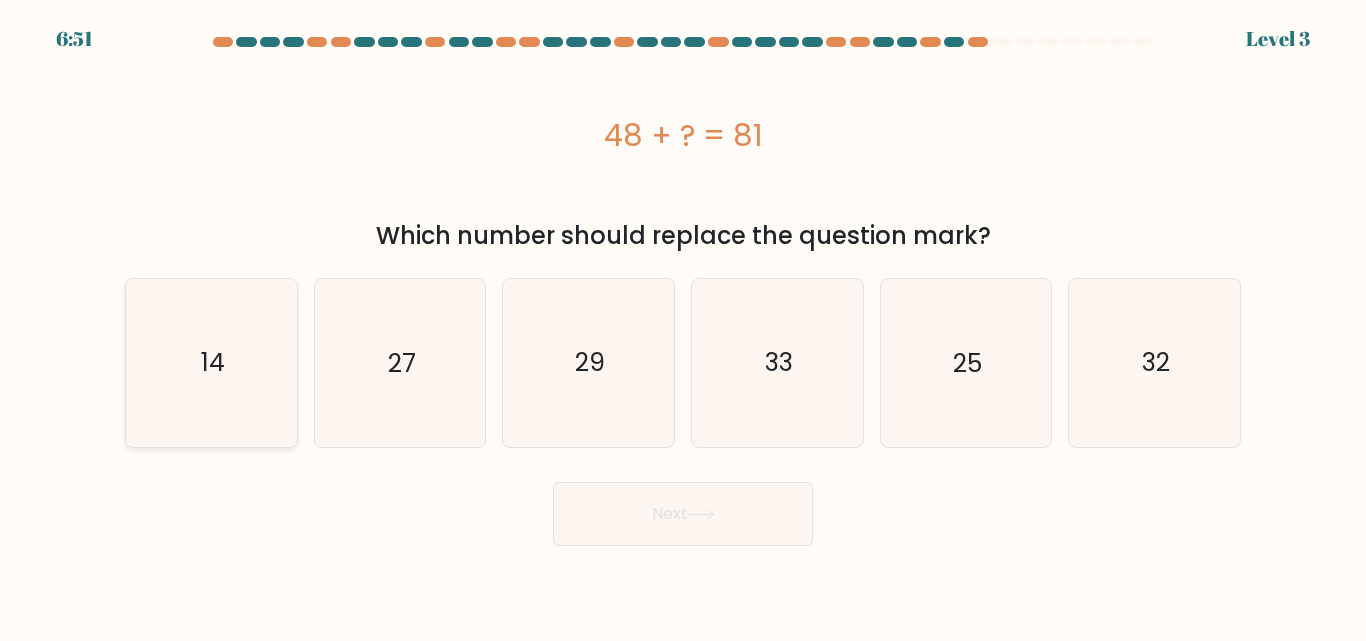 click on "14" 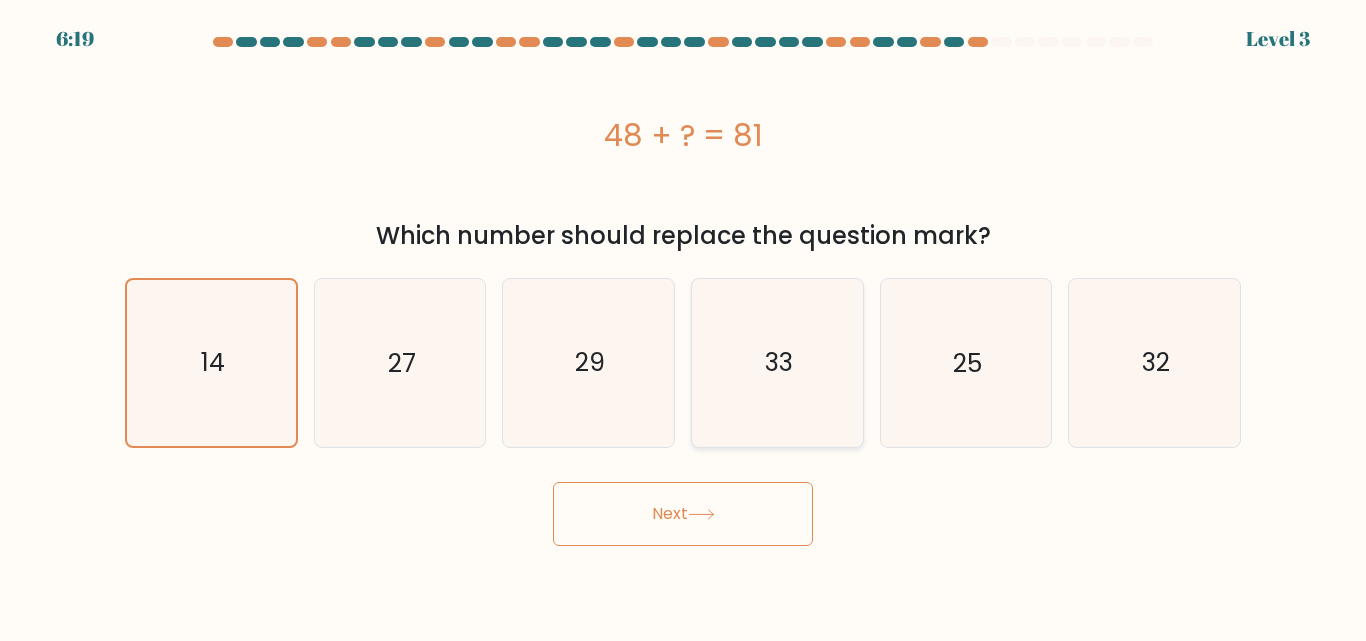 click on "33" 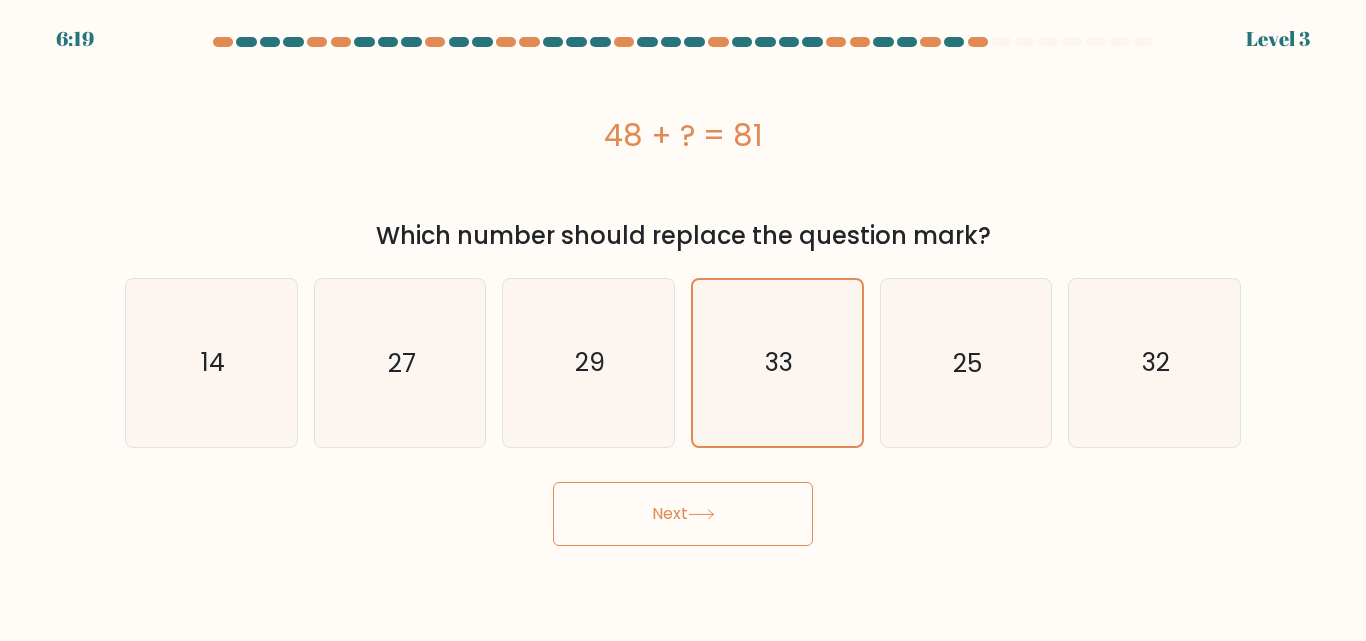 click on "Next" at bounding box center [683, 514] 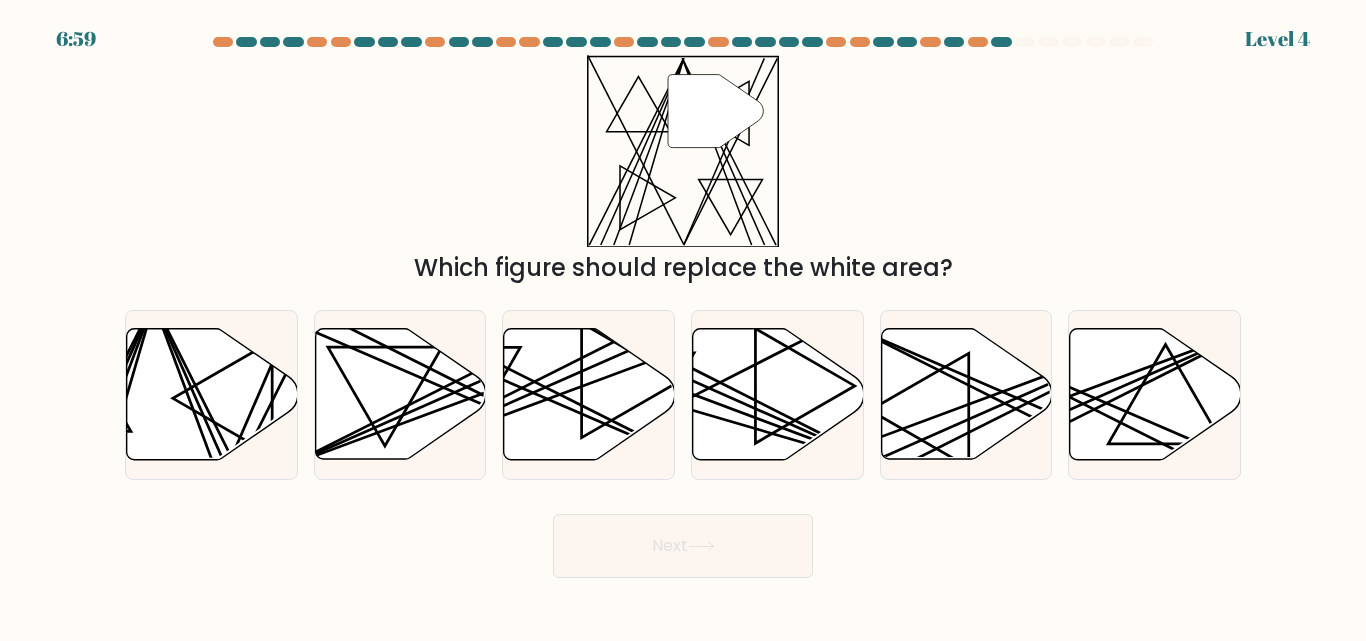 click at bounding box center [683, 307] 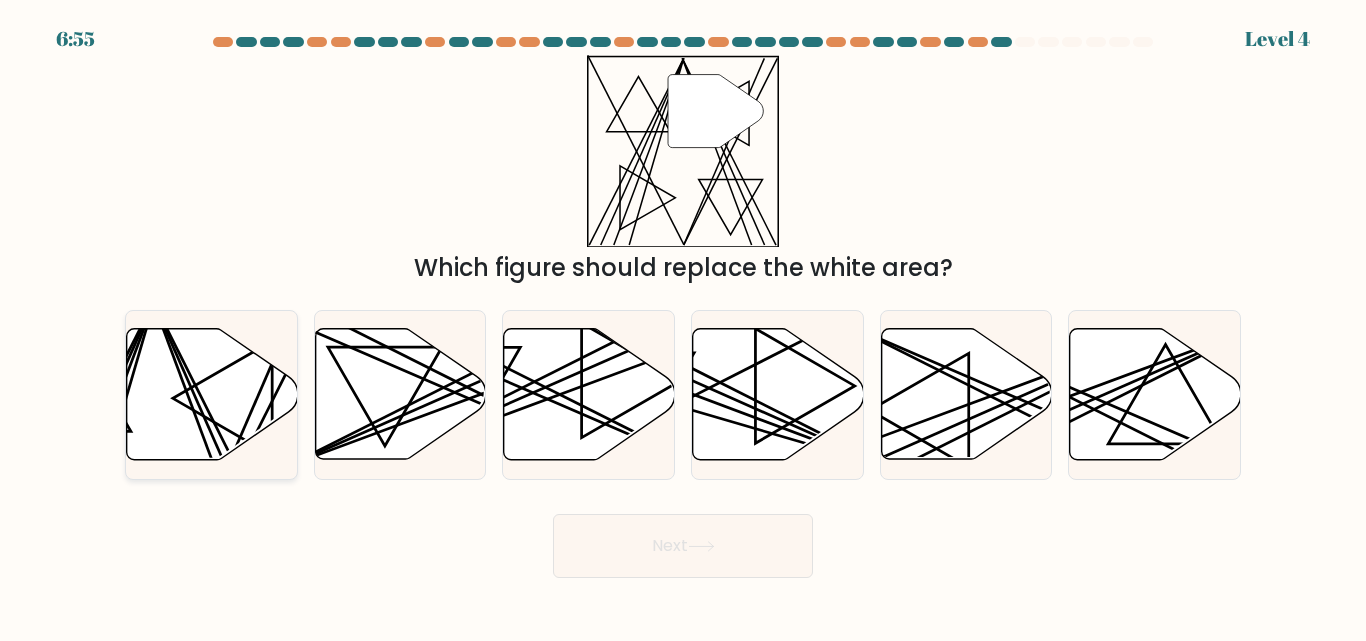 click 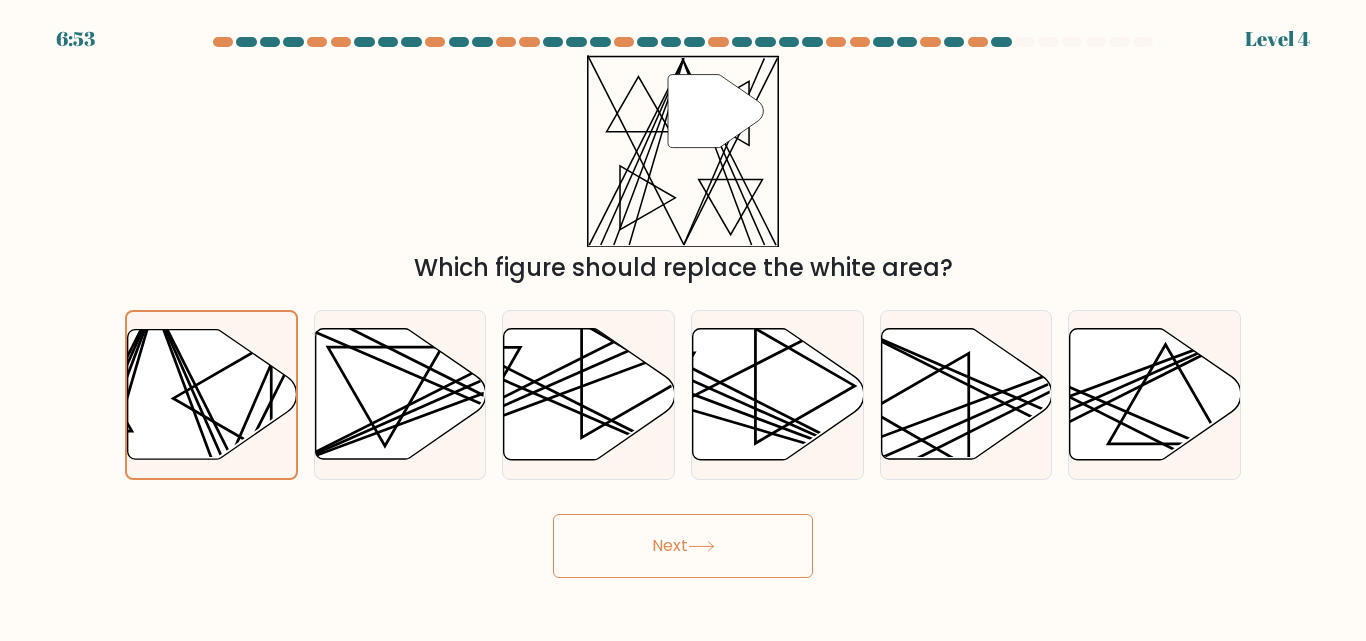 click on "Next" at bounding box center [683, 546] 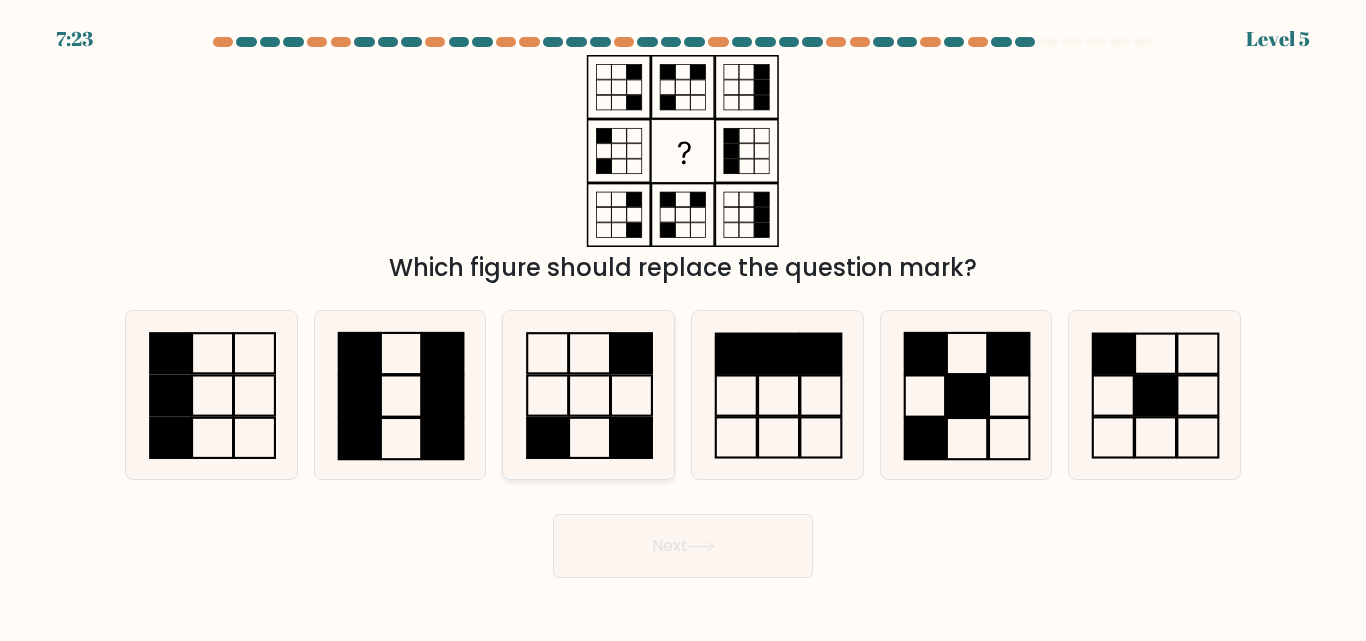 click 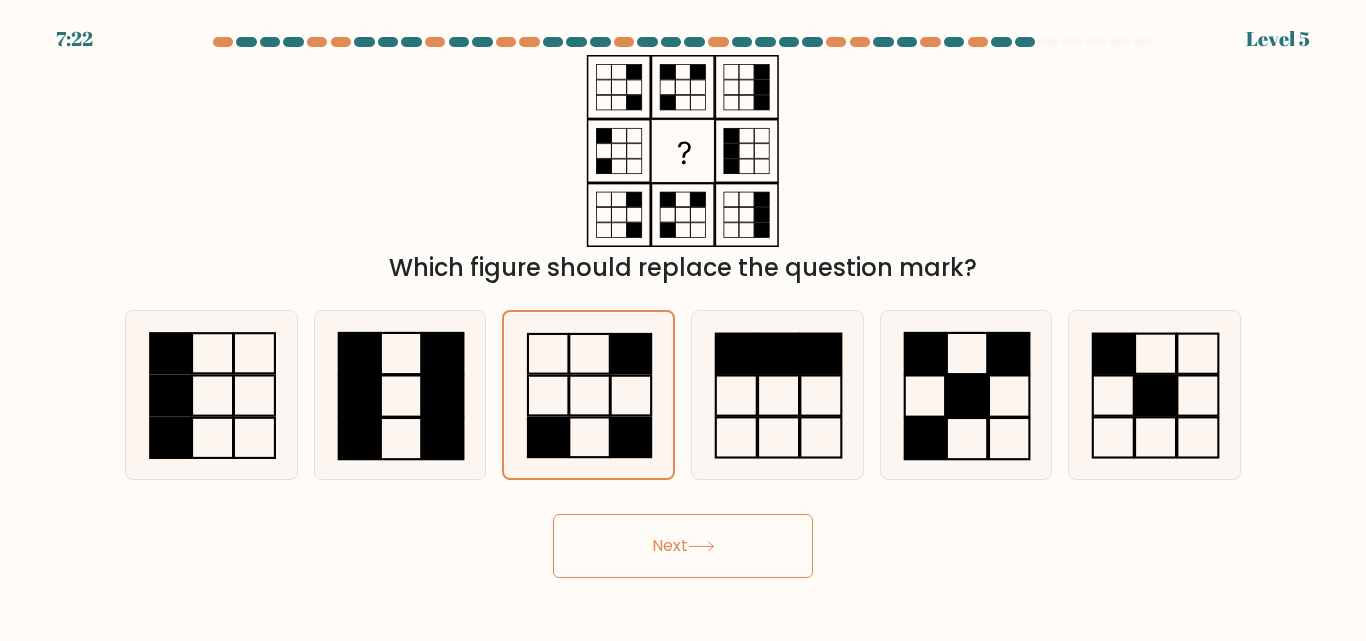 click on "Next" at bounding box center [683, 546] 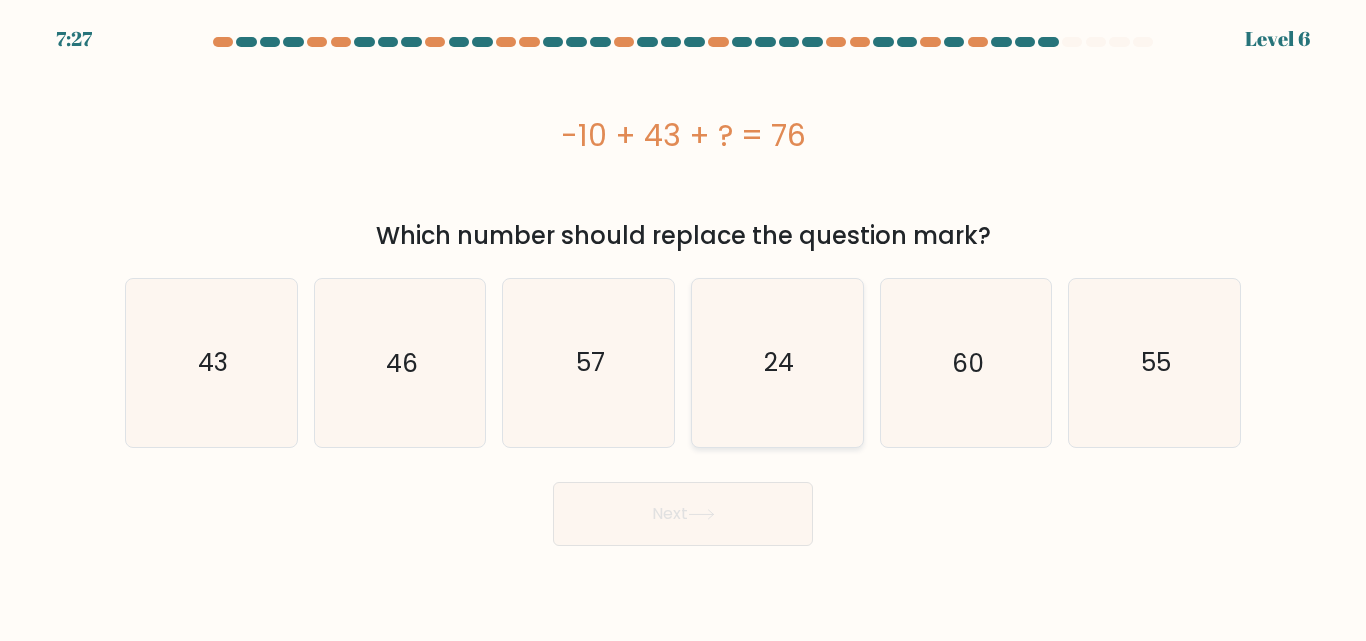 click on "24" 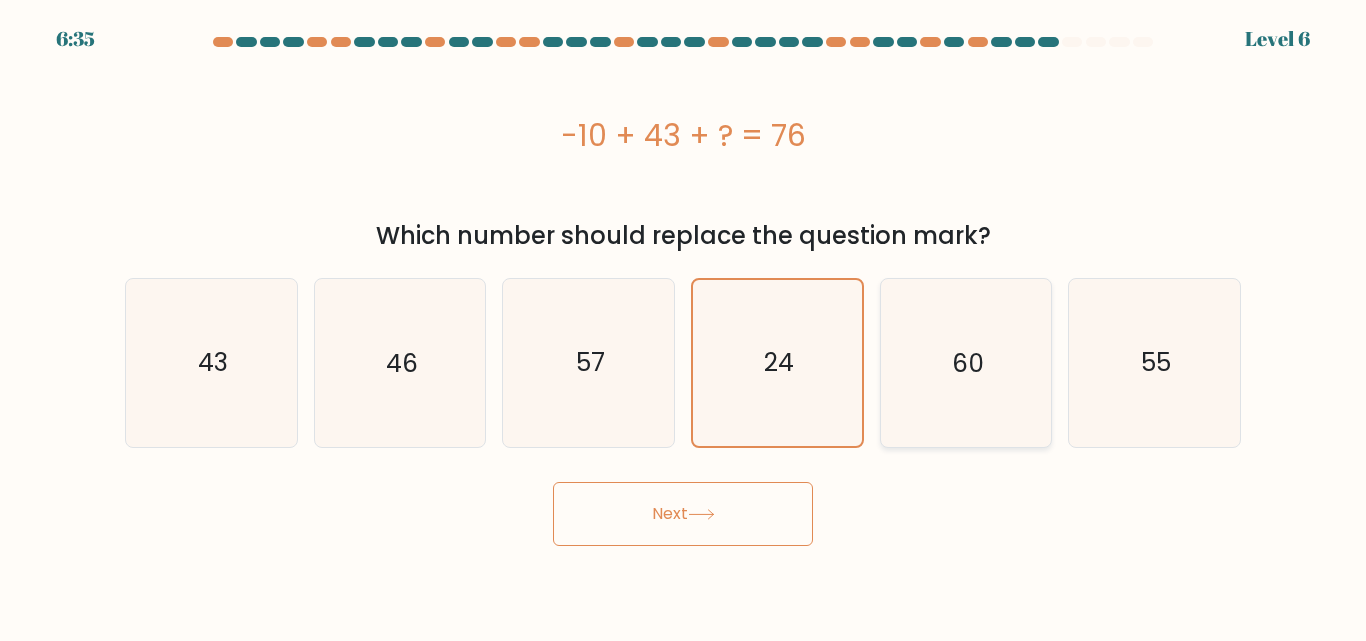 click on "60" 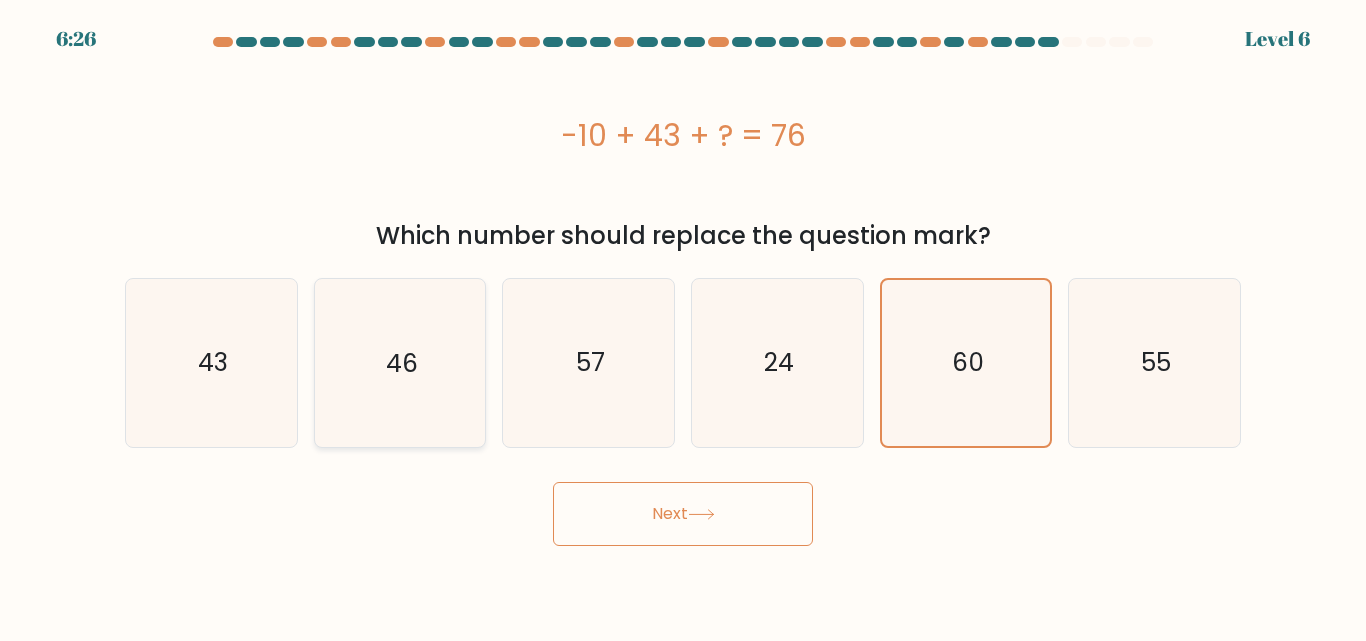 click on "46" 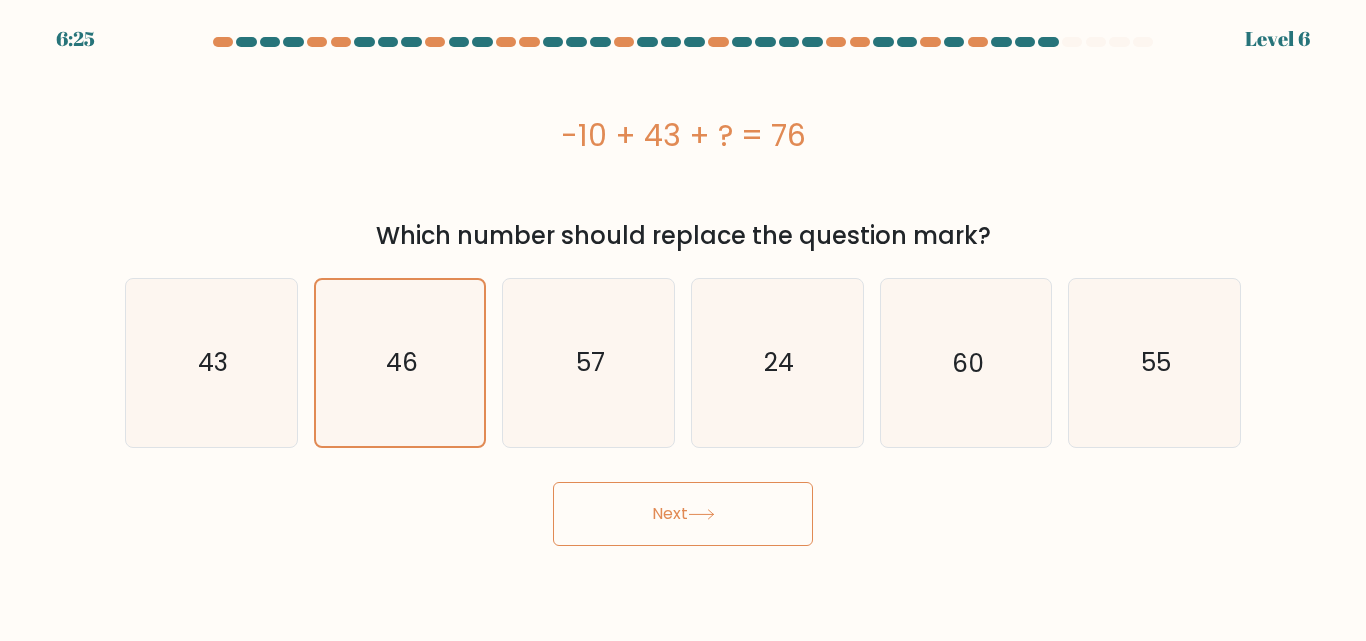 click on "Next" at bounding box center [683, 514] 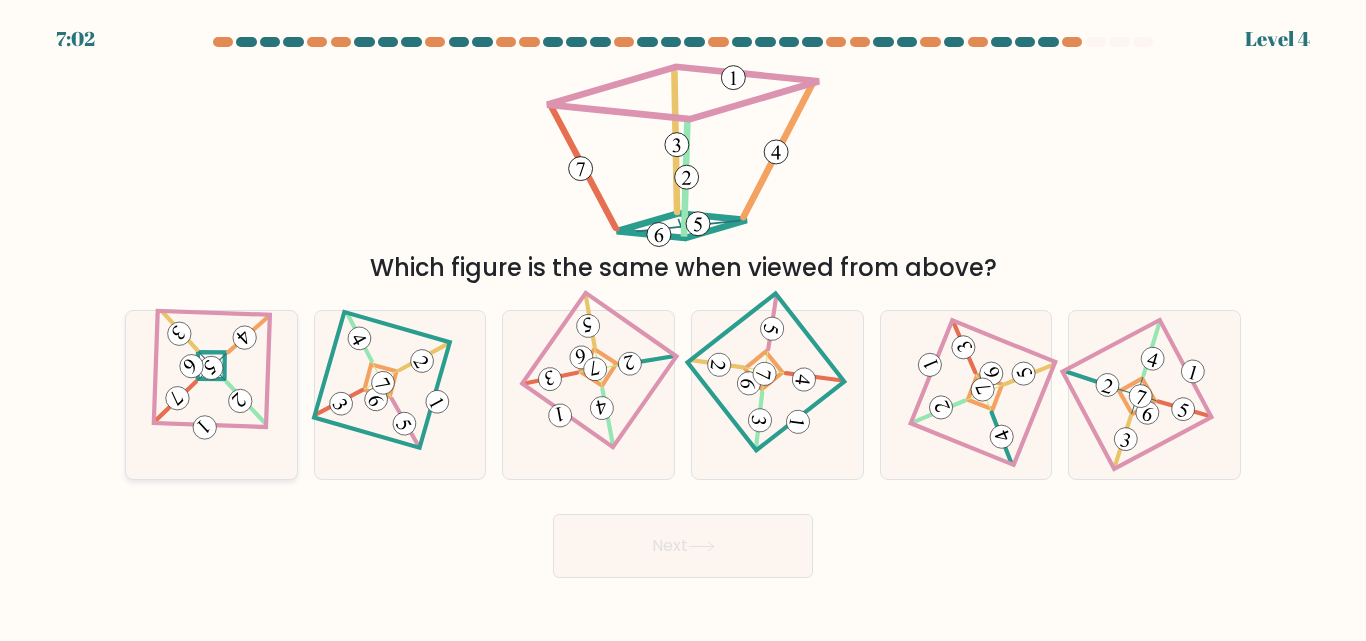 click 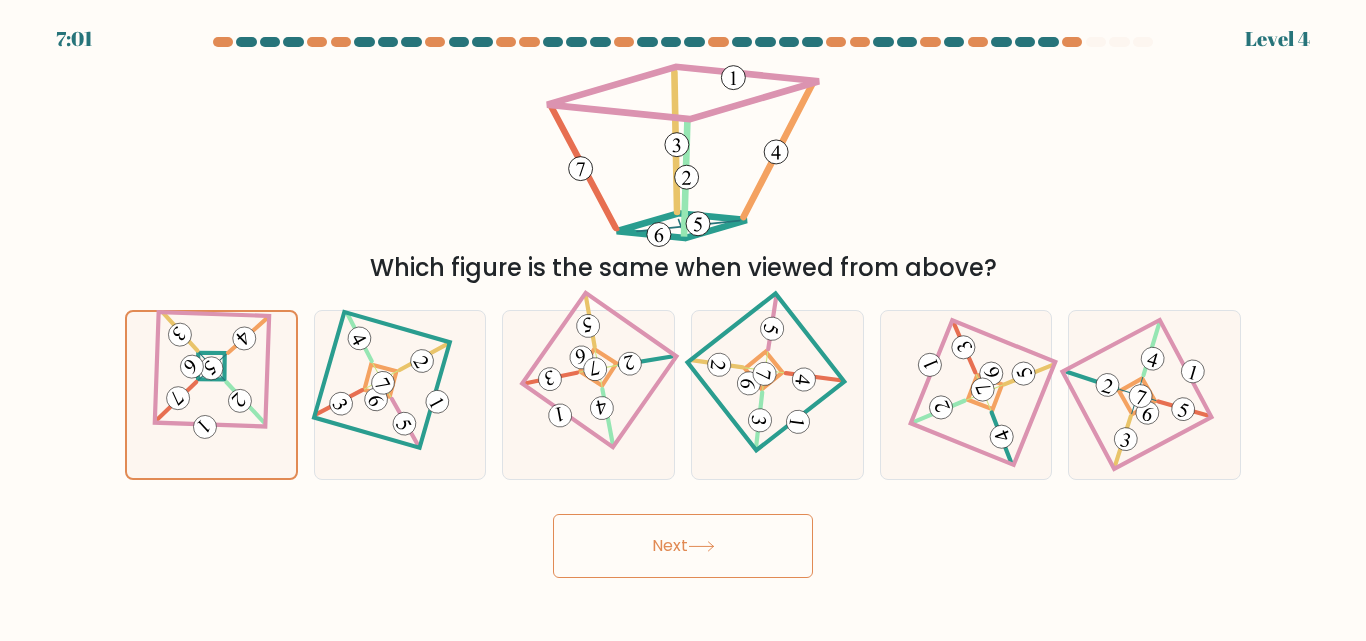 click on "Next" at bounding box center (683, 546) 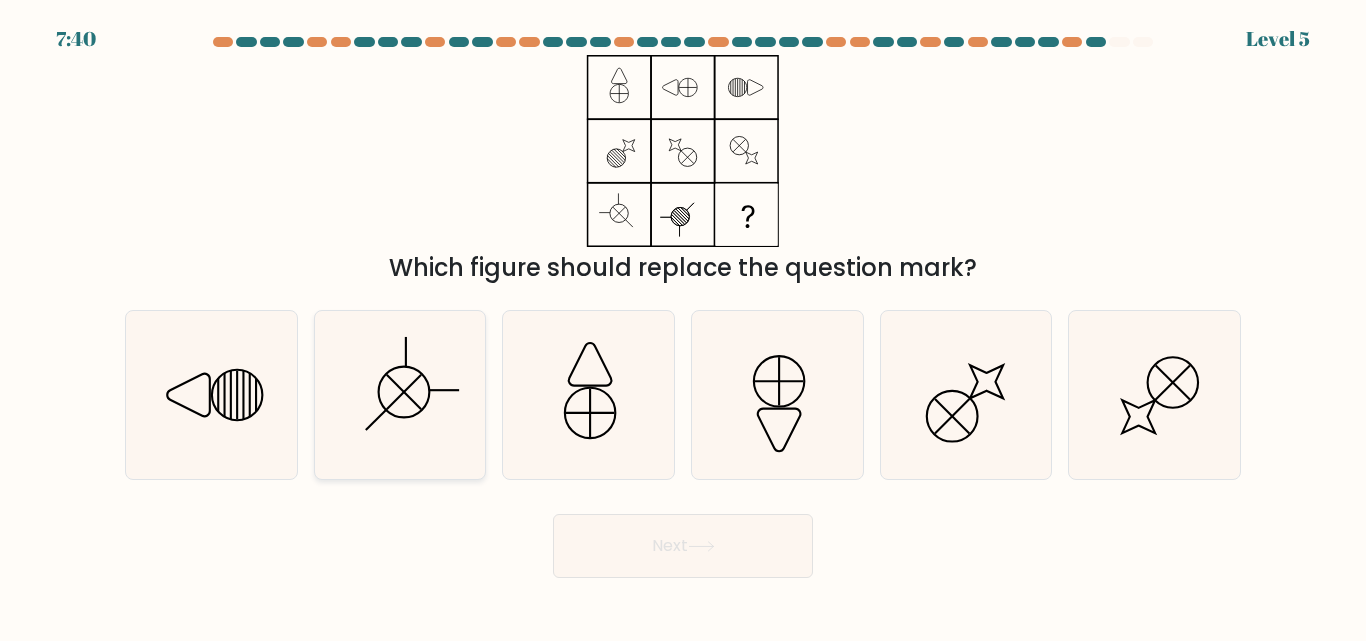 click 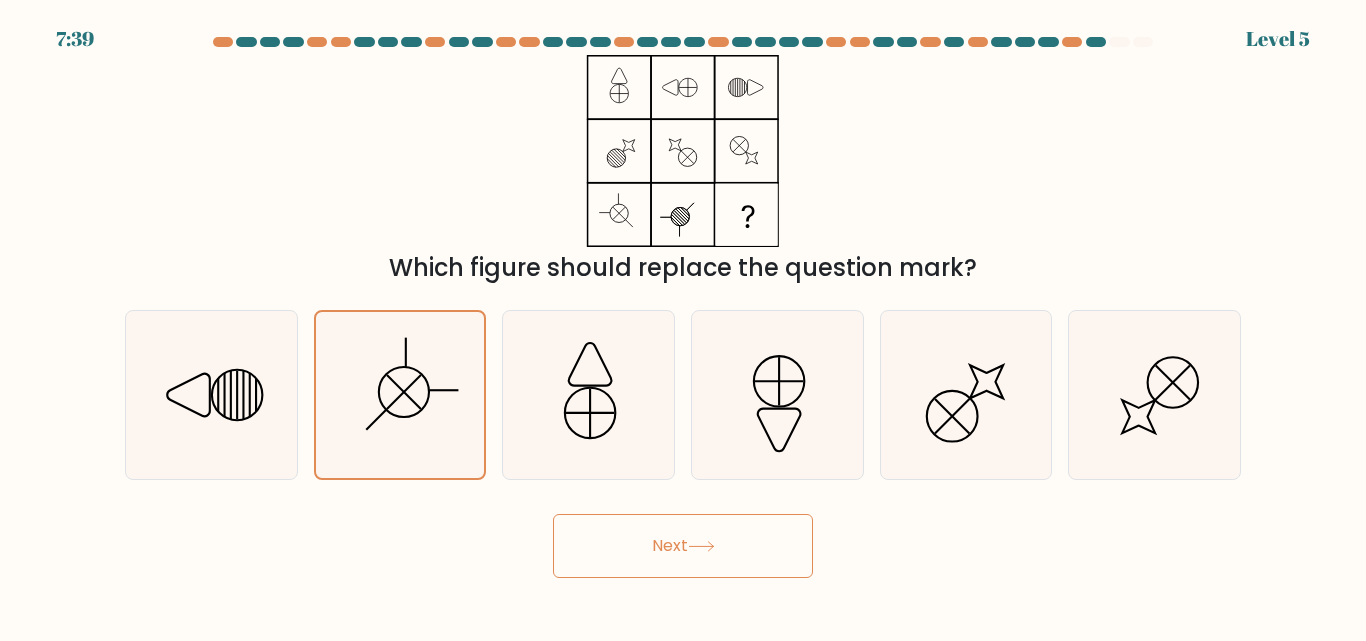 click on "Next" at bounding box center (683, 546) 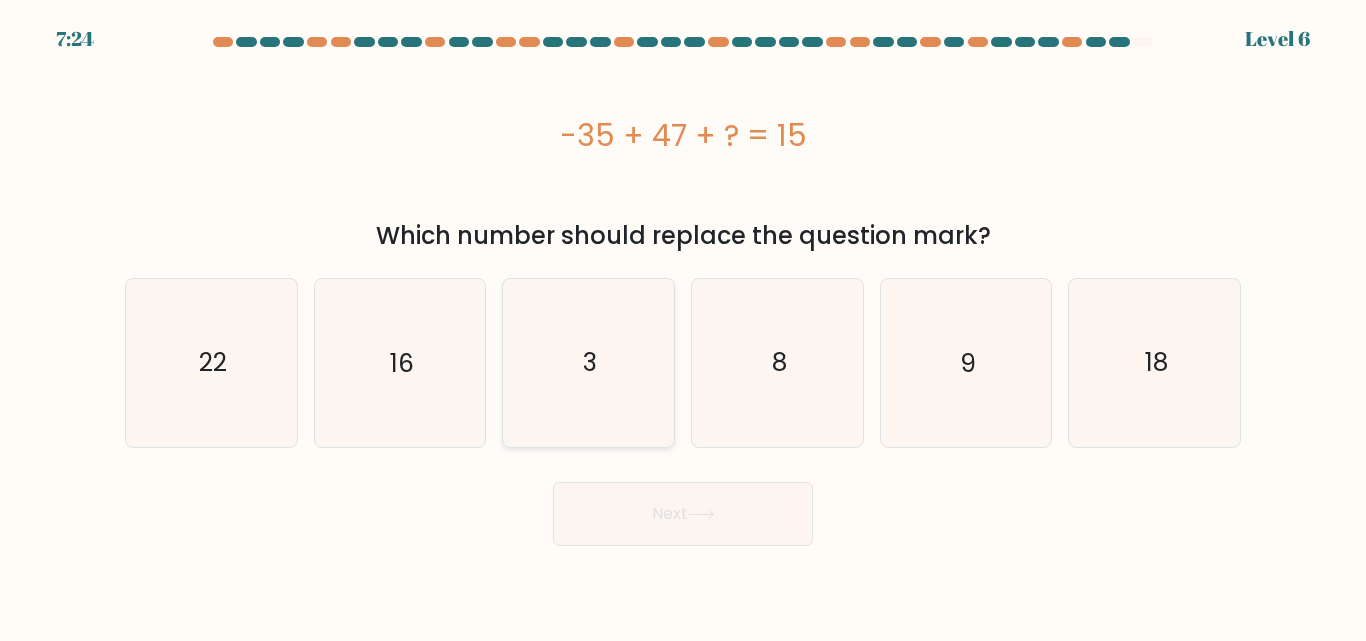 click on "3" 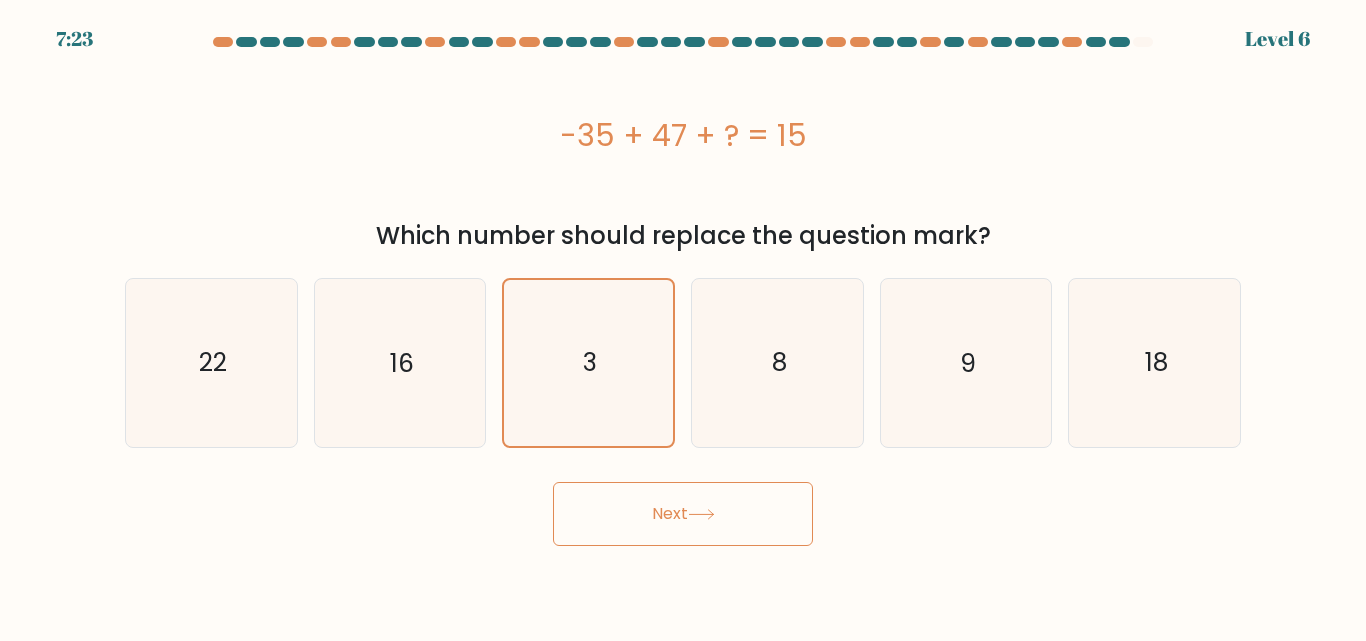 click on "Next" at bounding box center [683, 514] 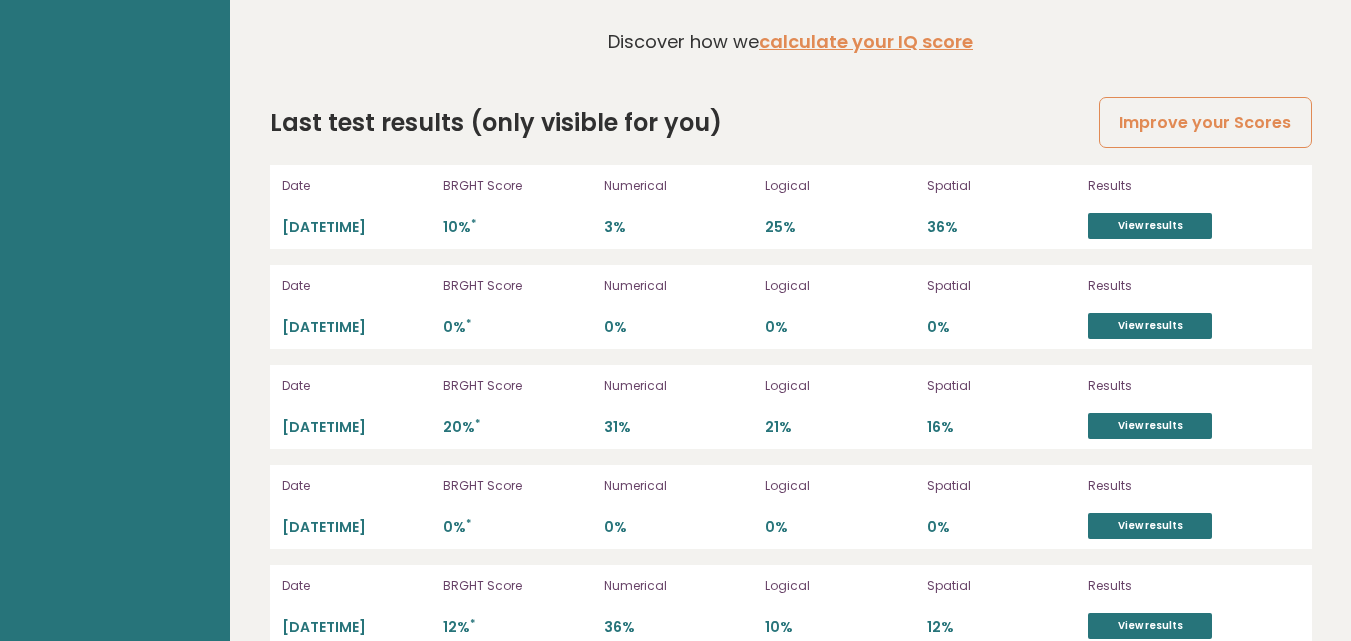 scroll, scrollTop: 5400, scrollLeft: 0, axis: vertical 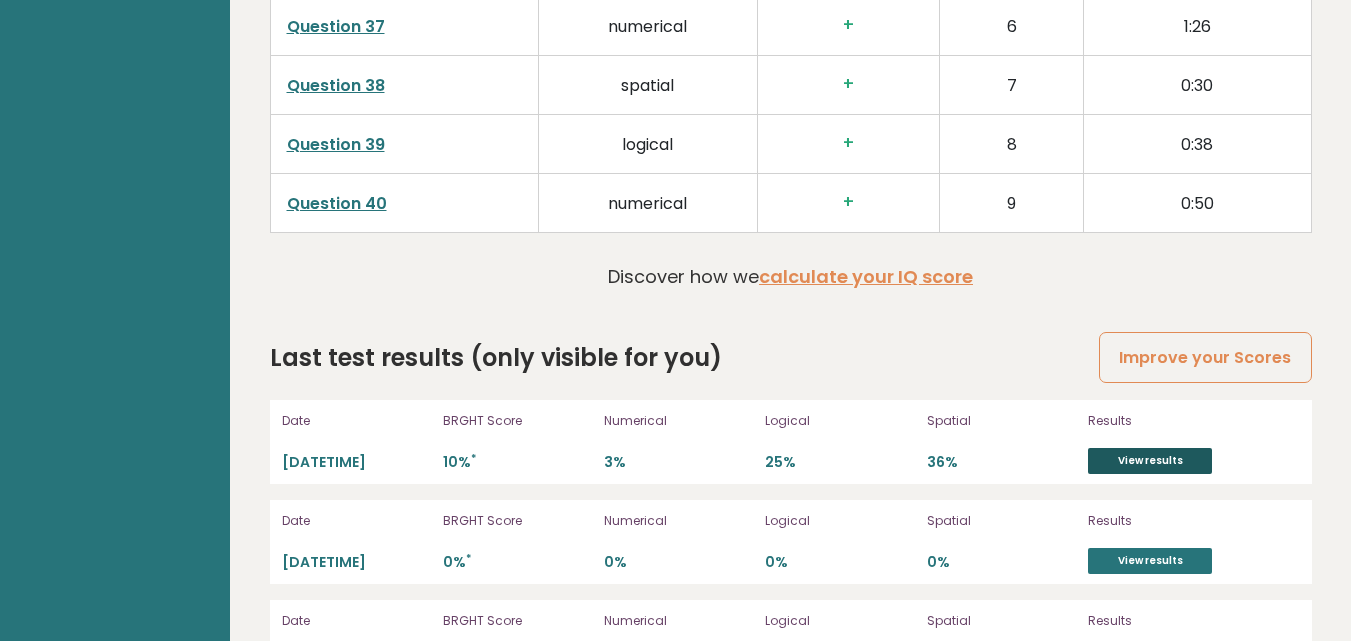 click on "View results" at bounding box center [1150, 461] 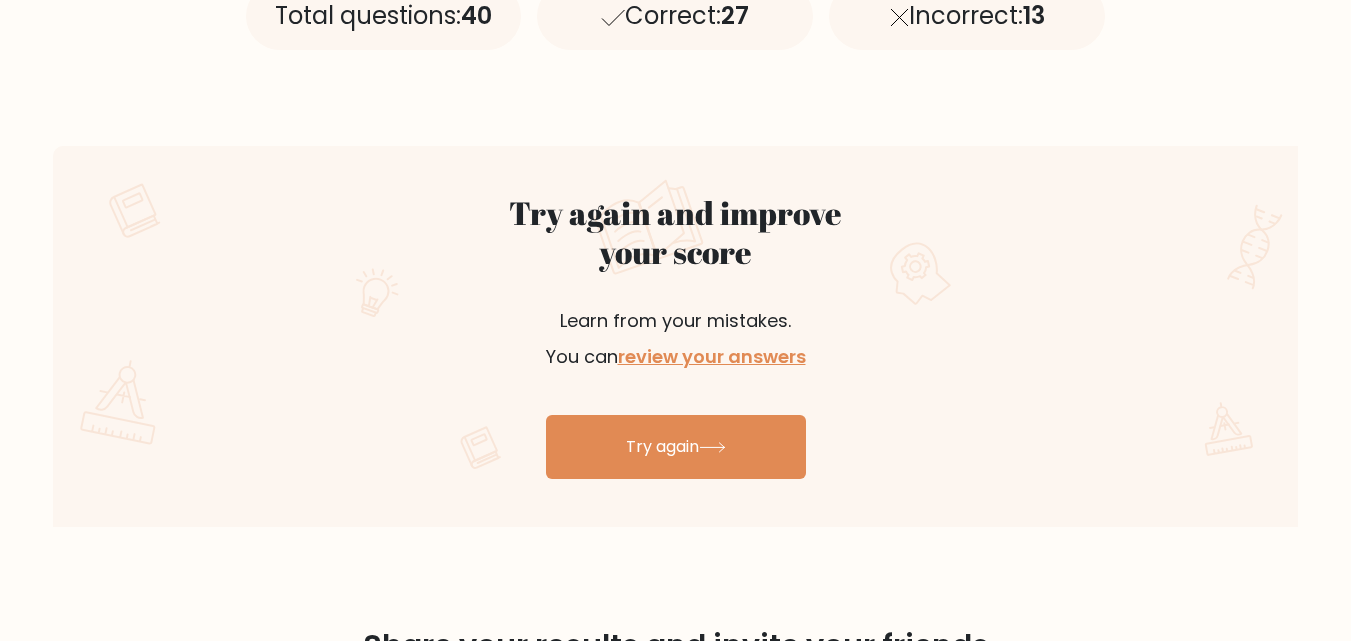 scroll, scrollTop: 1000, scrollLeft: 0, axis: vertical 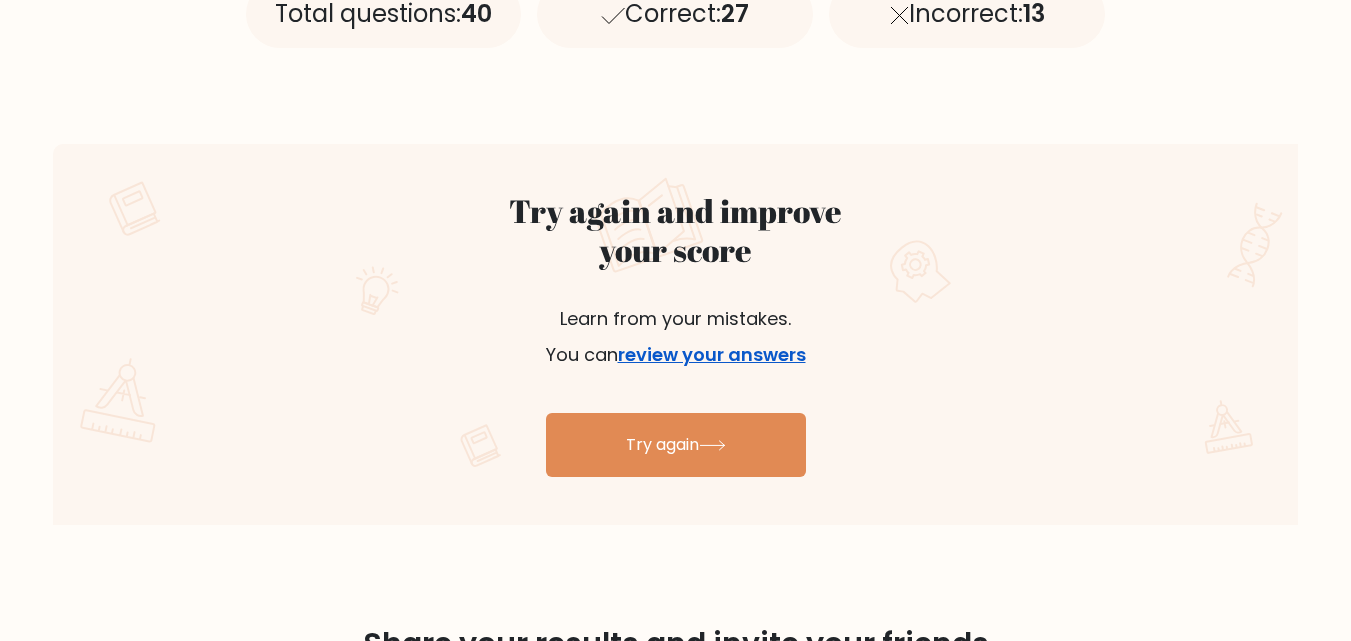 click on "review your answers" at bounding box center [712, 354] 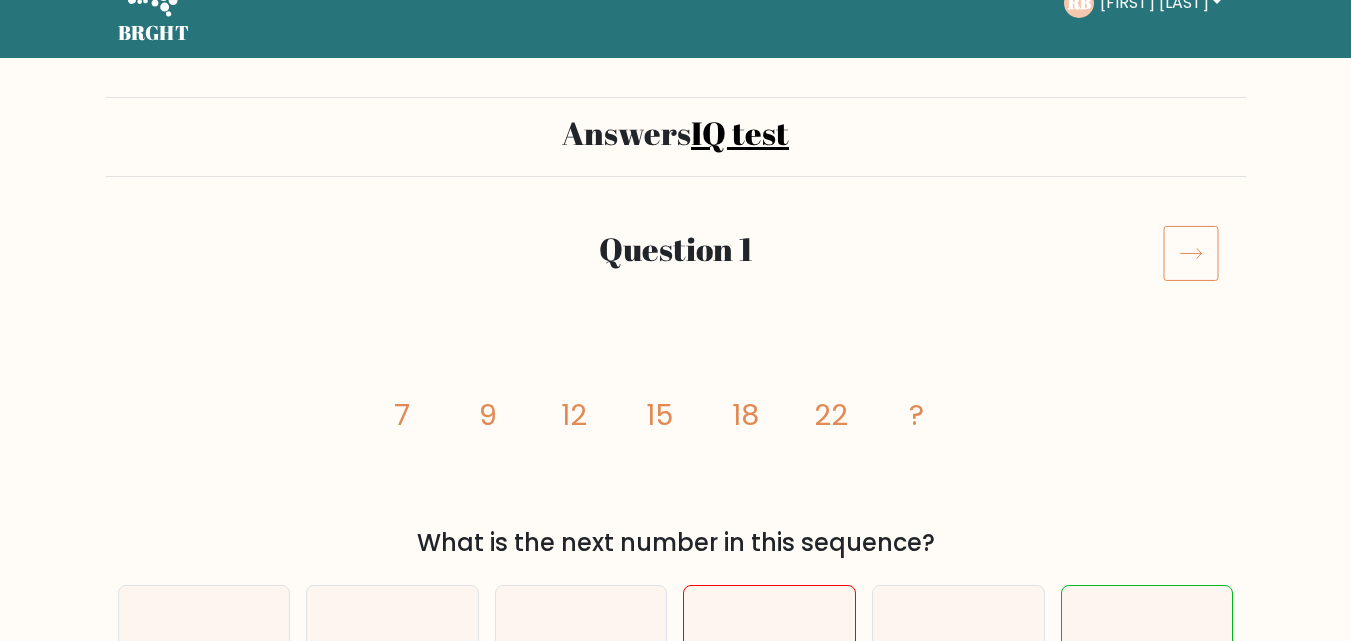 scroll, scrollTop: 100, scrollLeft: 0, axis: vertical 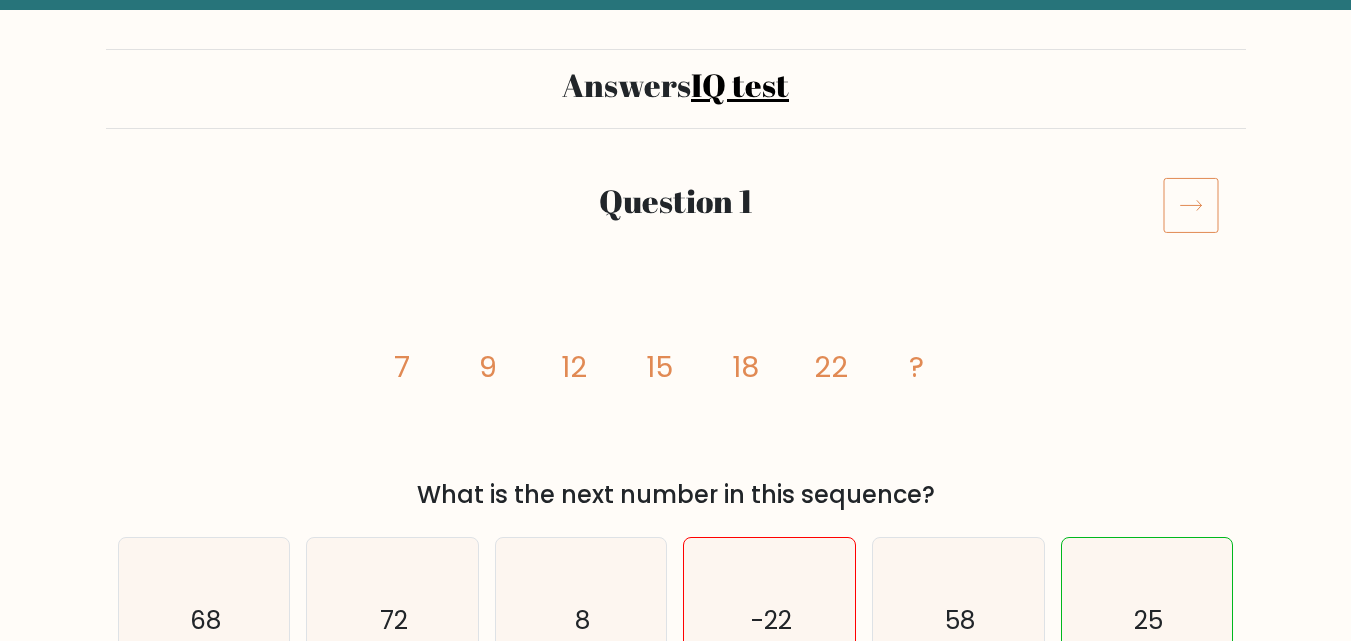 click 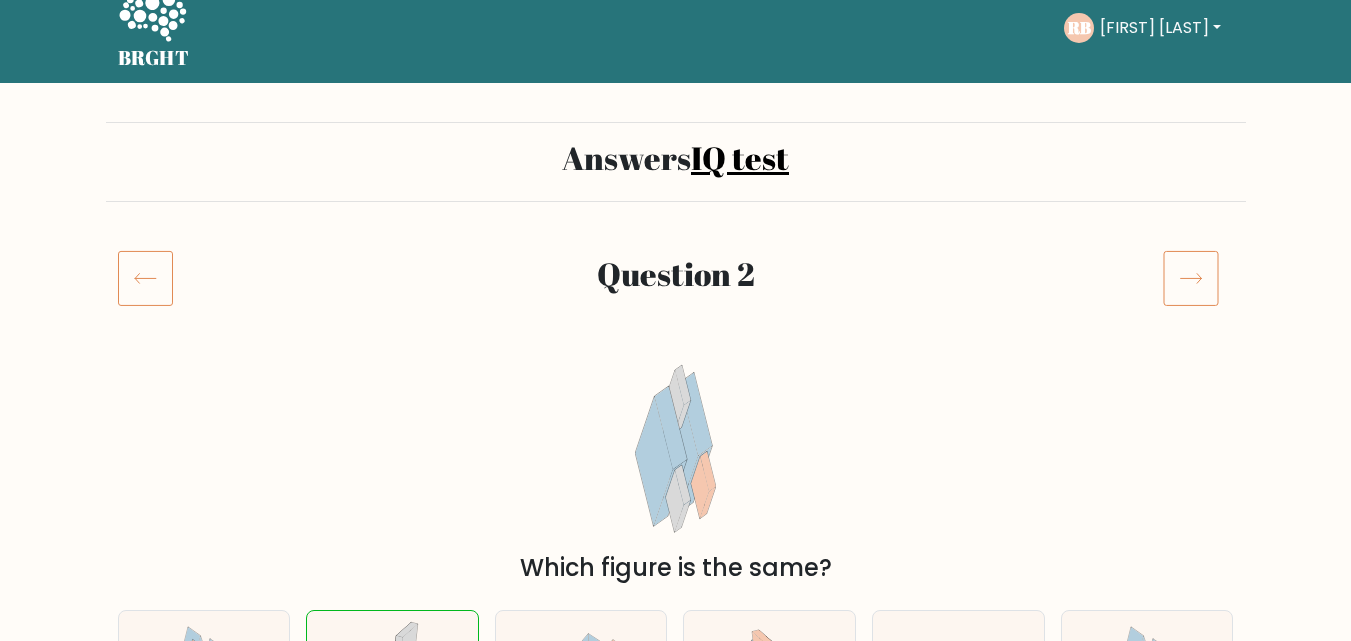 scroll, scrollTop: 0, scrollLeft: 0, axis: both 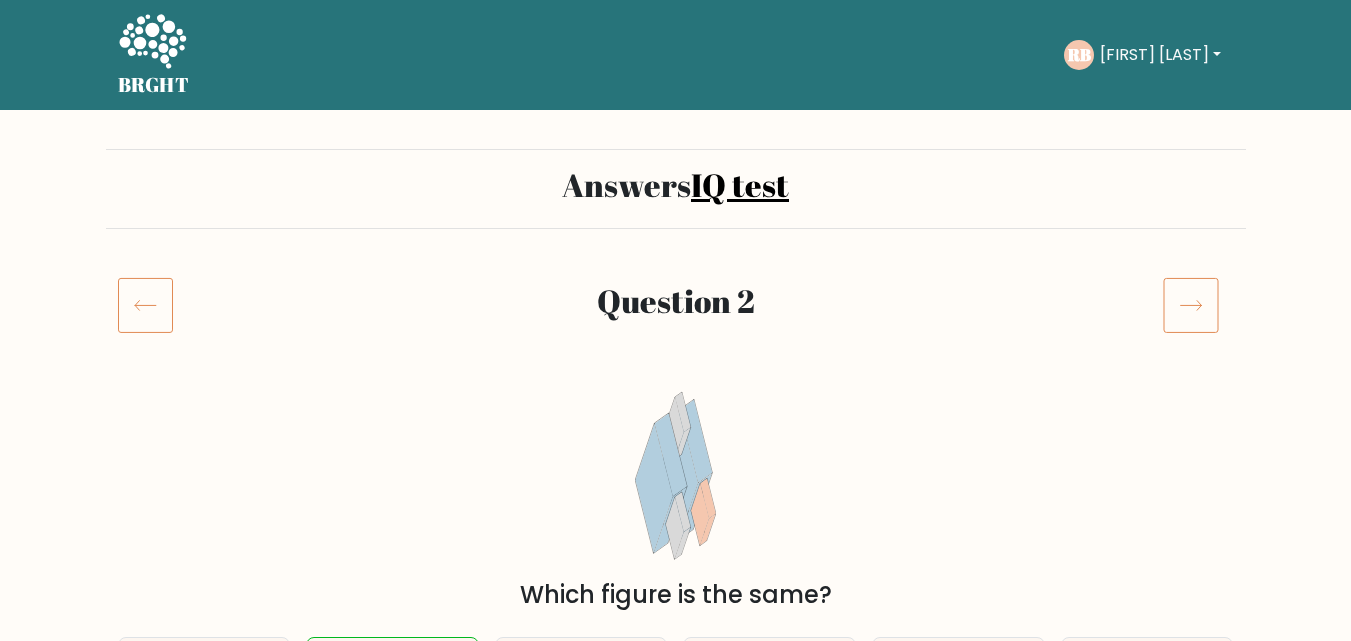 click 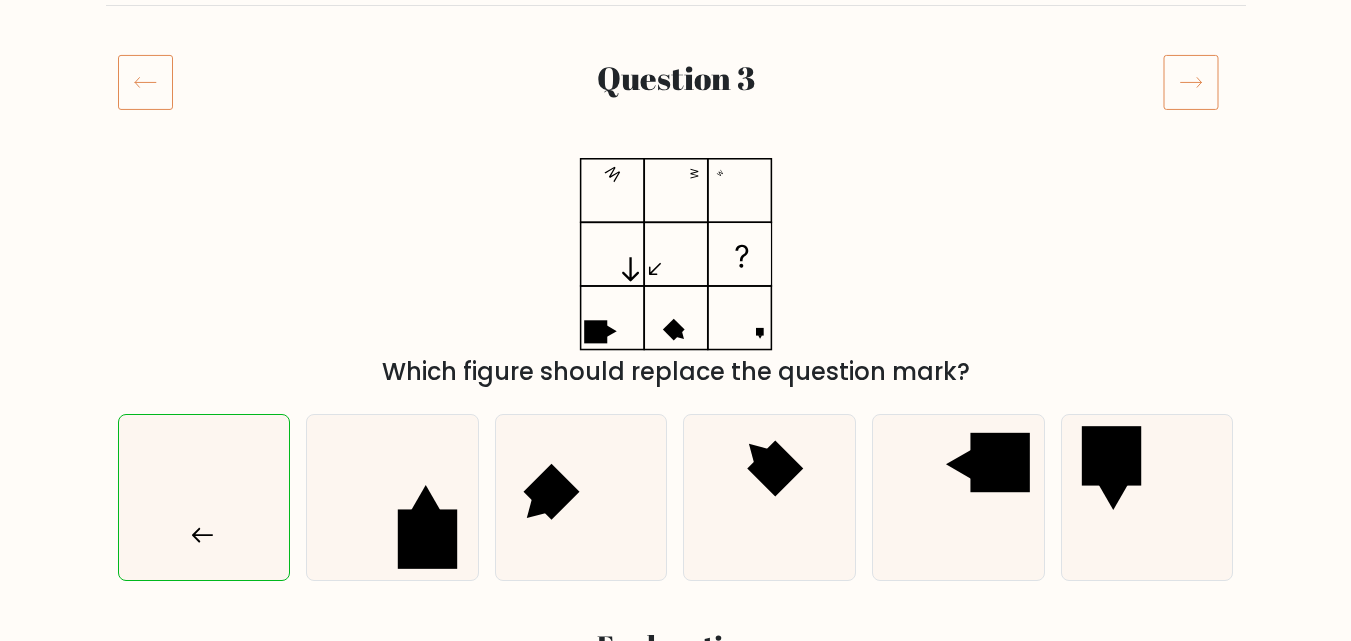 scroll, scrollTop: 100, scrollLeft: 0, axis: vertical 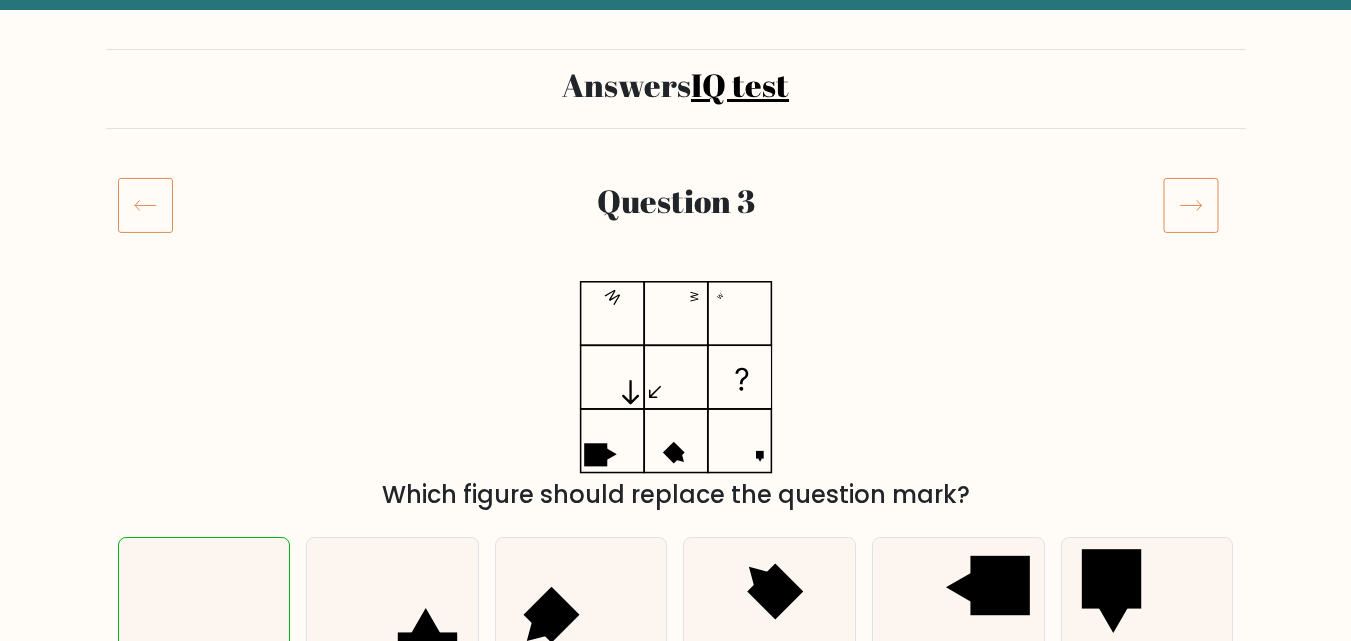 click 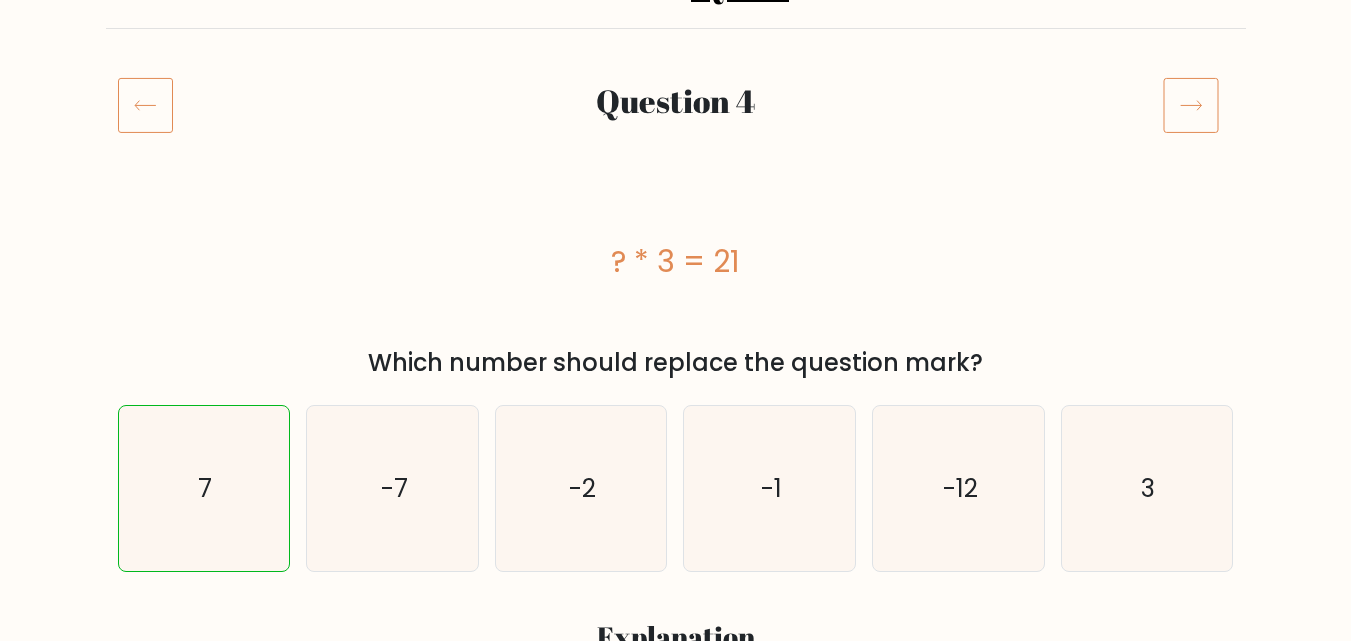 scroll, scrollTop: 200, scrollLeft: 0, axis: vertical 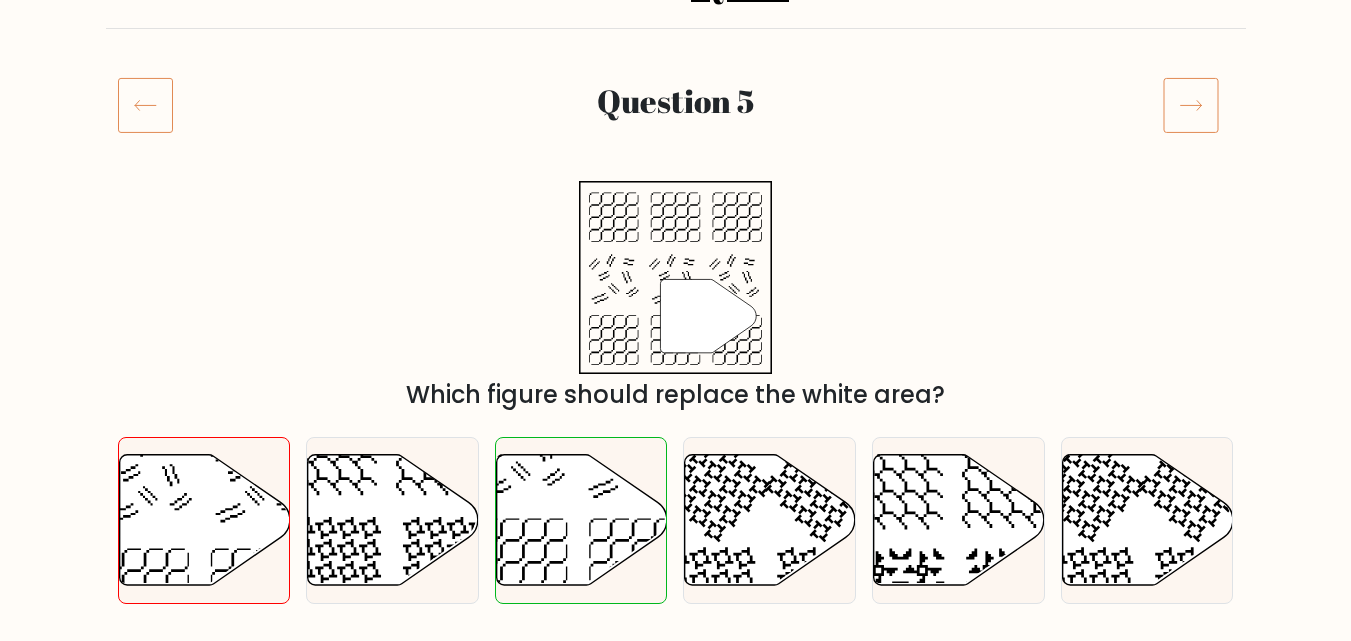 click 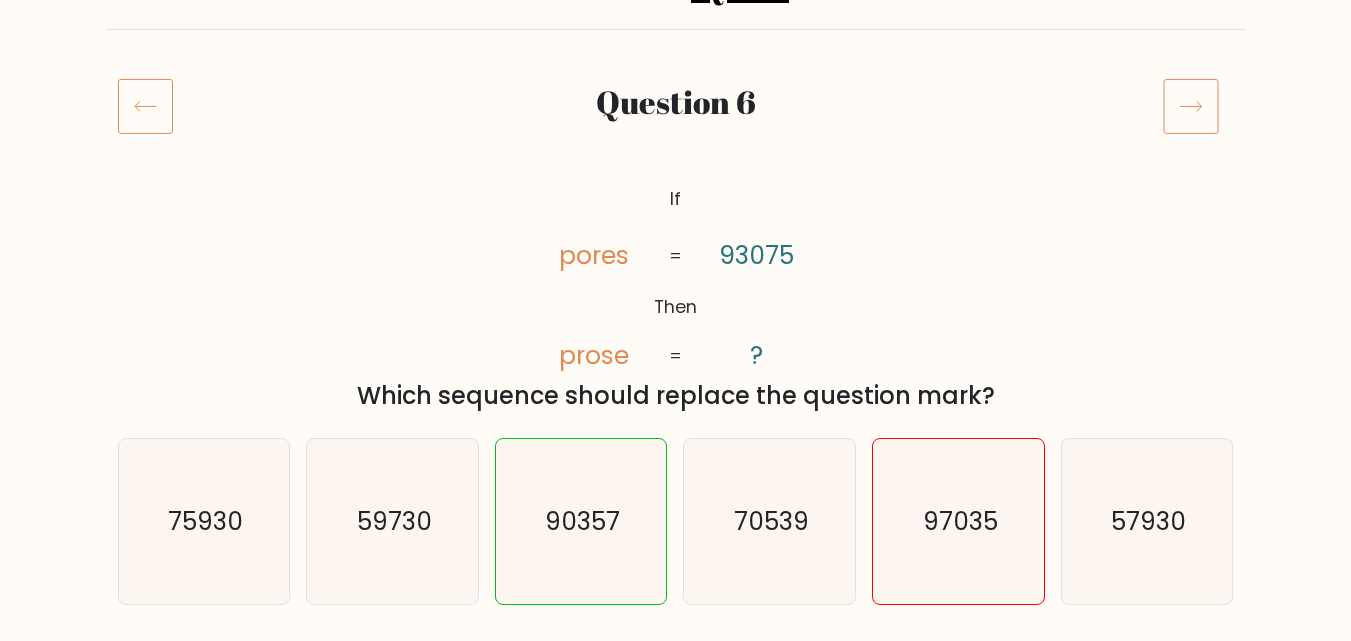 scroll, scrollTop: 200, scrollLeft: 0, axis: vertical 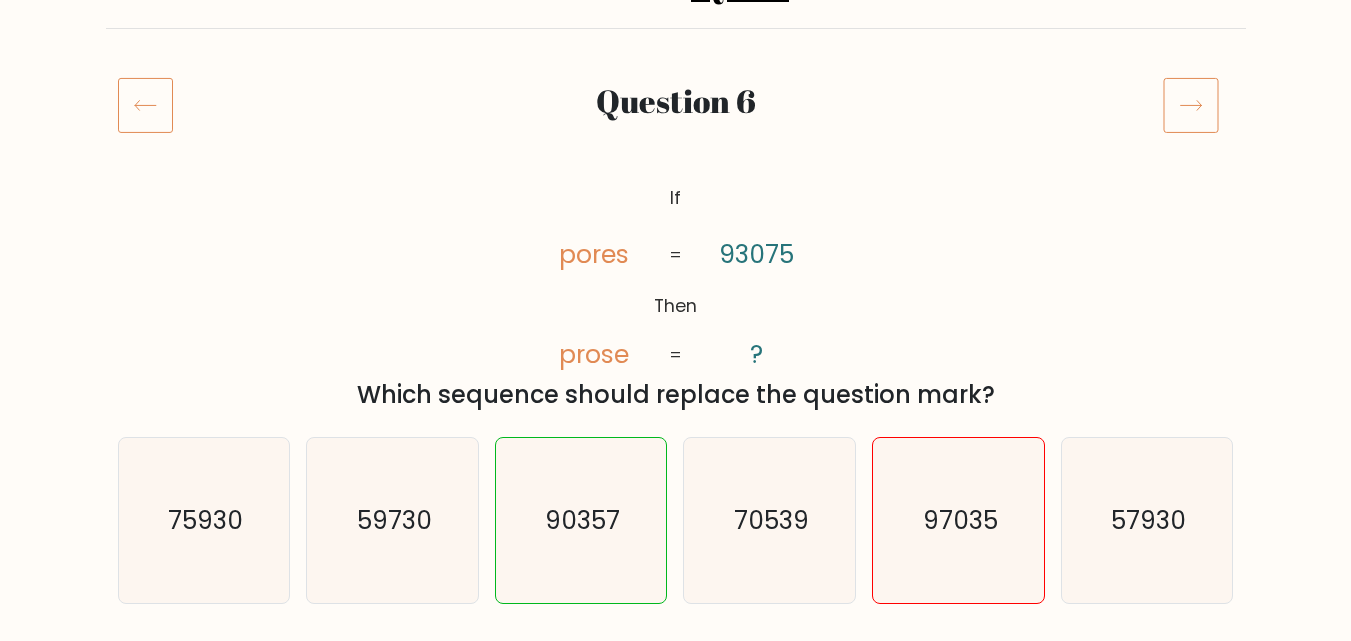 click 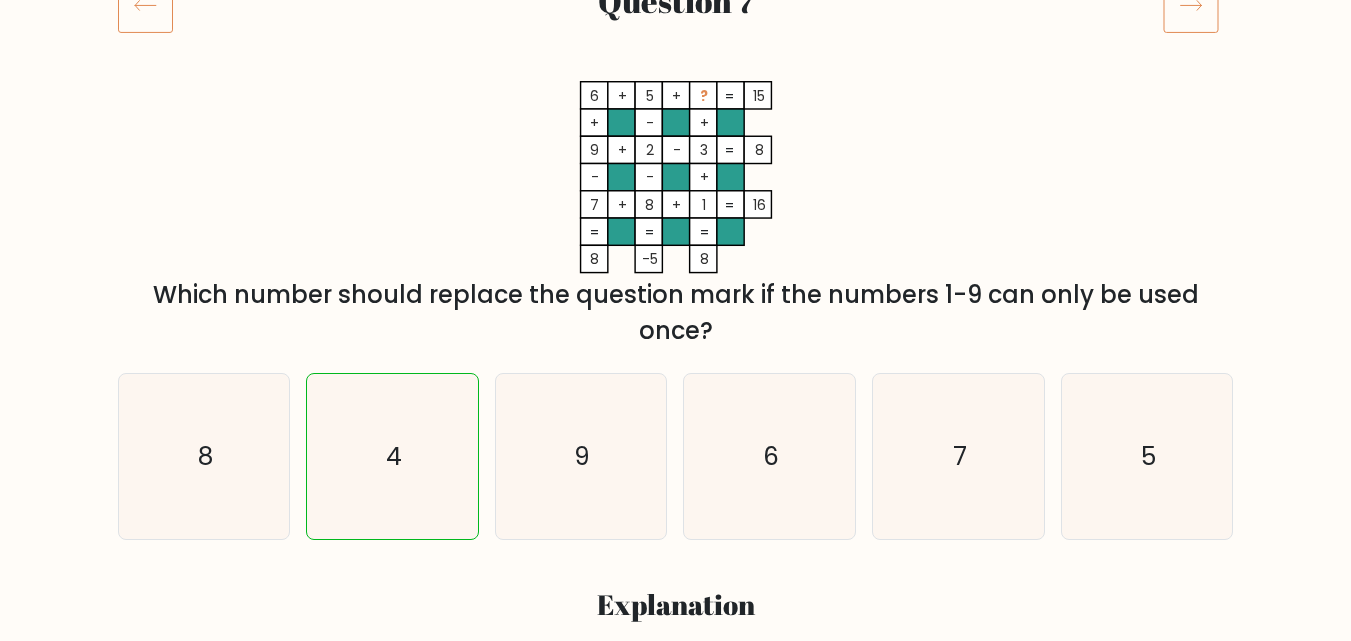 scroll, scrollTop: 100, scrollLeft: 0, axis: vertical 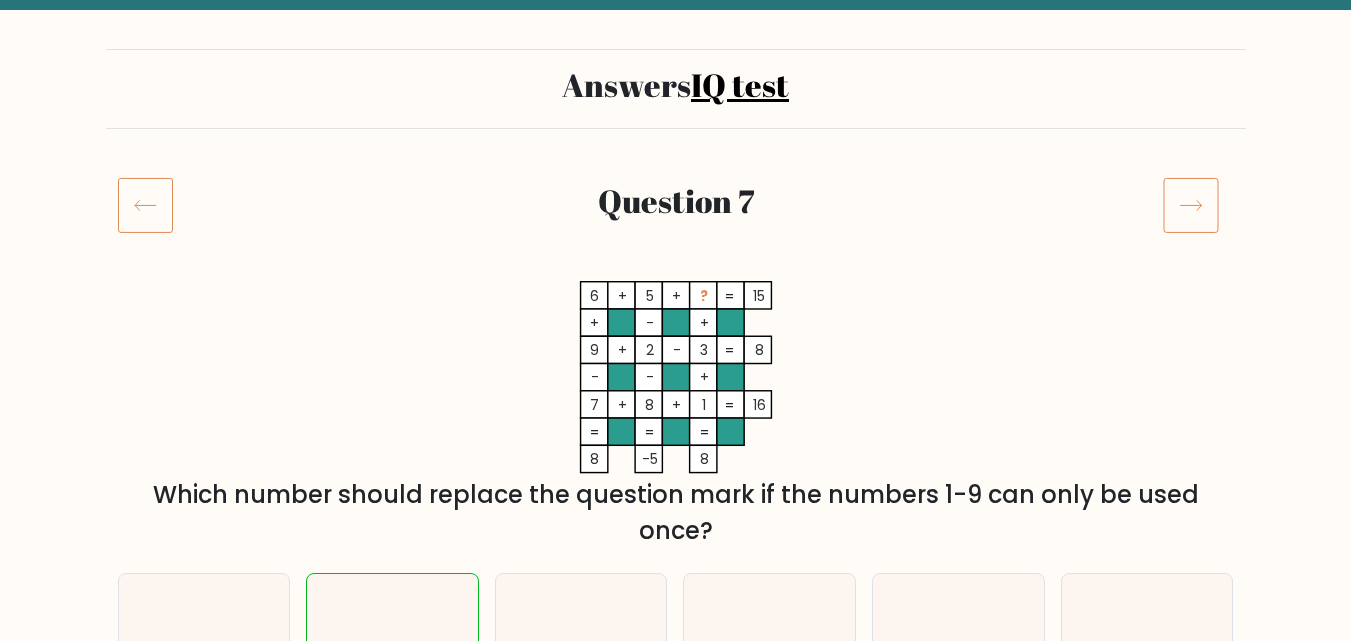 click 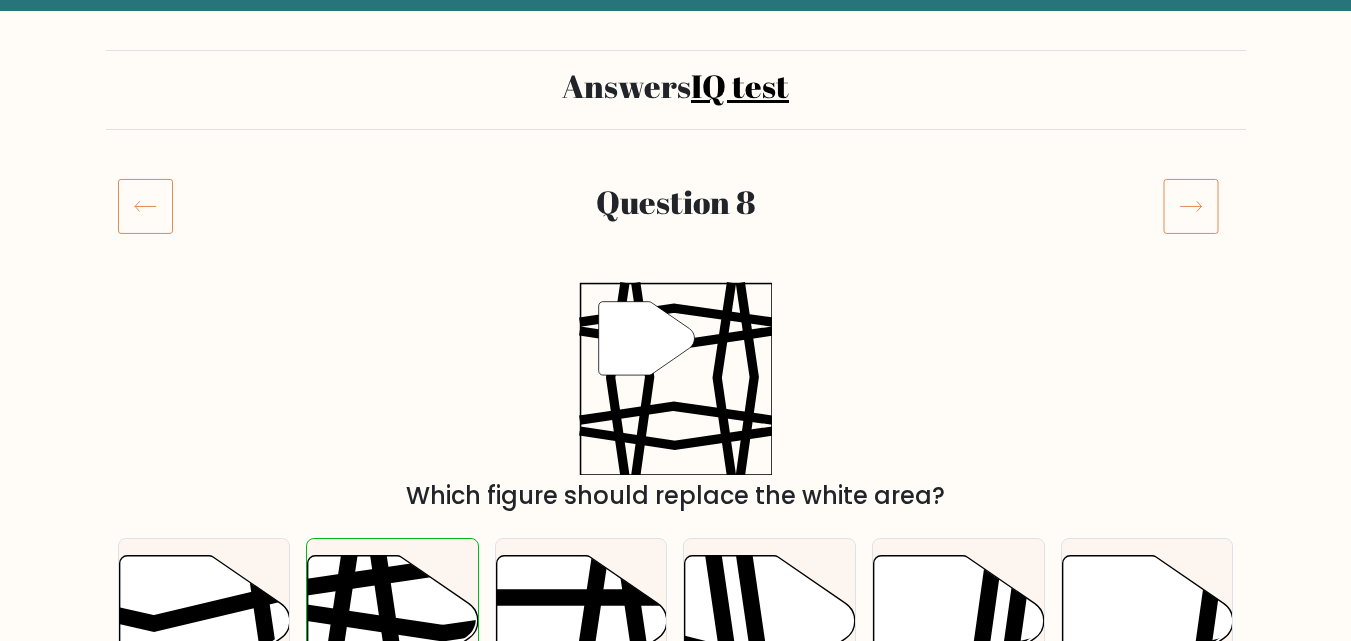 scroll, scrollTop: 100, scrollLeft: 0, axis: vertical 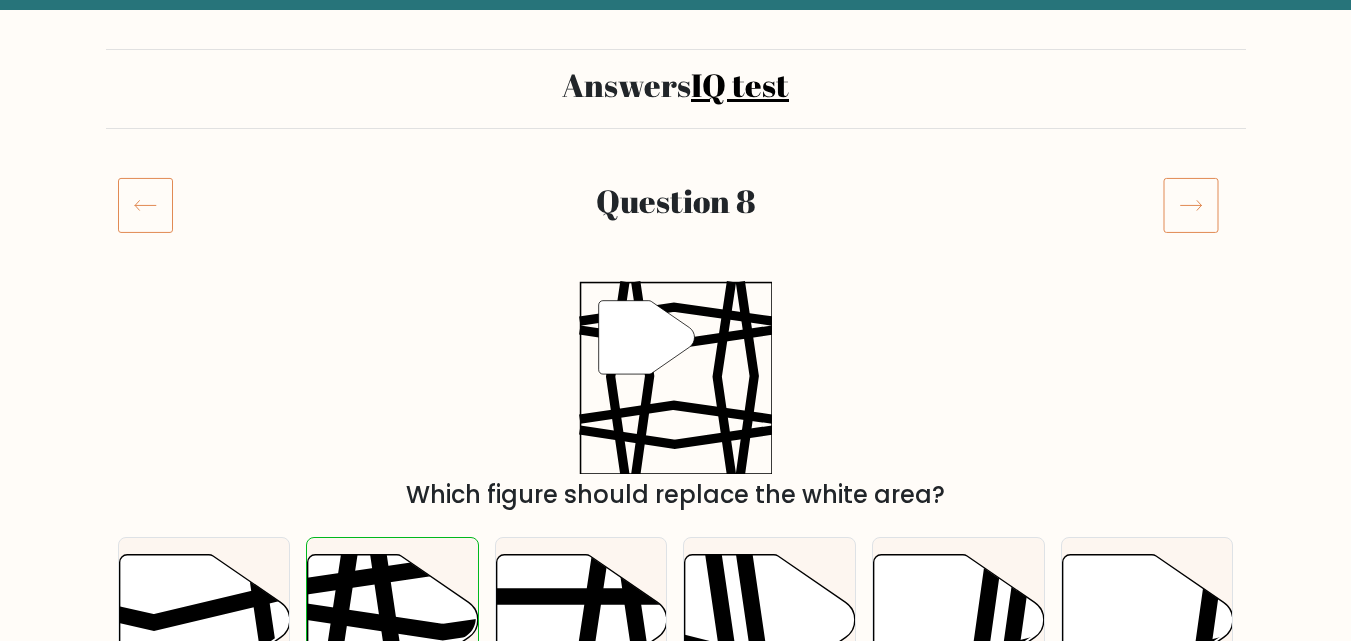 click 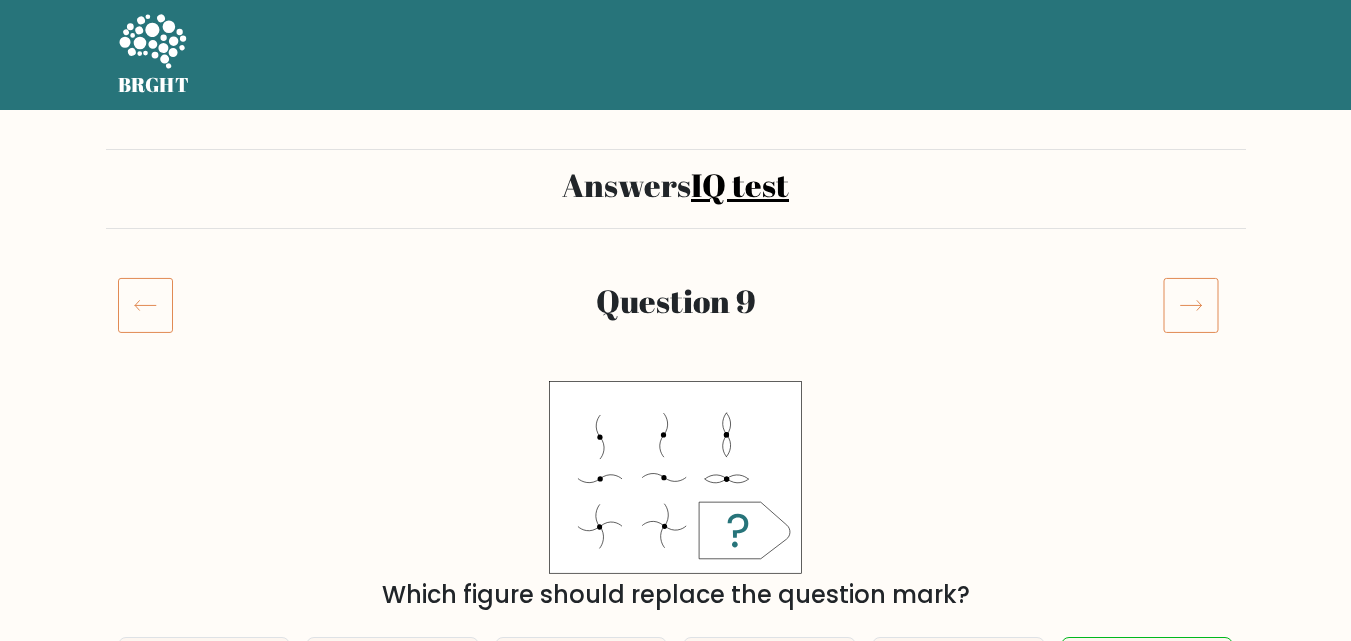 scroll, scrollTop: 200, scrollLeft: 0, axis: vertical 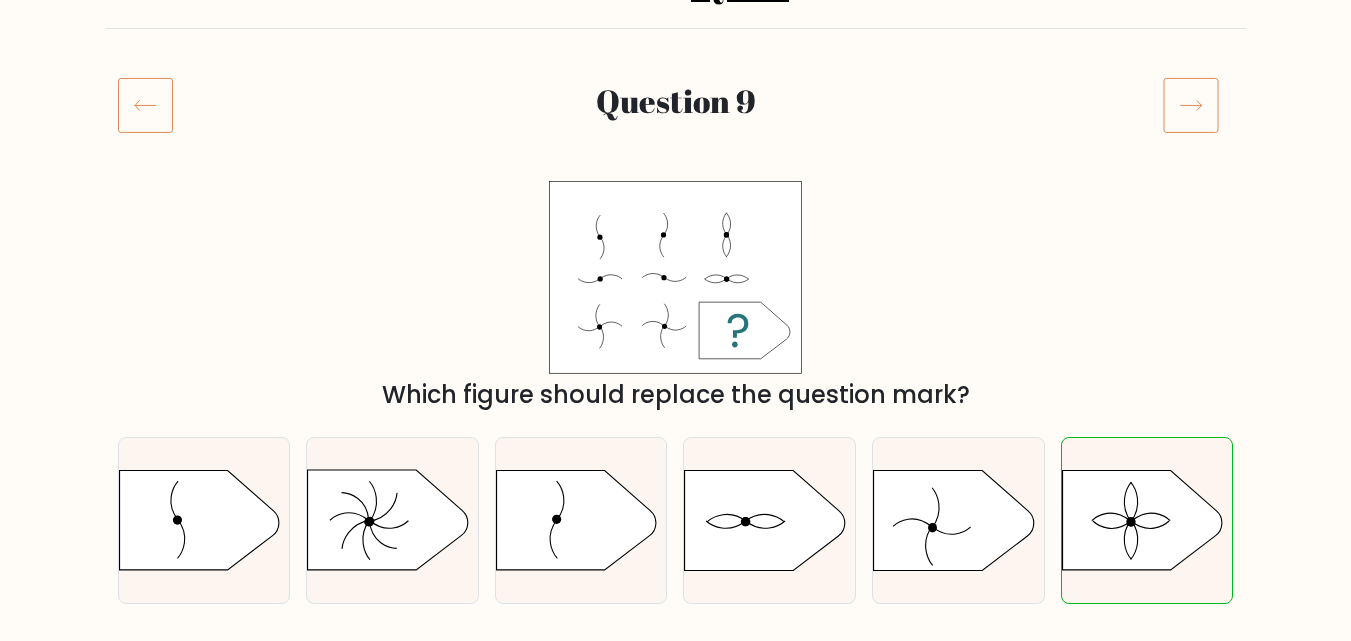 click 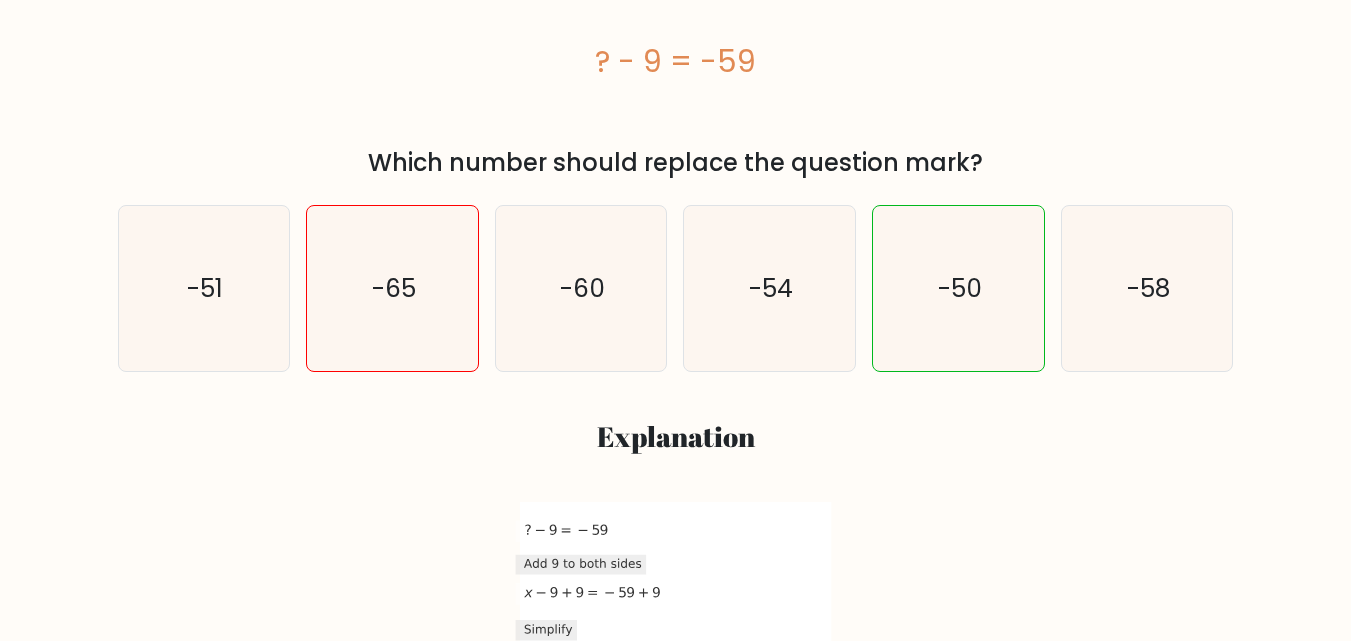 scroll, scrollTop: 200, scrollLeft: 0, axis: vertical 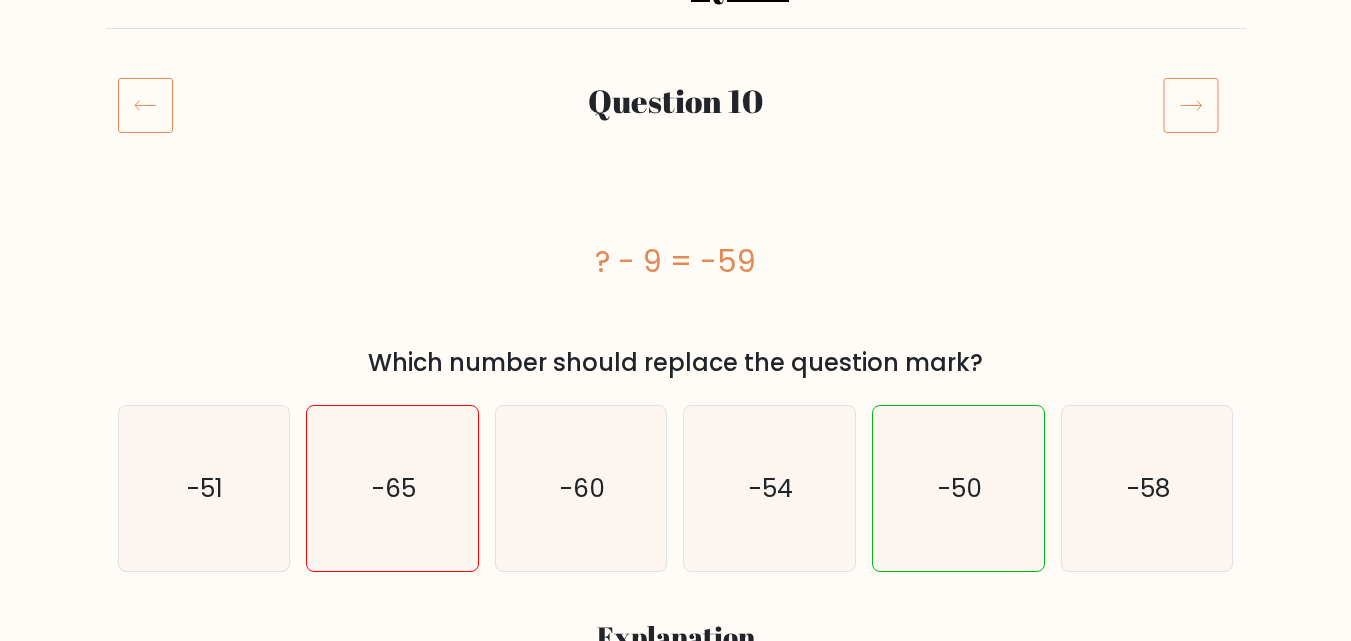 click 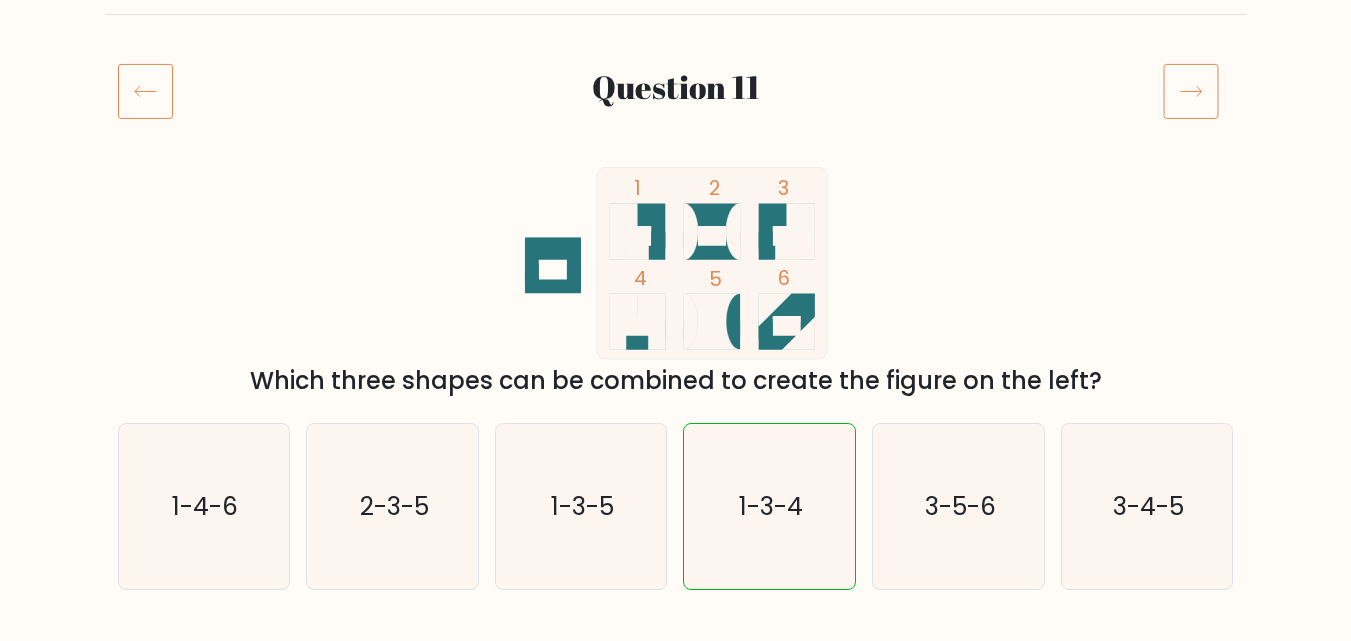 scroll, scrollTop: 100, scrollLeft: 0, axis: vertical 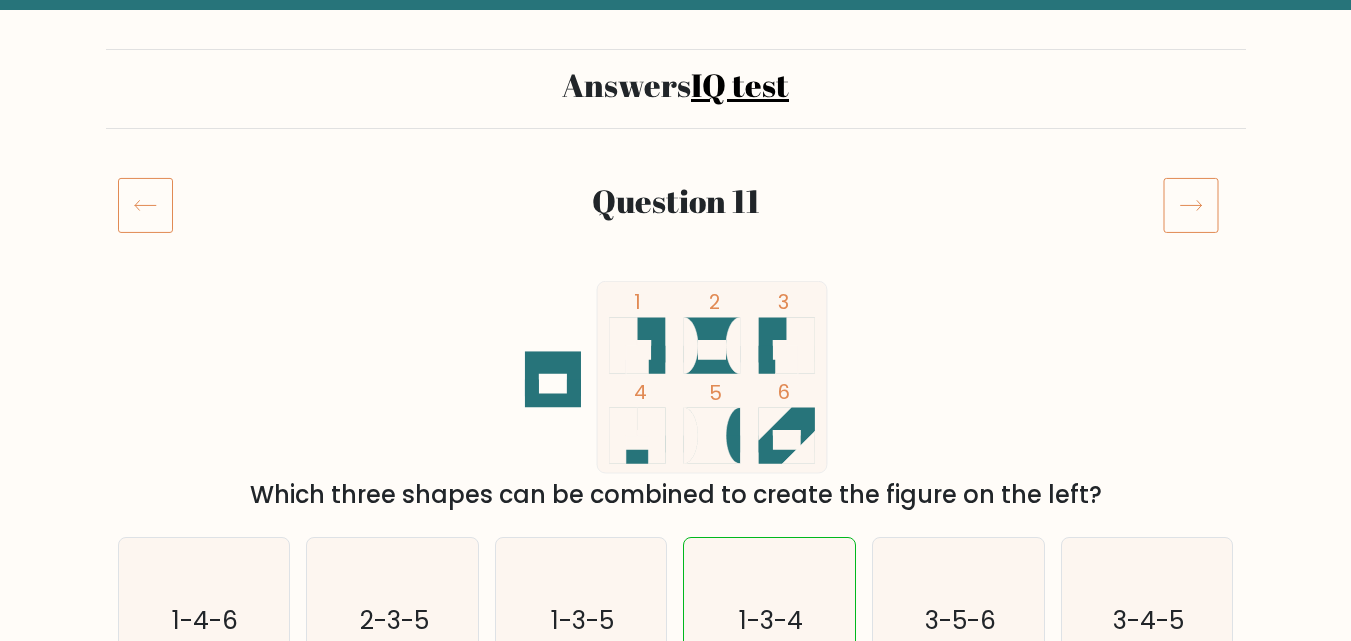 click 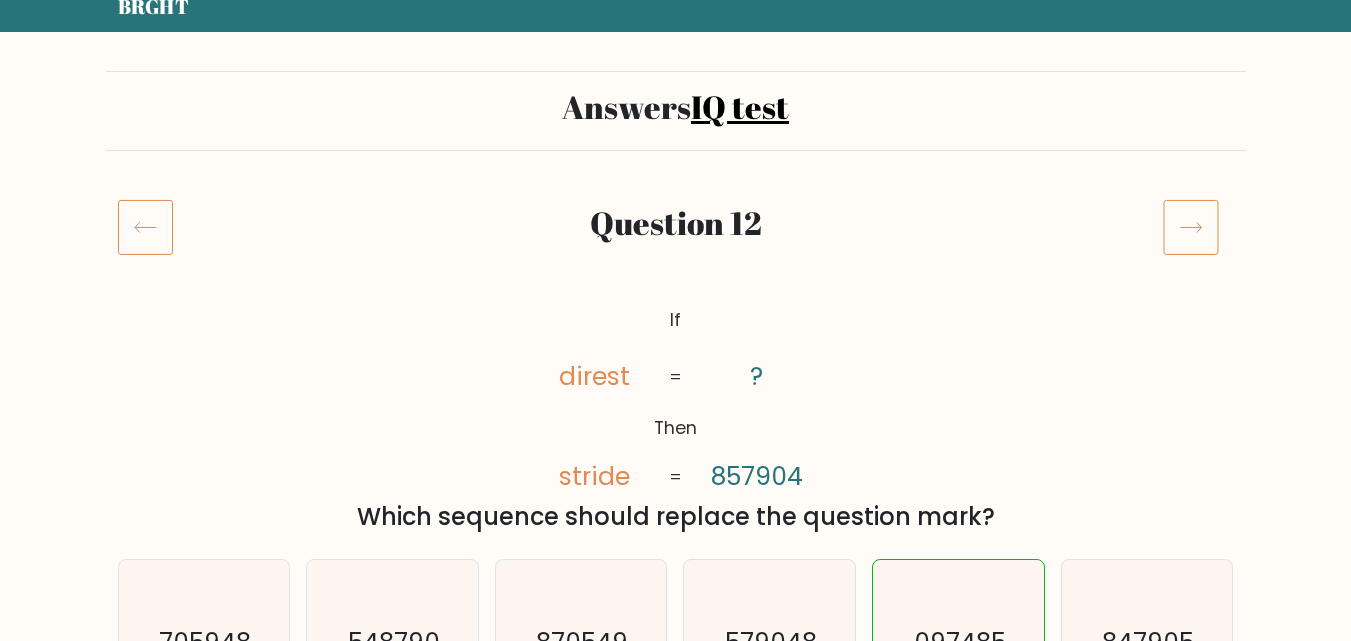 scroll, scrollTop: 200, scrollLeft: 0, axis: vertical 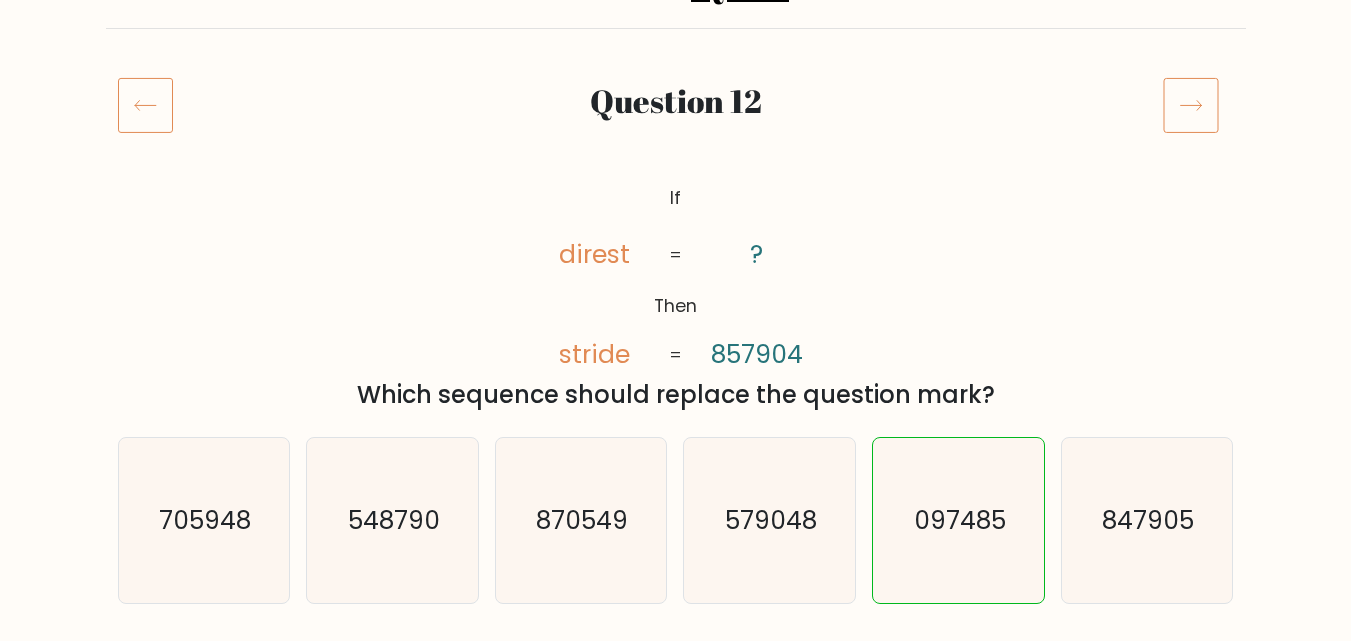 click 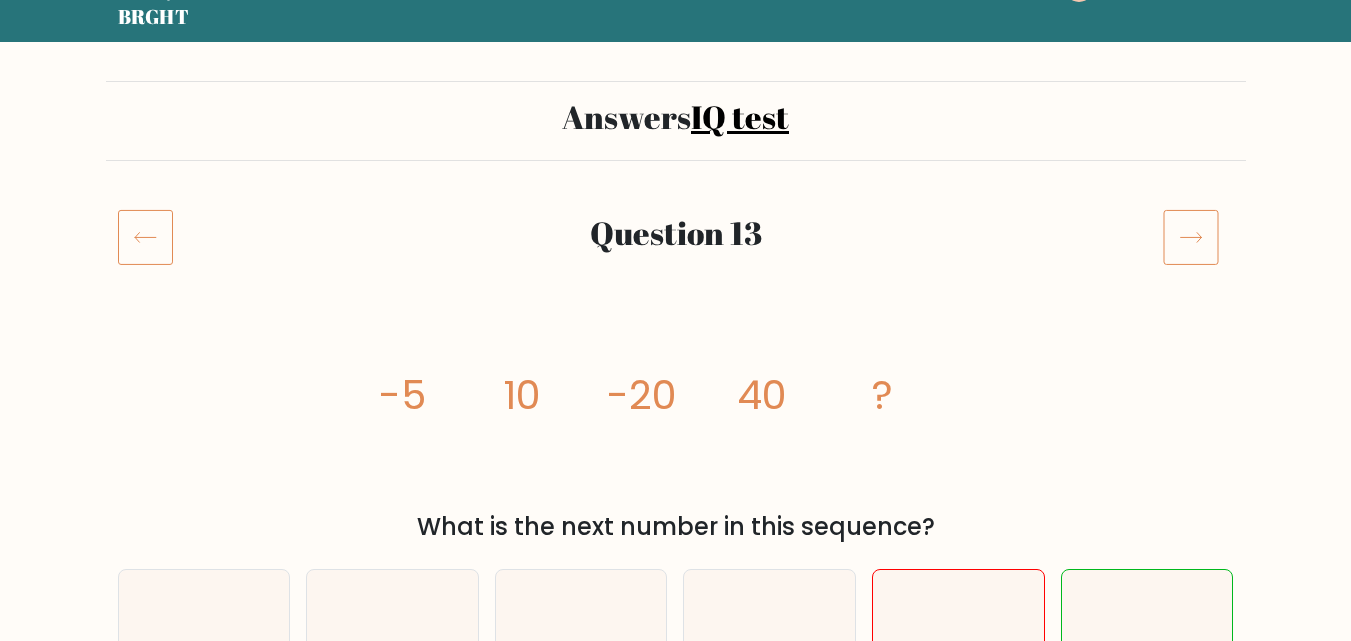 scroll, scrollTop: 0, scrollLeft: 0, axis: both 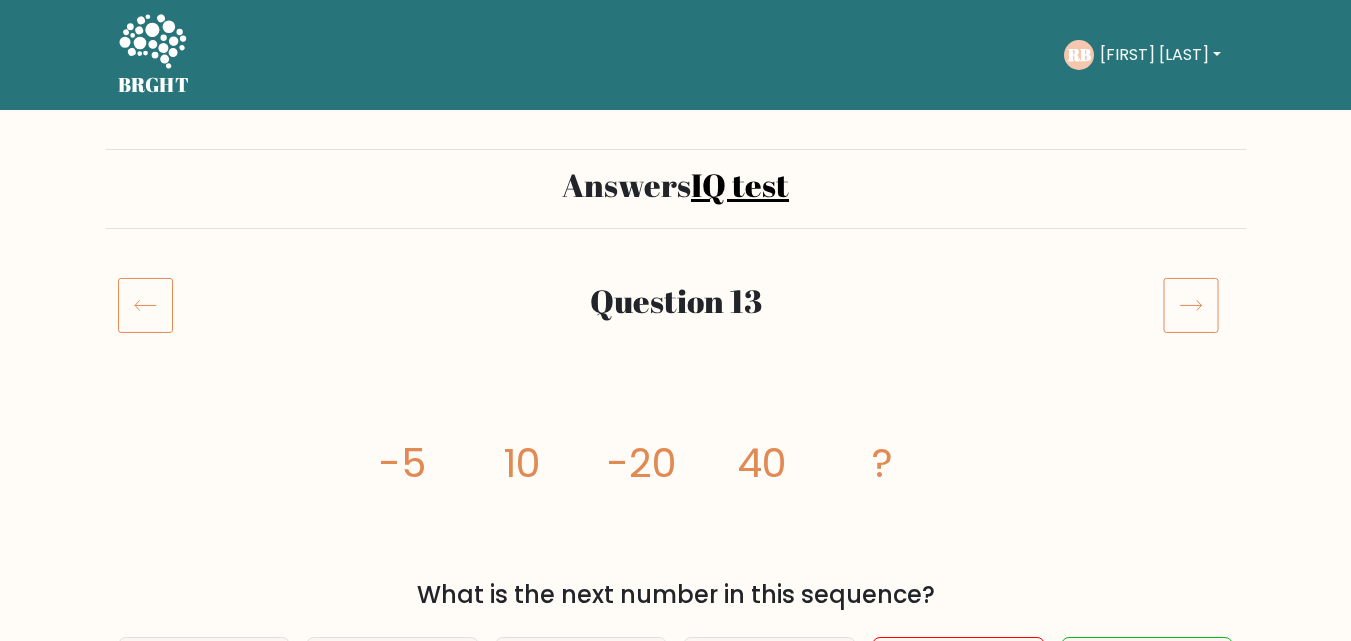 click 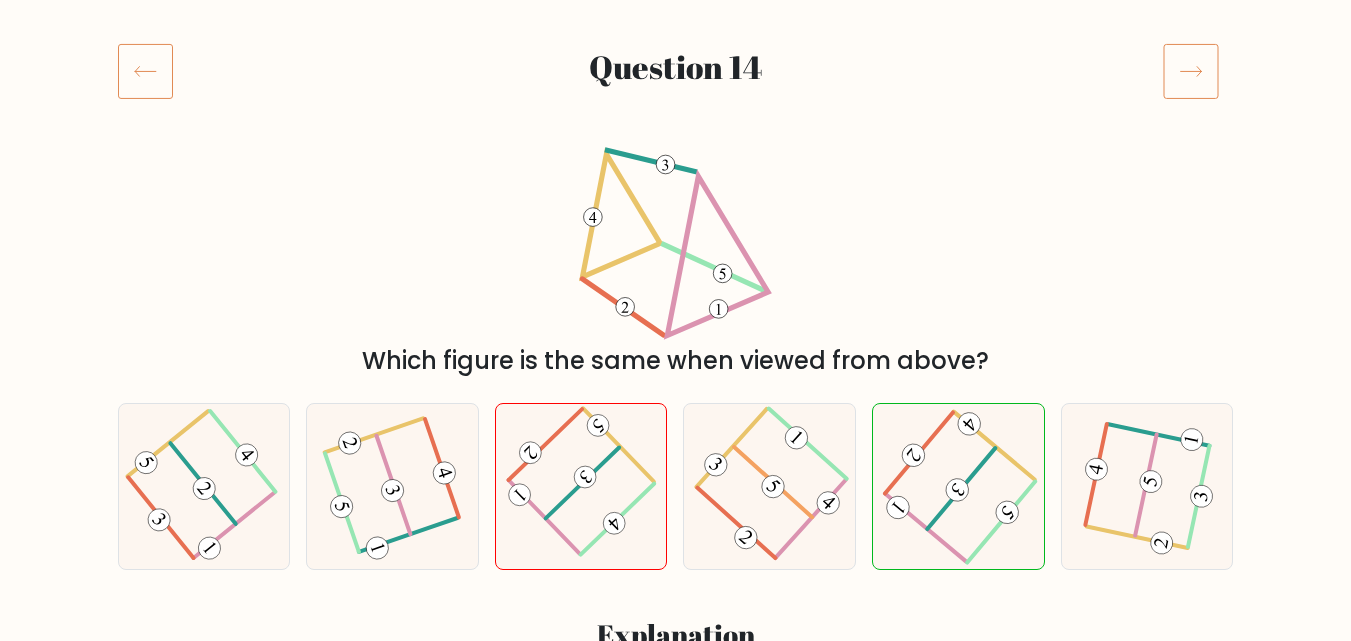 scroll, scrollTop: 200, scrollLeft: 0, axis: vertical 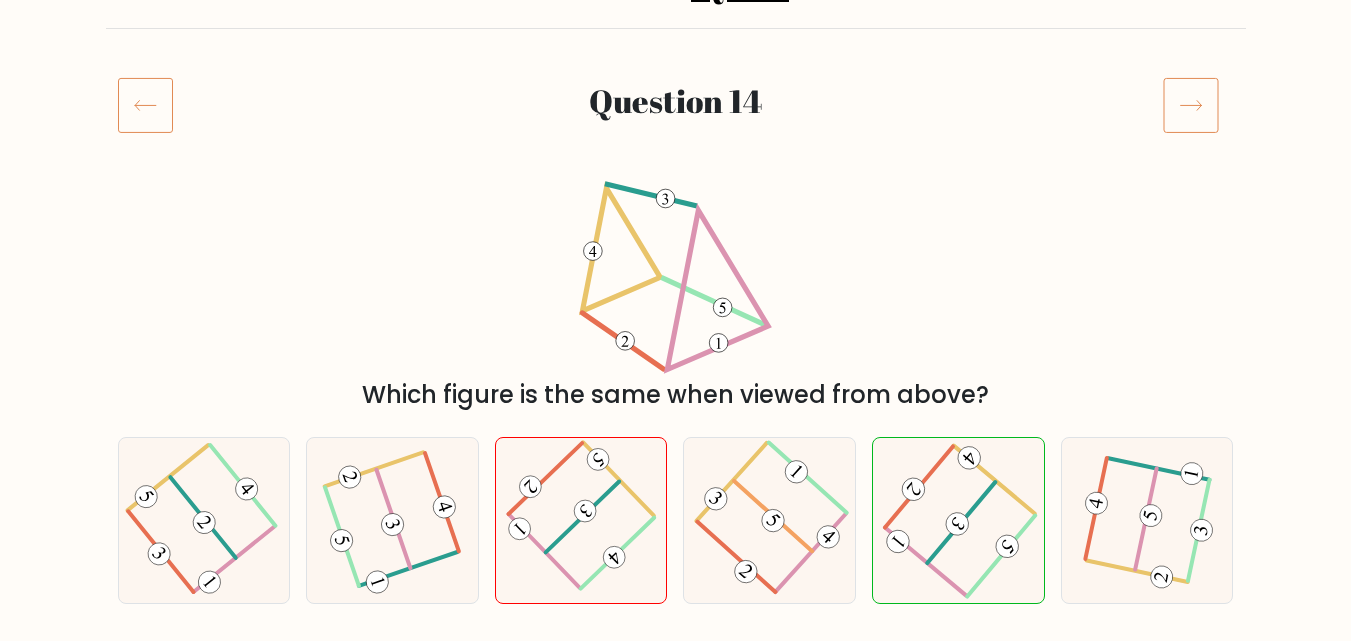 click 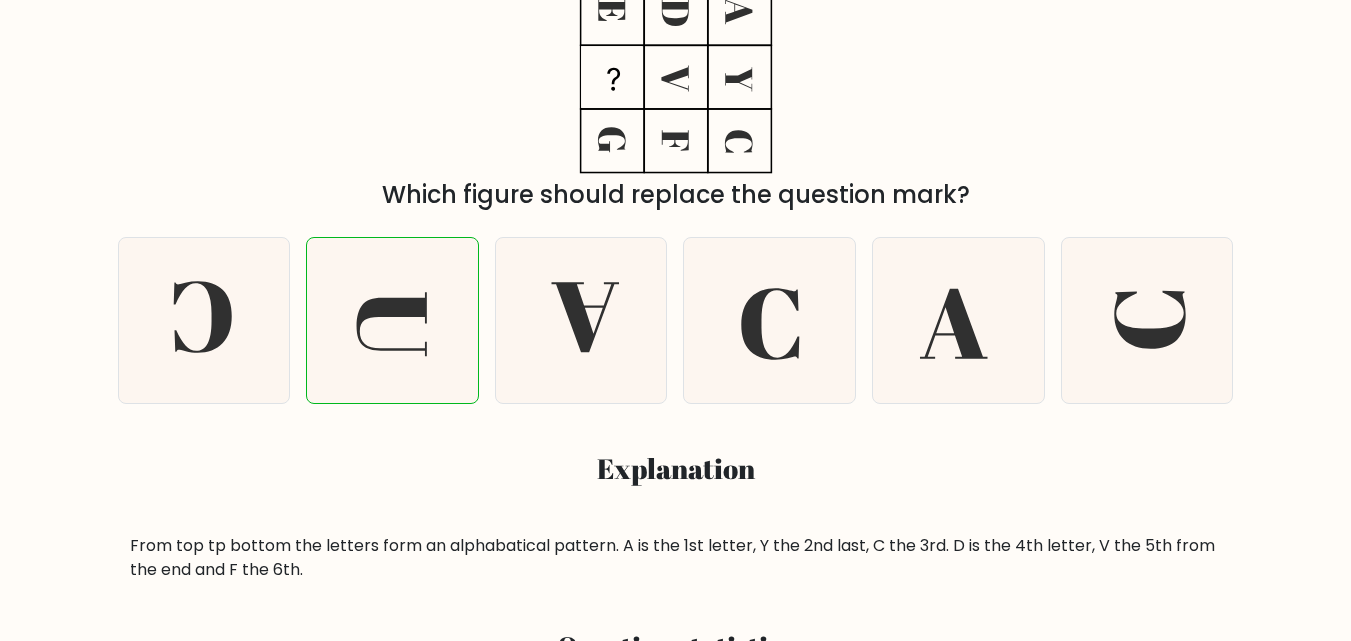 scroll, scrollTop: 100, scrollLeft: 0, axis: vertical 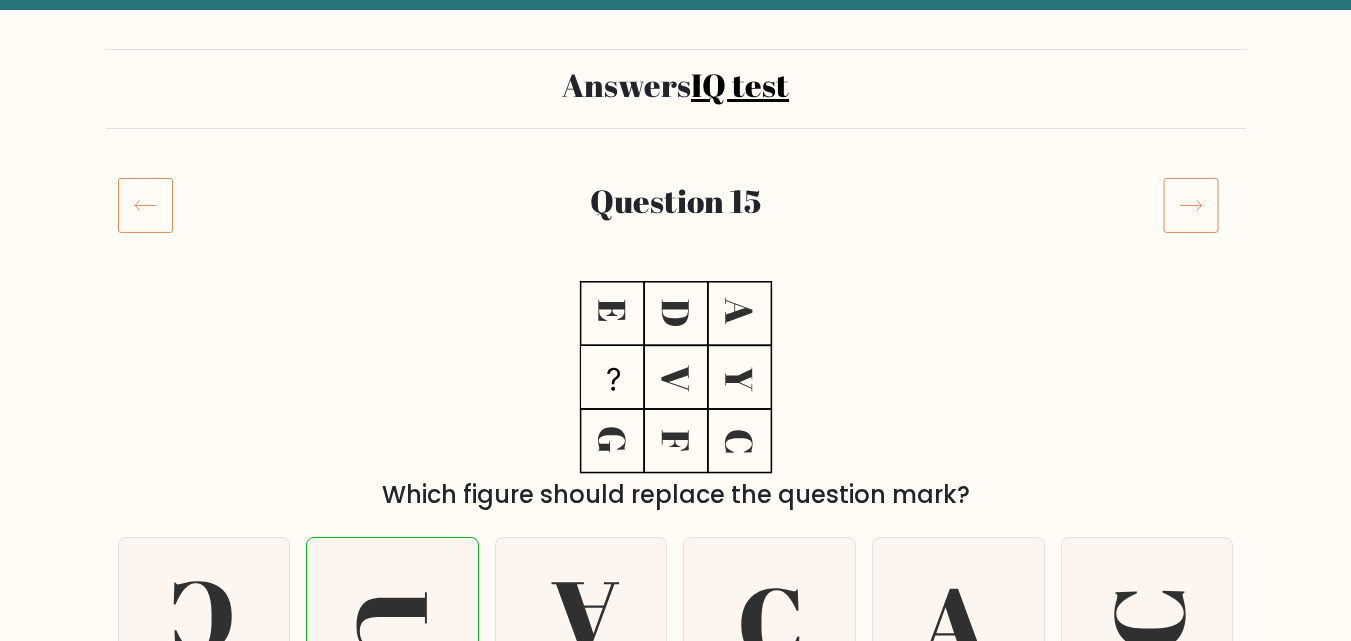 click 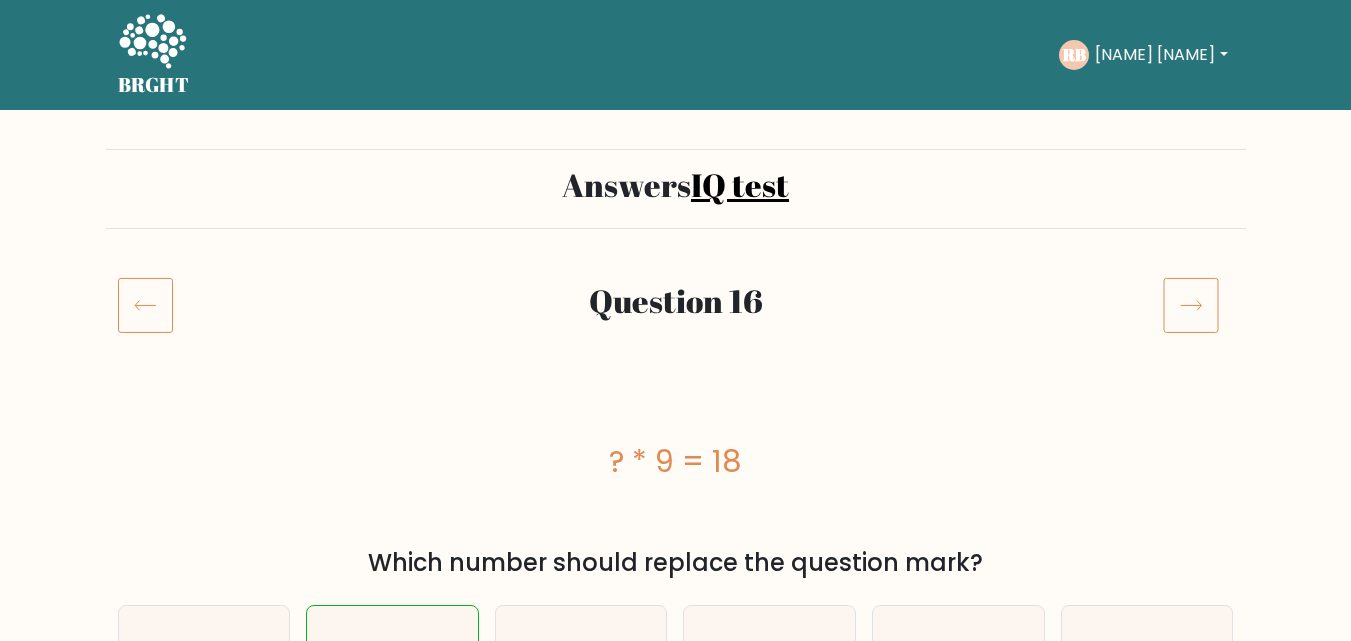 scroll, scrollTop: 200, scrollLeft: 0, axis: vertical 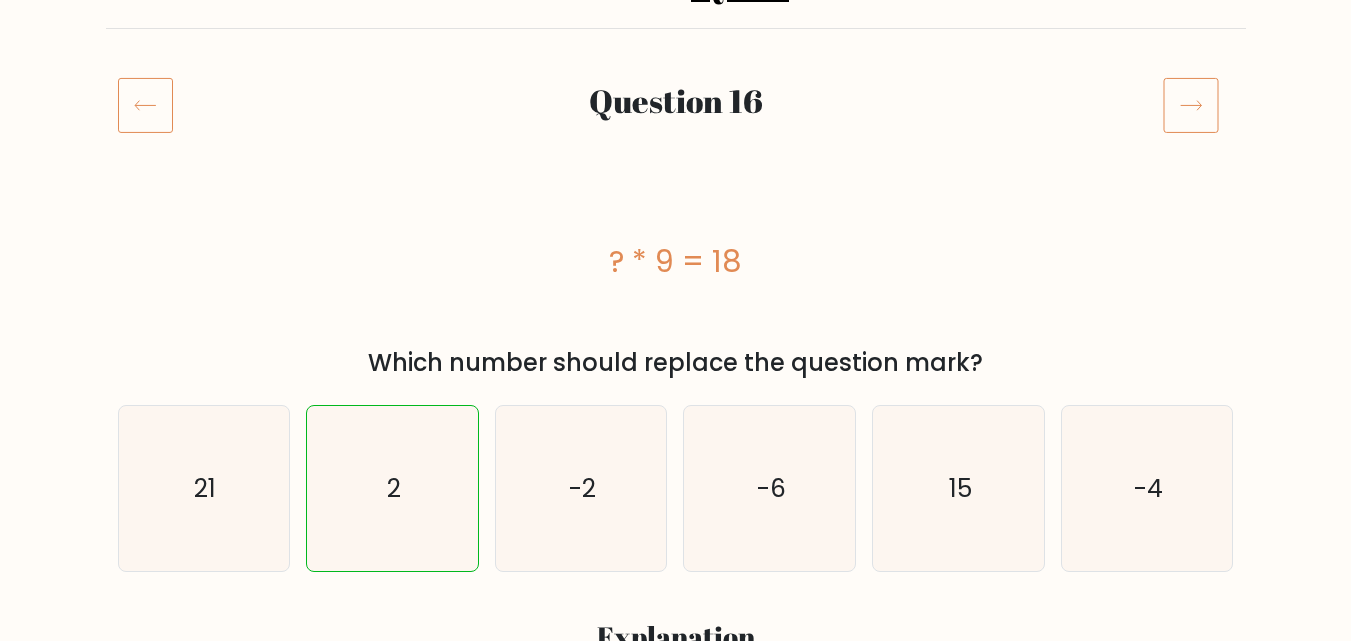 click 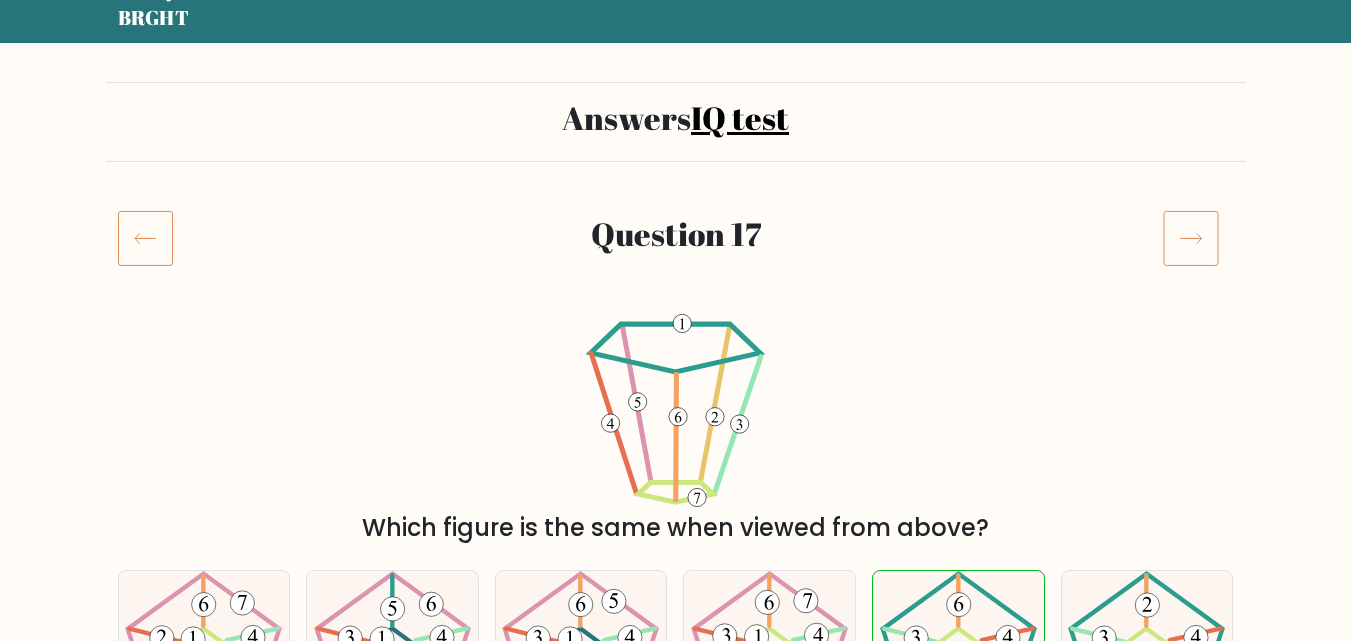 scroll, scrollTop: 200, scrollLeft: 0, axis: vertical 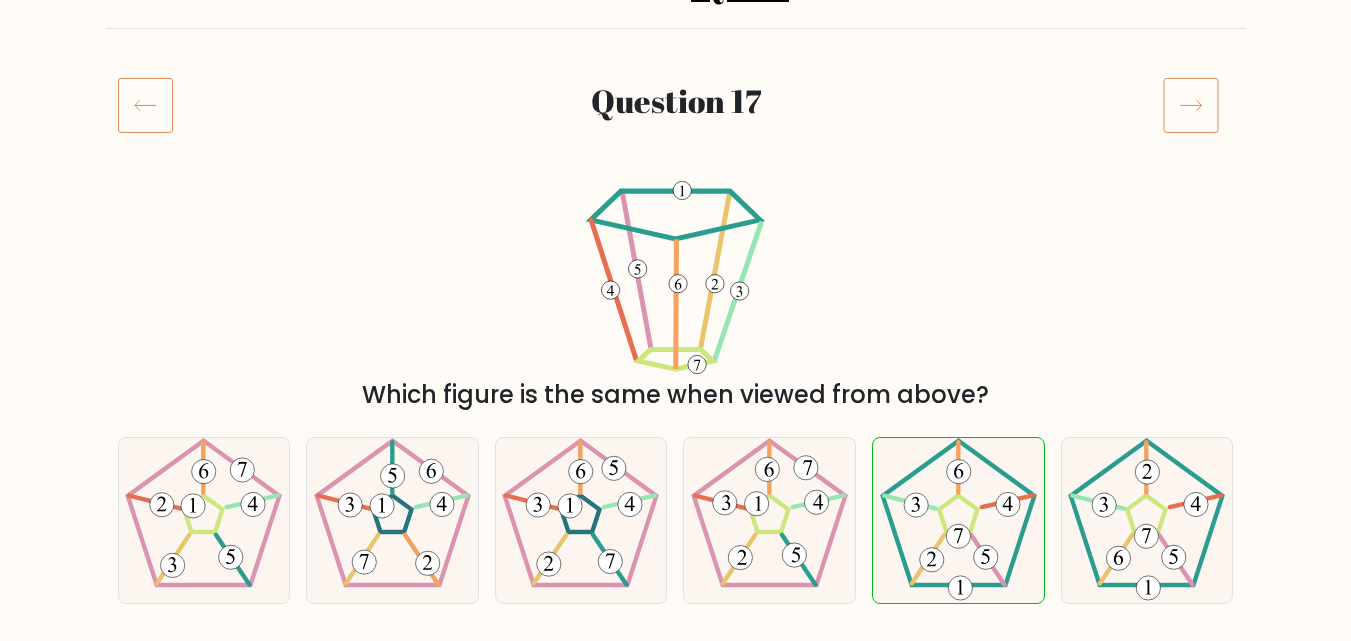 click 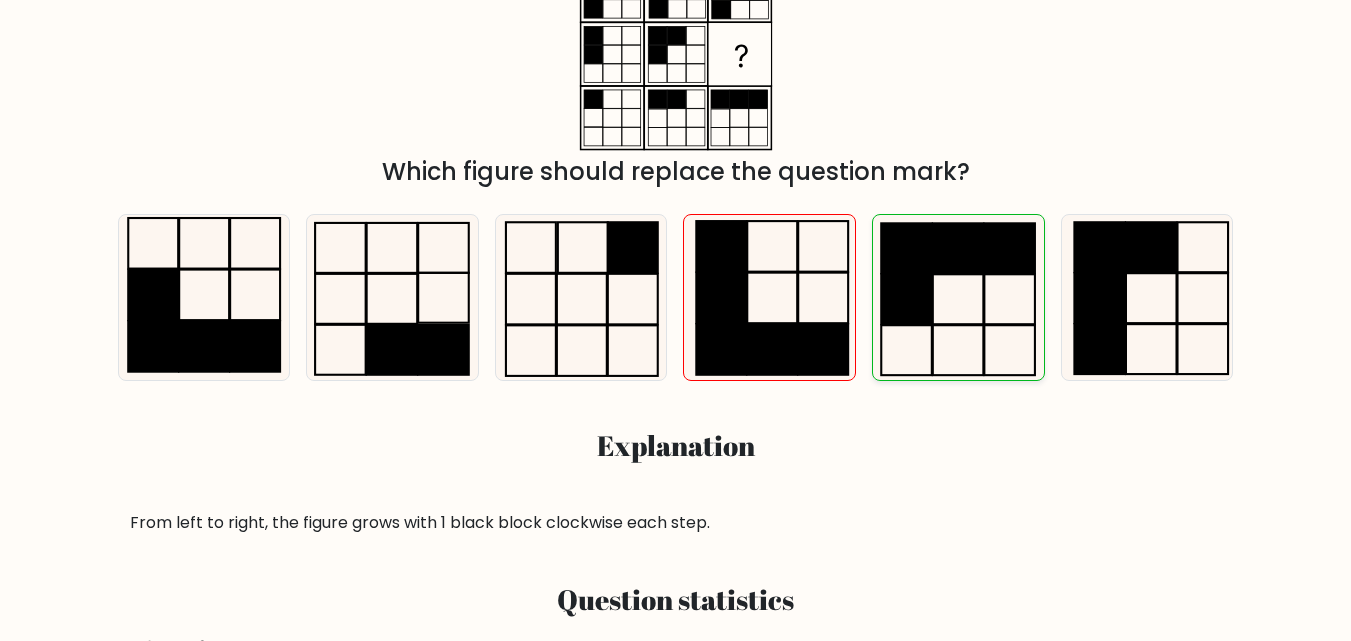 scroll, scrollTop: 300, scrollLeft: 0, axis: vertical 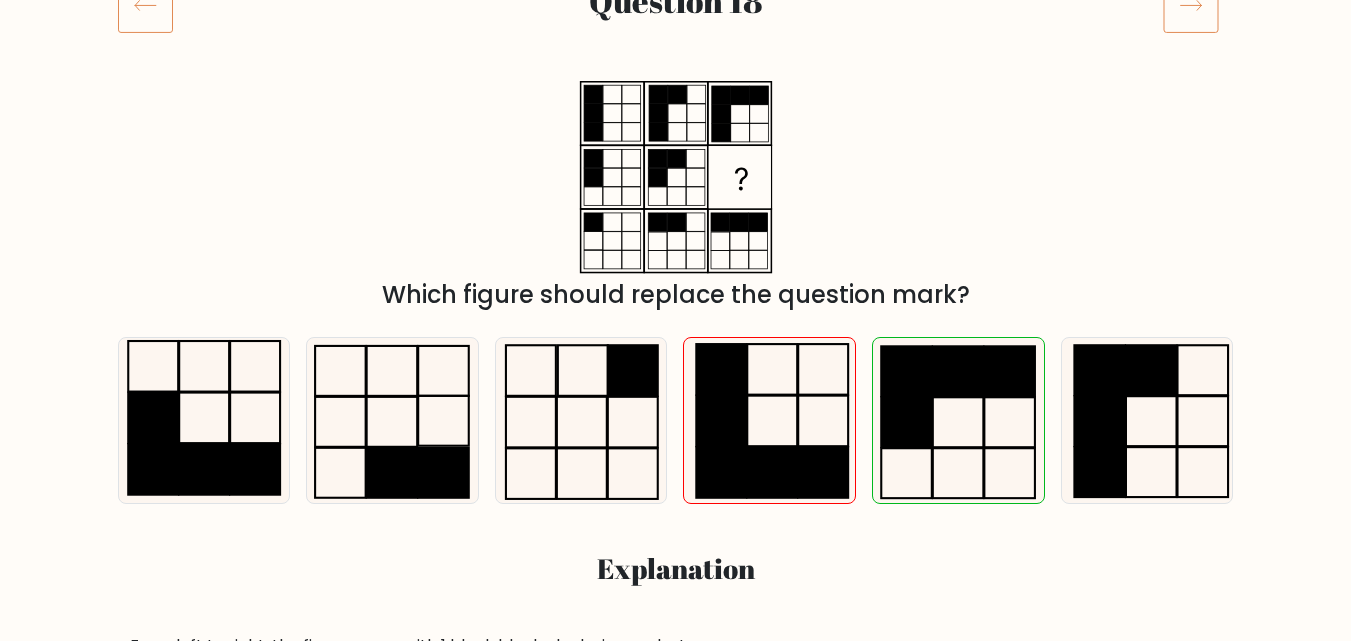 click 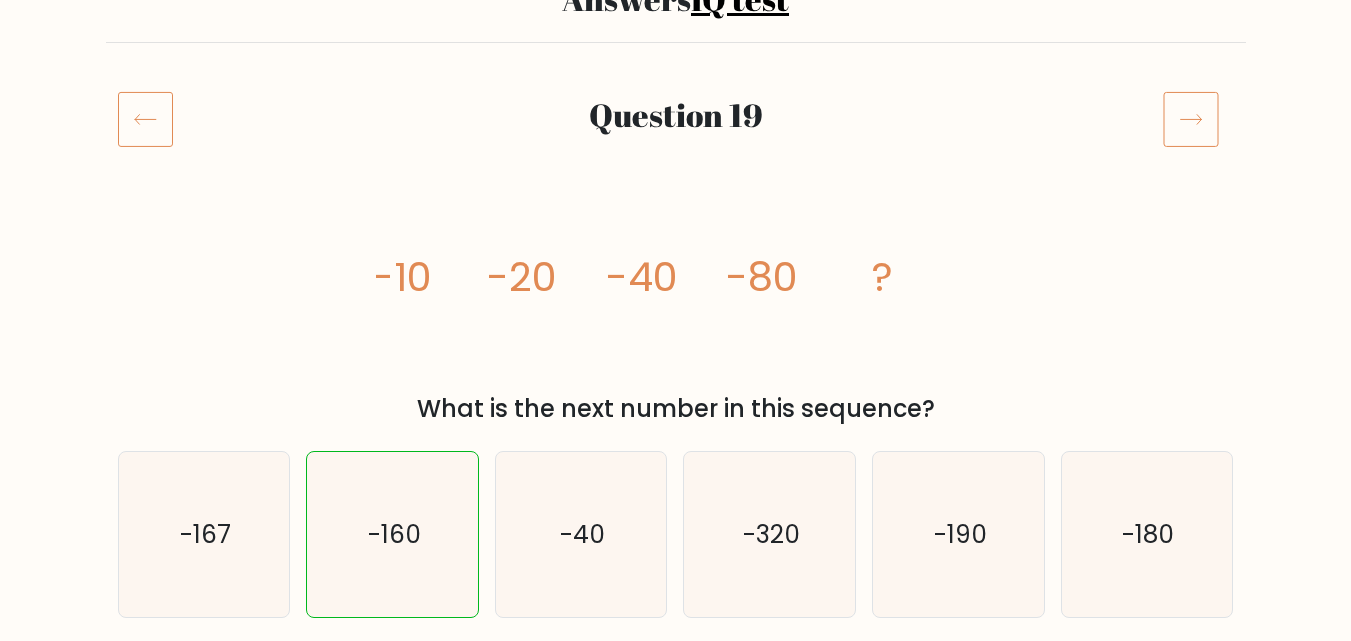 scroll, scrollTop: 200, scrollLeft: 0, axis: vertical 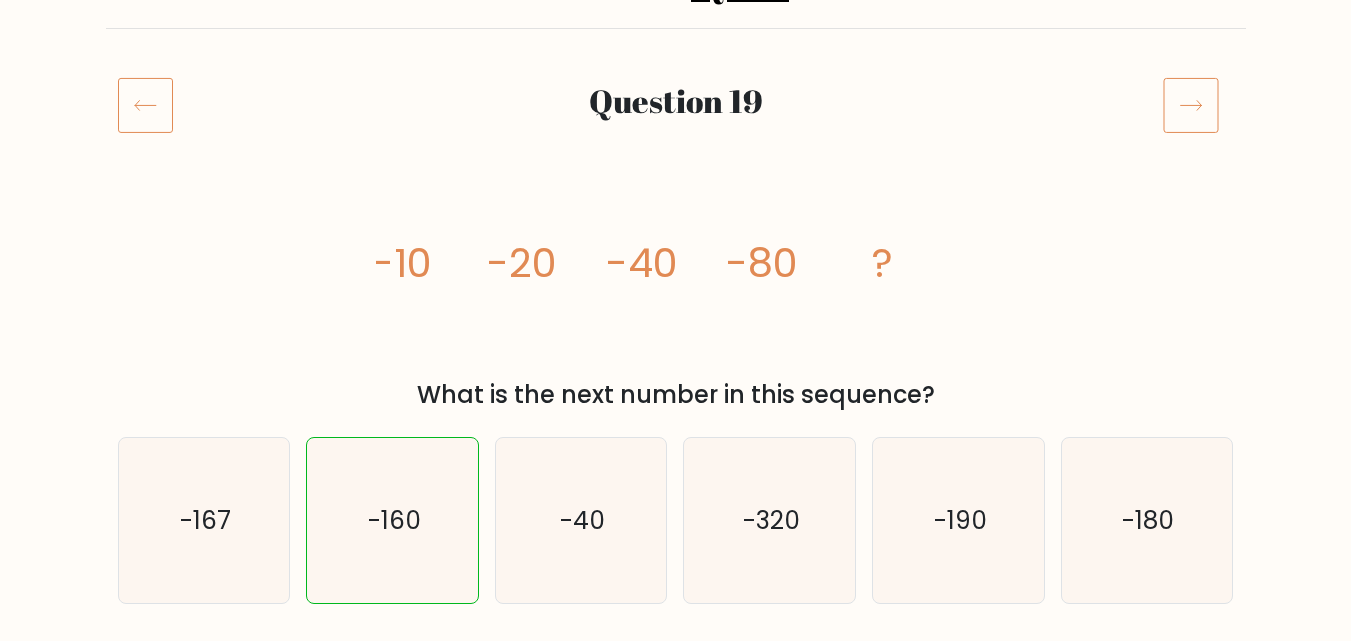 click 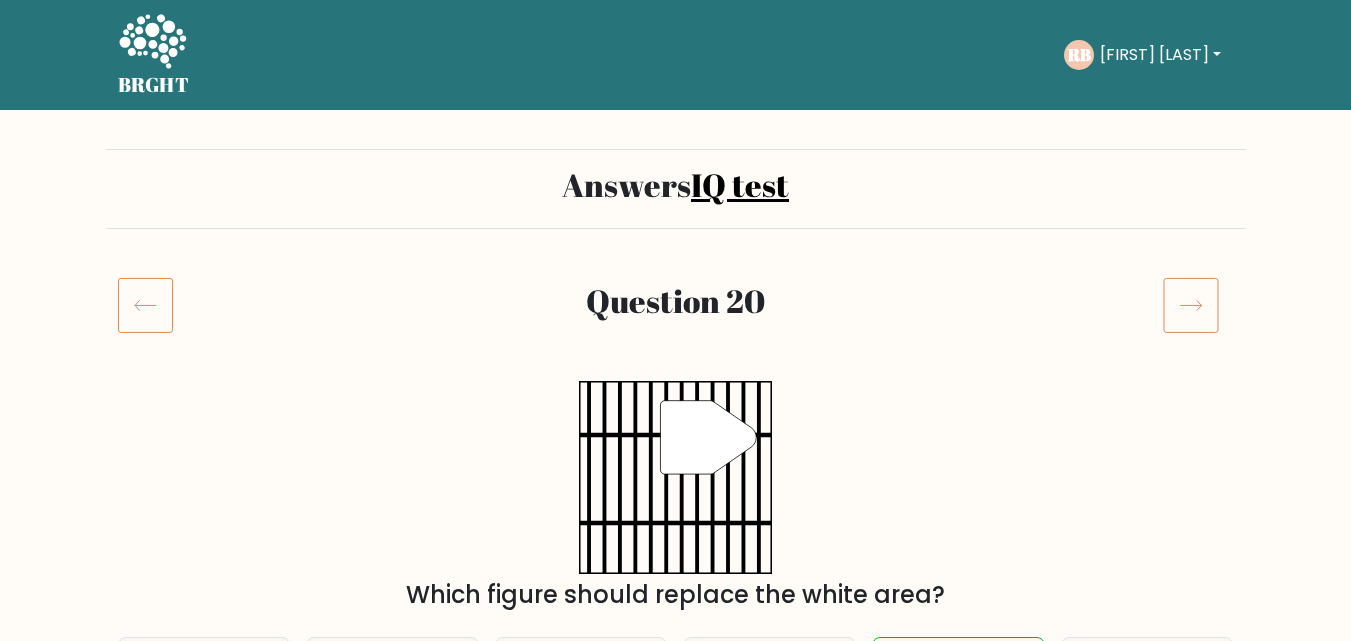 scroll, scrollTop: 200, scrollLeft: 0, axis: vertical 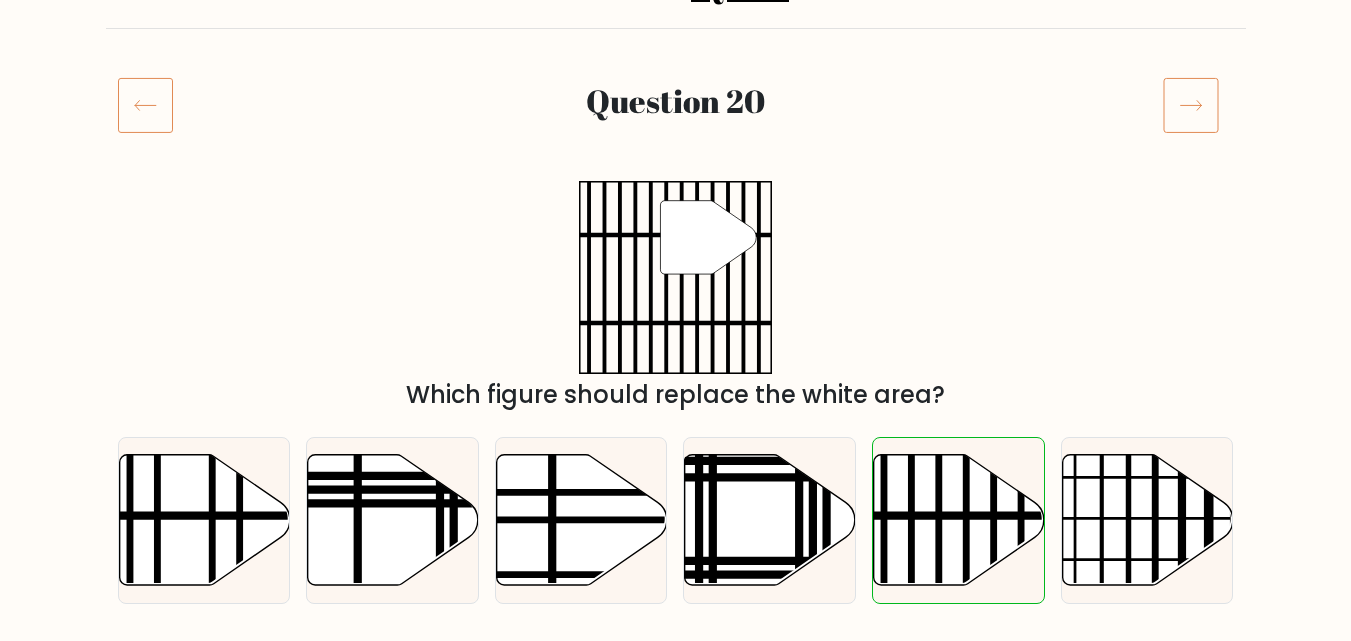 click 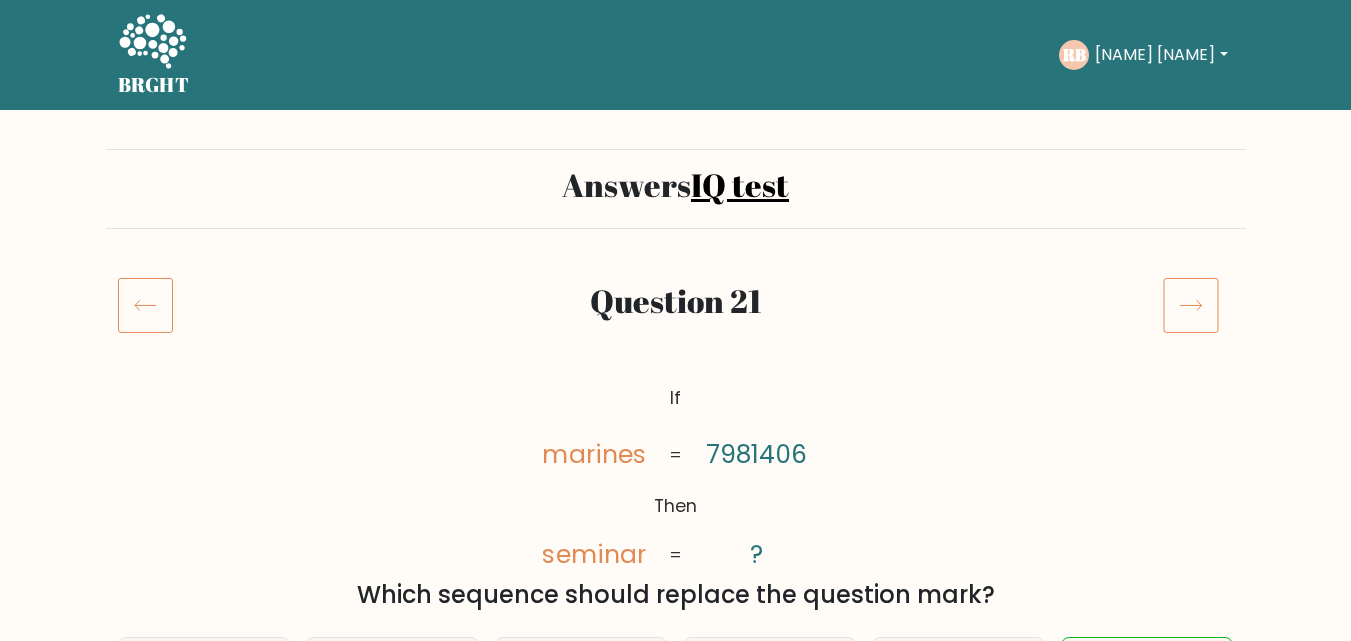 scroll, scrollTop: 200, scrollLeft: 0, axis: vertical 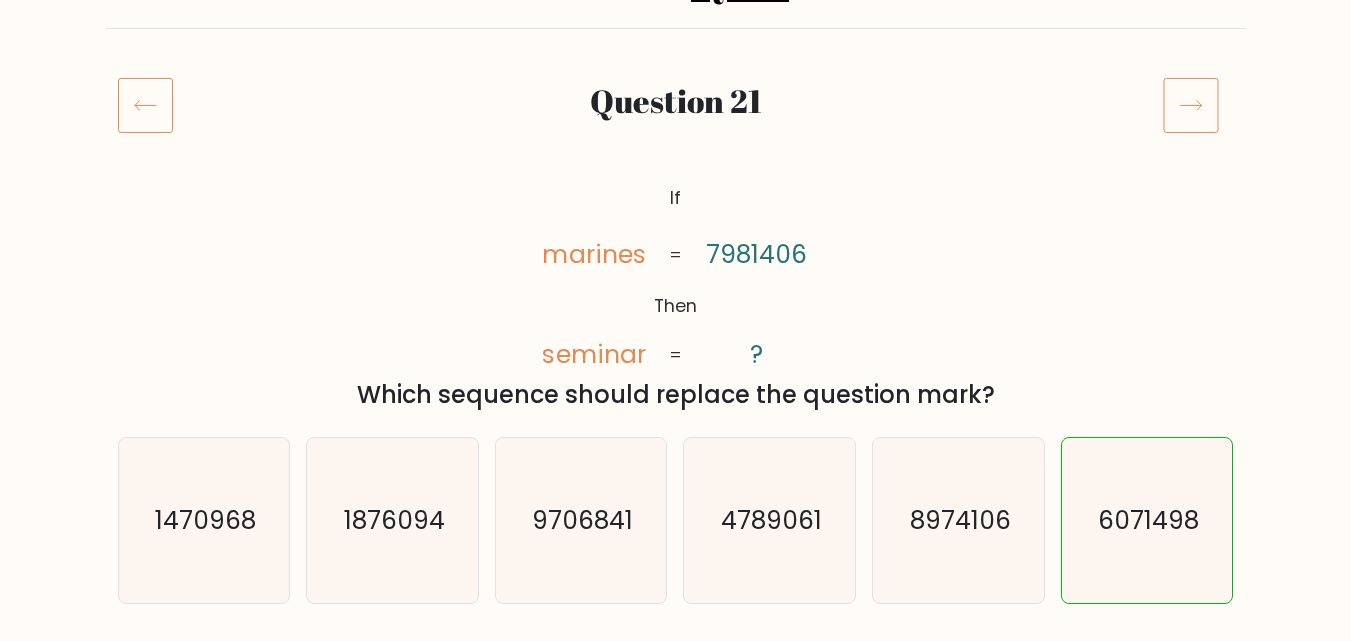 click 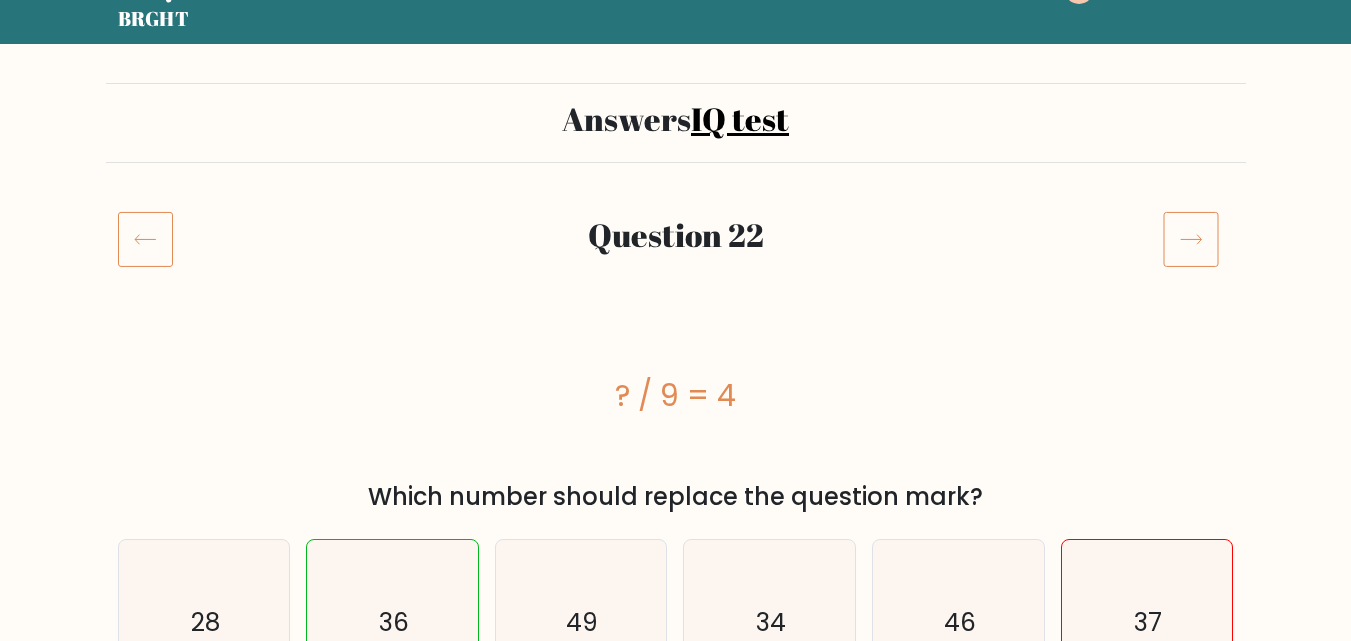 scroll, scrollTop: 0, scrollLeft: 0, axis: both 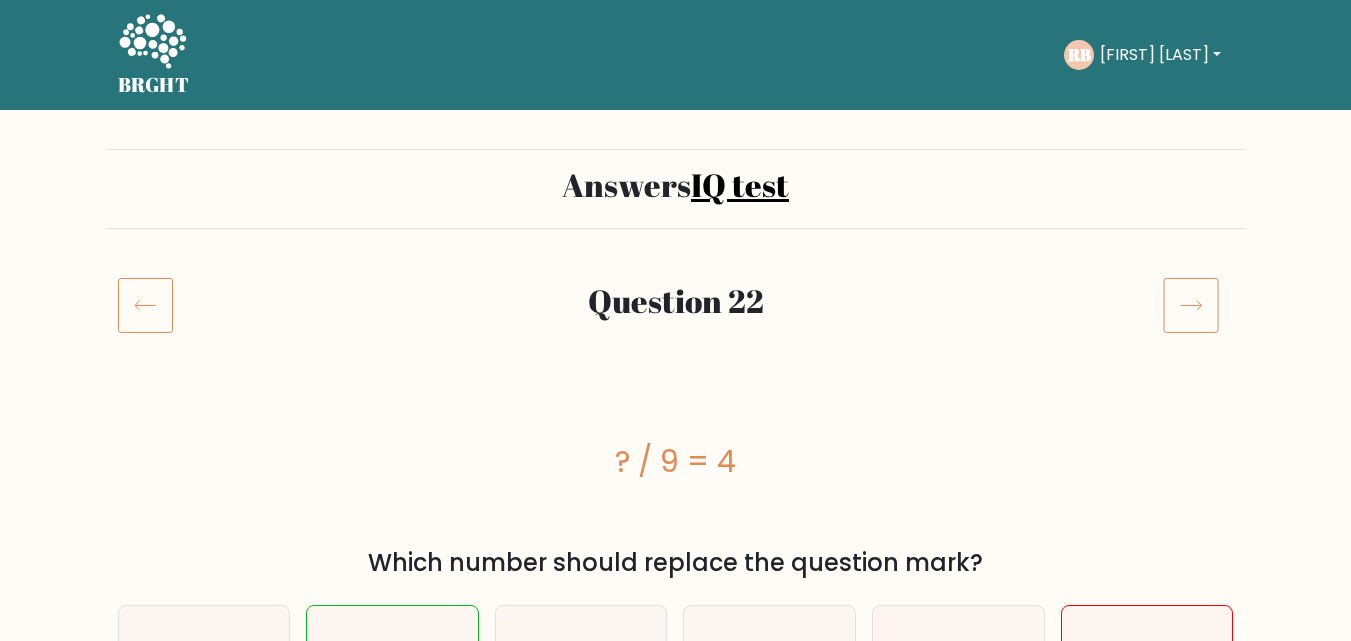 click 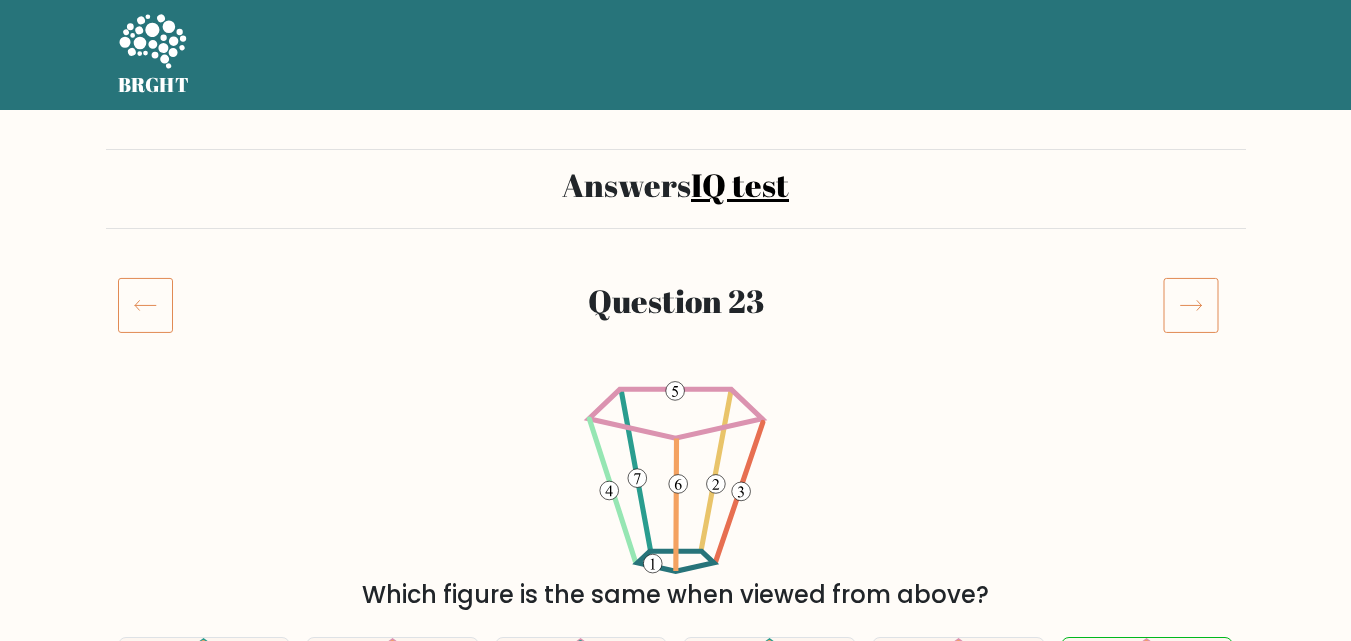 scroll, scrollTop: 213, scrollLeft: 0, axis: vertical 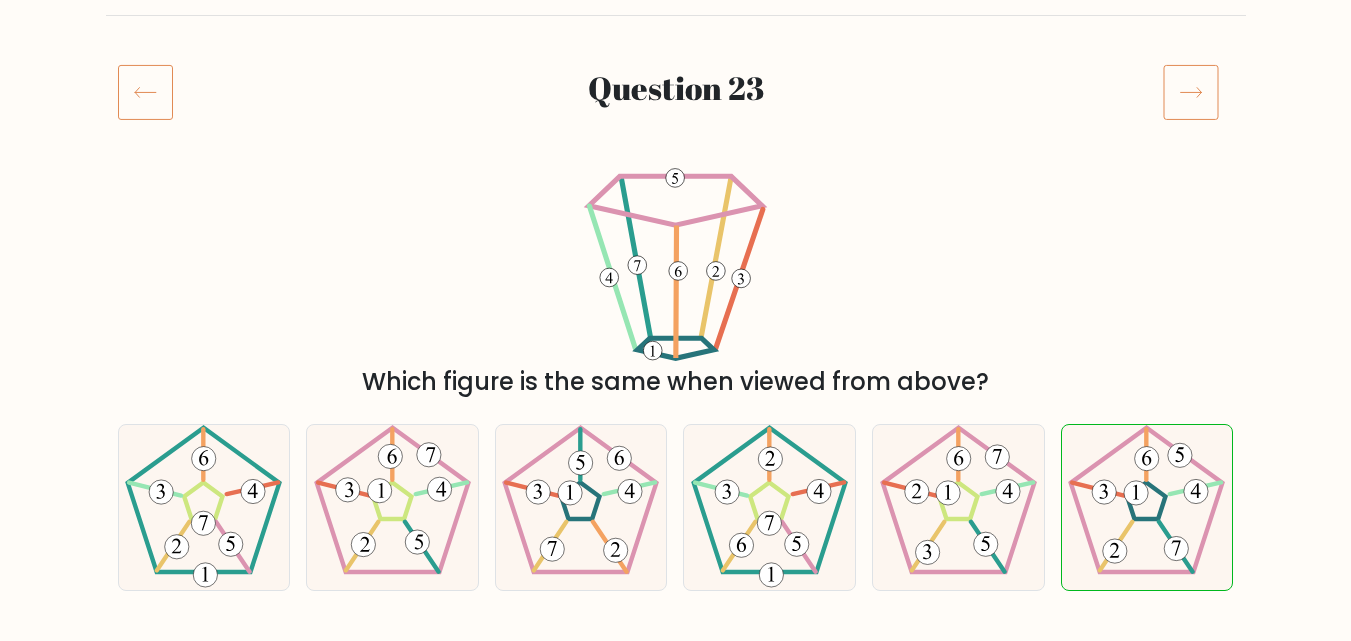 click 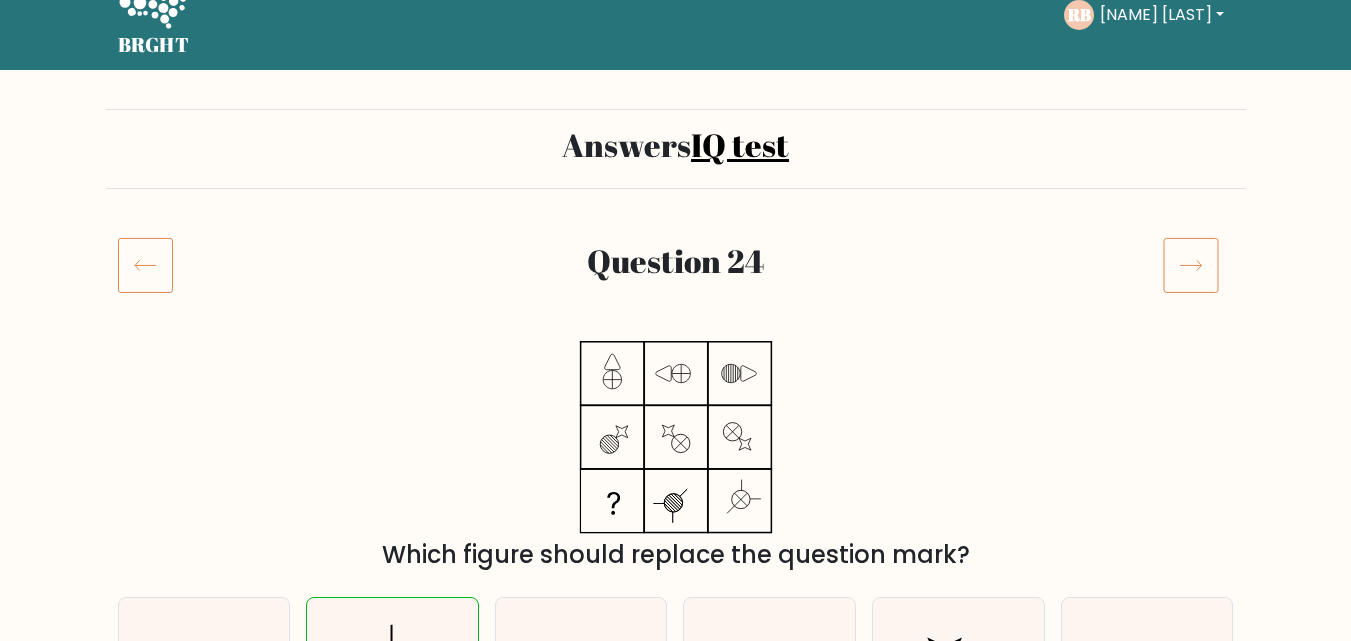scroll, scrollTop: 200, scrollLeft: 0, axis: vertical 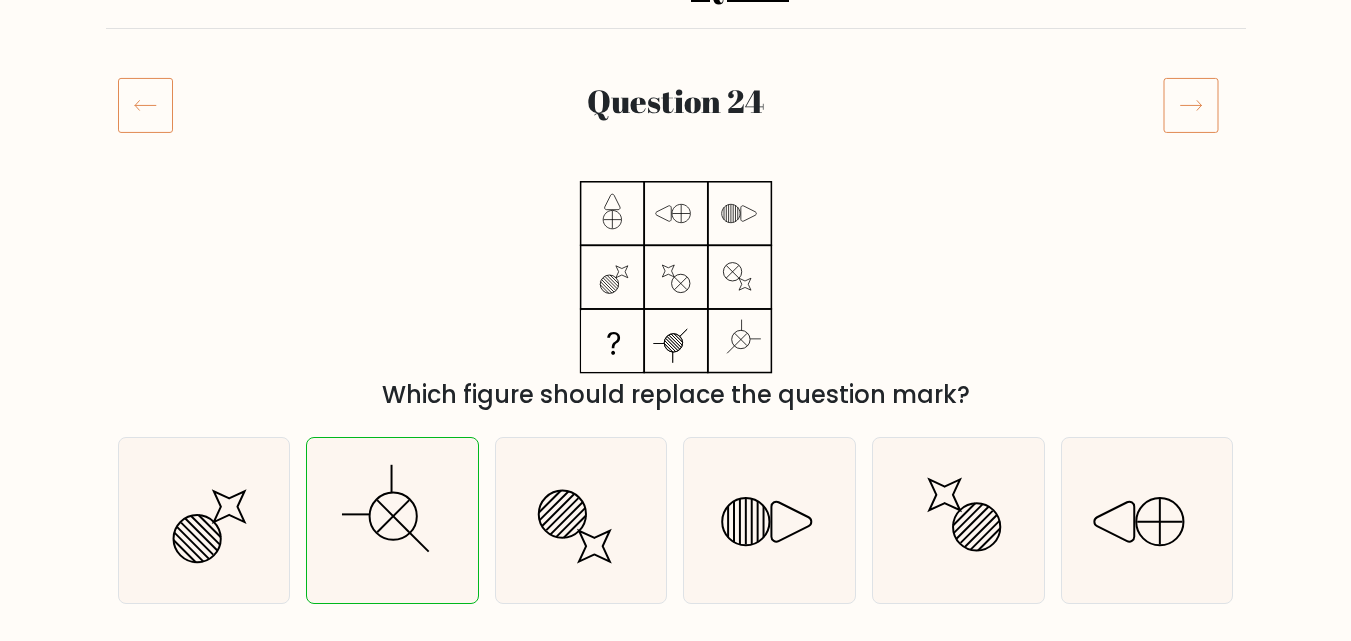 click 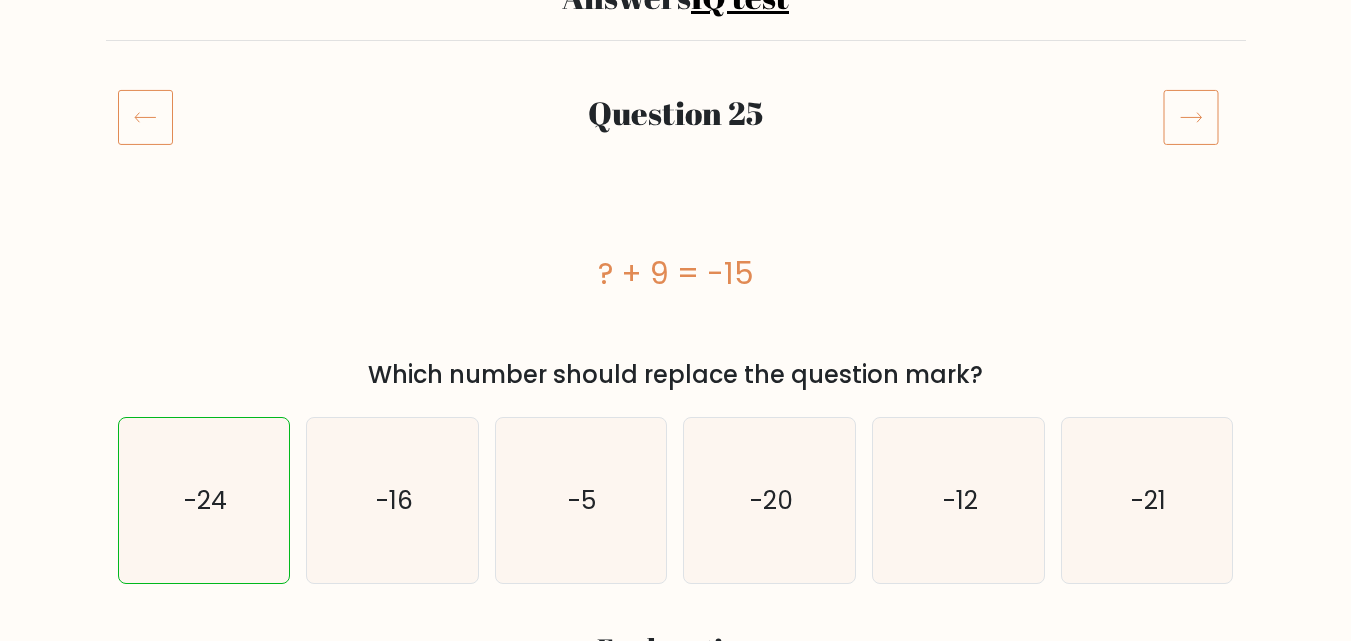 scroll, scrollTop: 200, scrollLeft: 0, axis: vertical 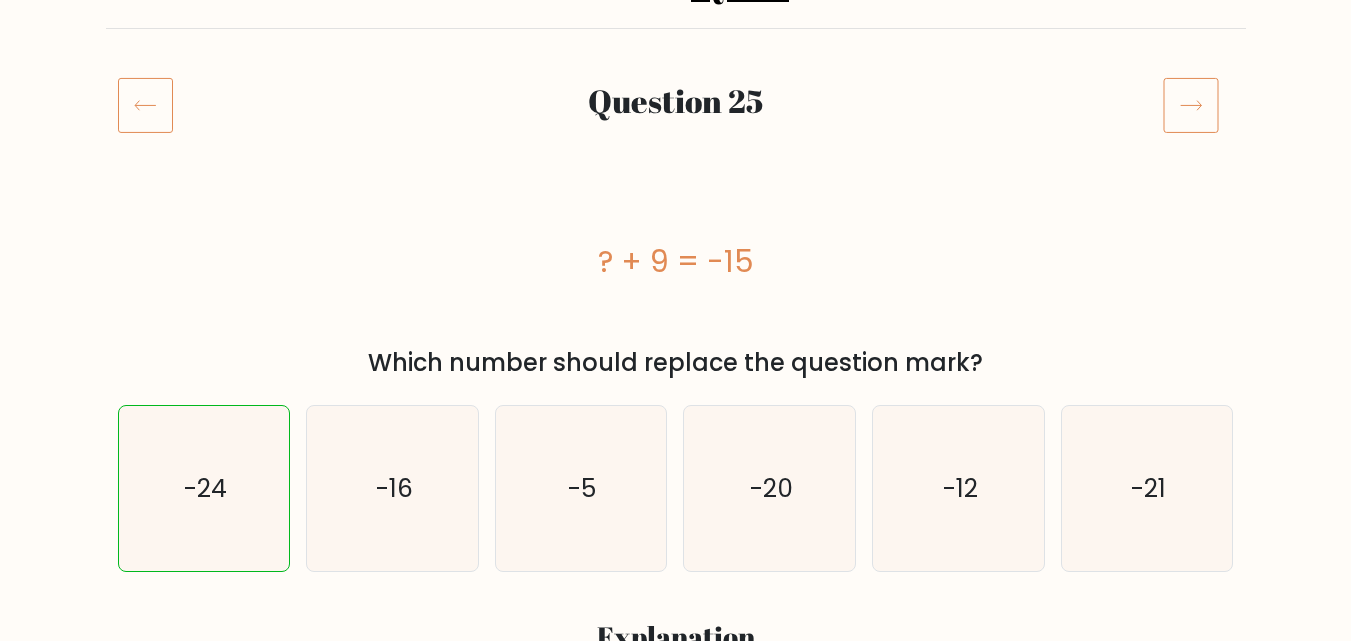 click 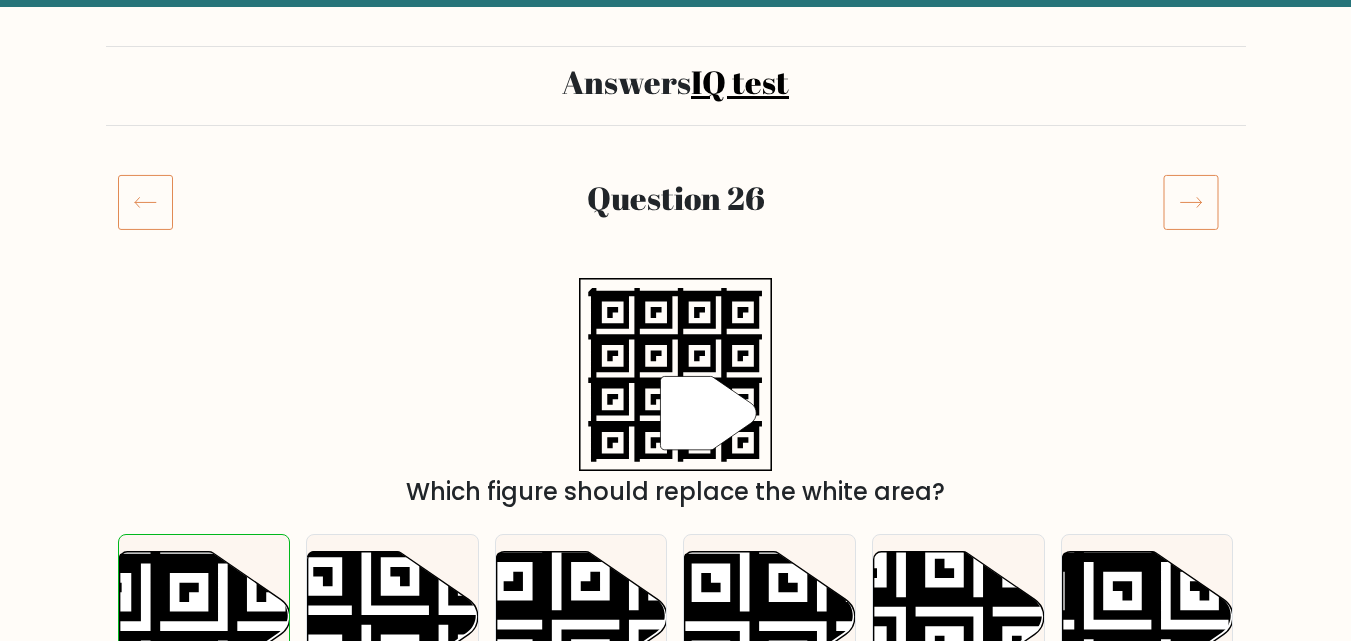 scroll, scrollTop: 200, scrollLeft: 0, axis: vertical 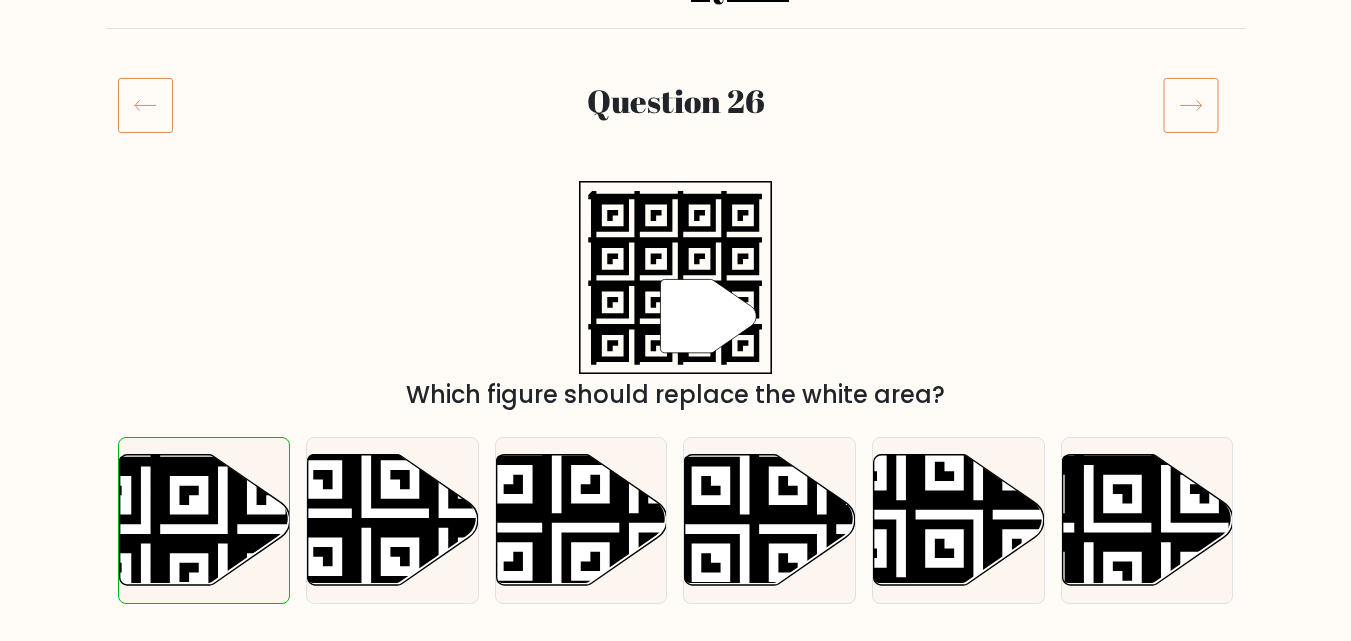 click 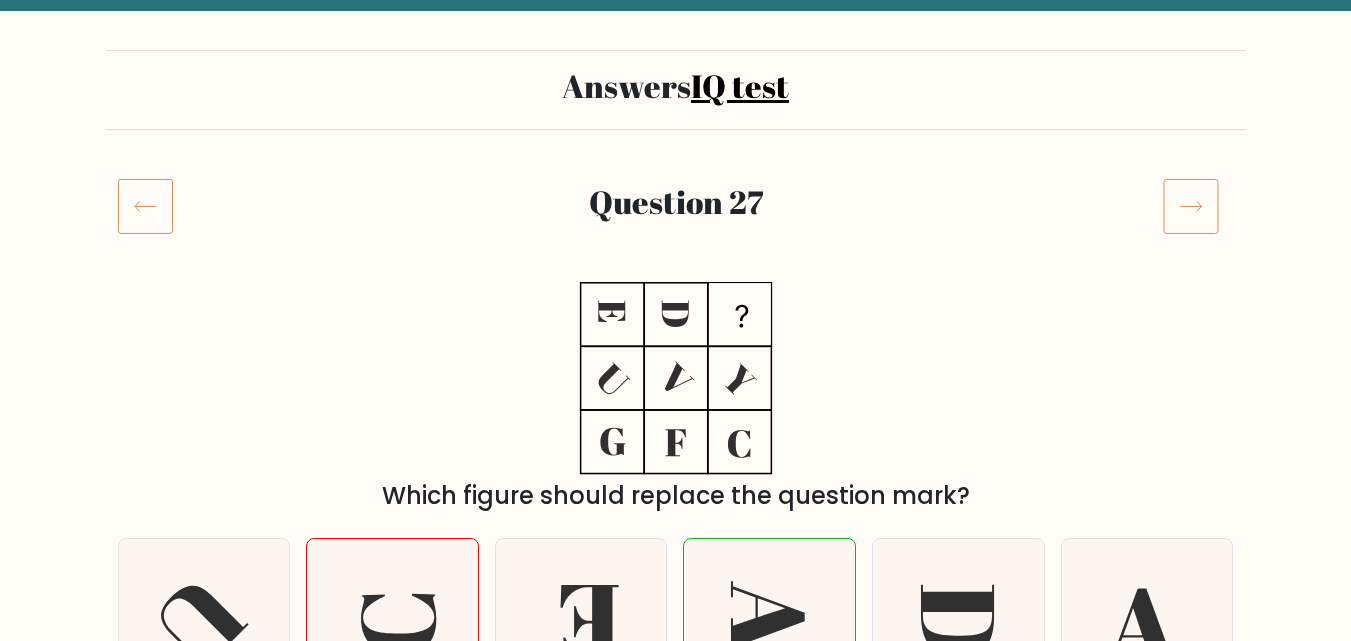 scroll, scrollTop: 200, scrollLeft: 0, axis: vertical 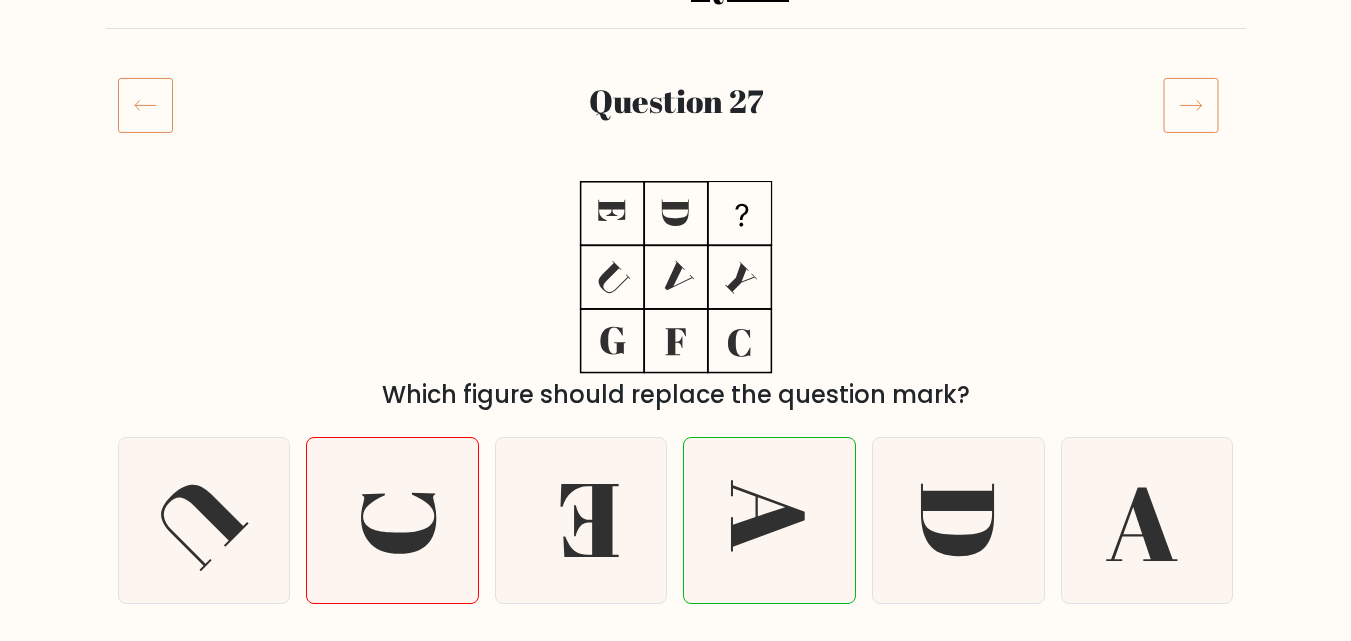 click 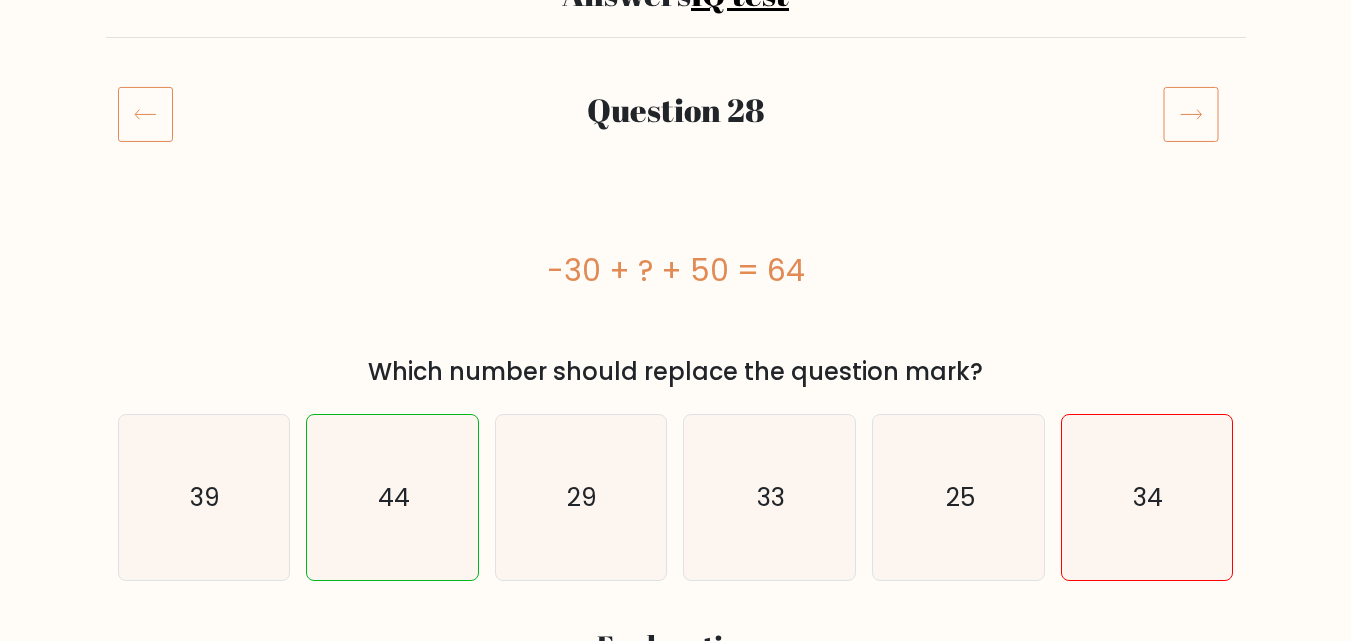 scroll, scrollTop: 200, scrollLeft: 0, axis: vertical 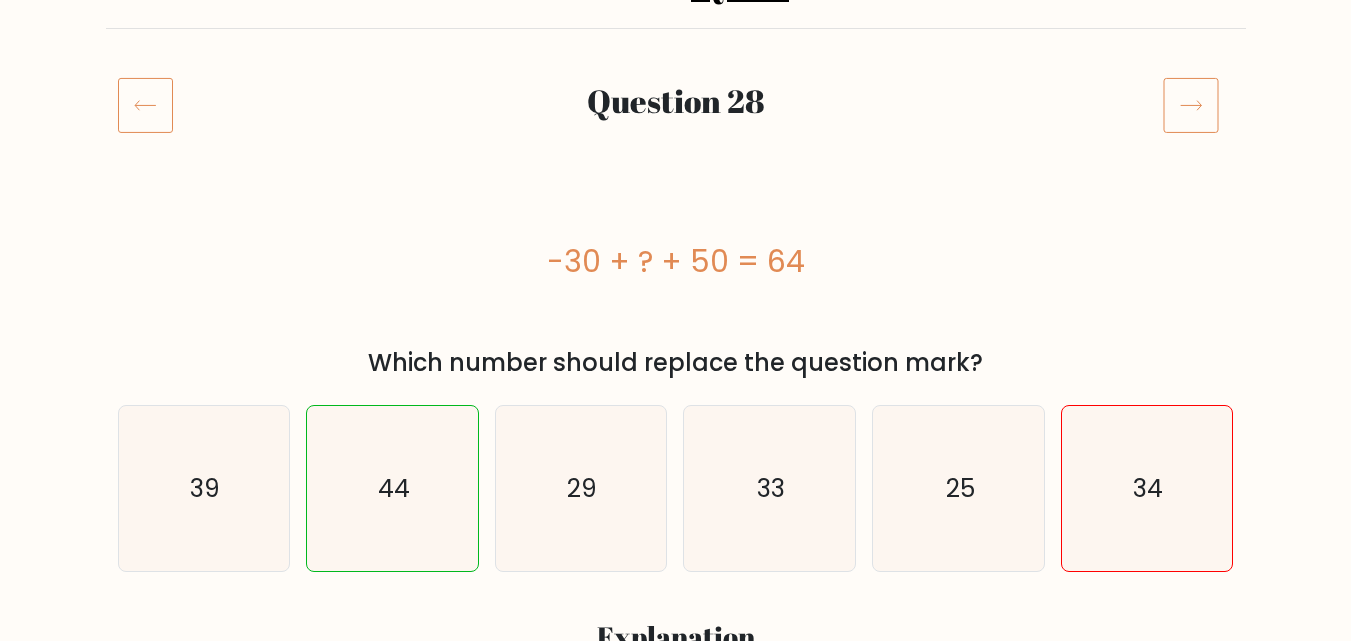 click 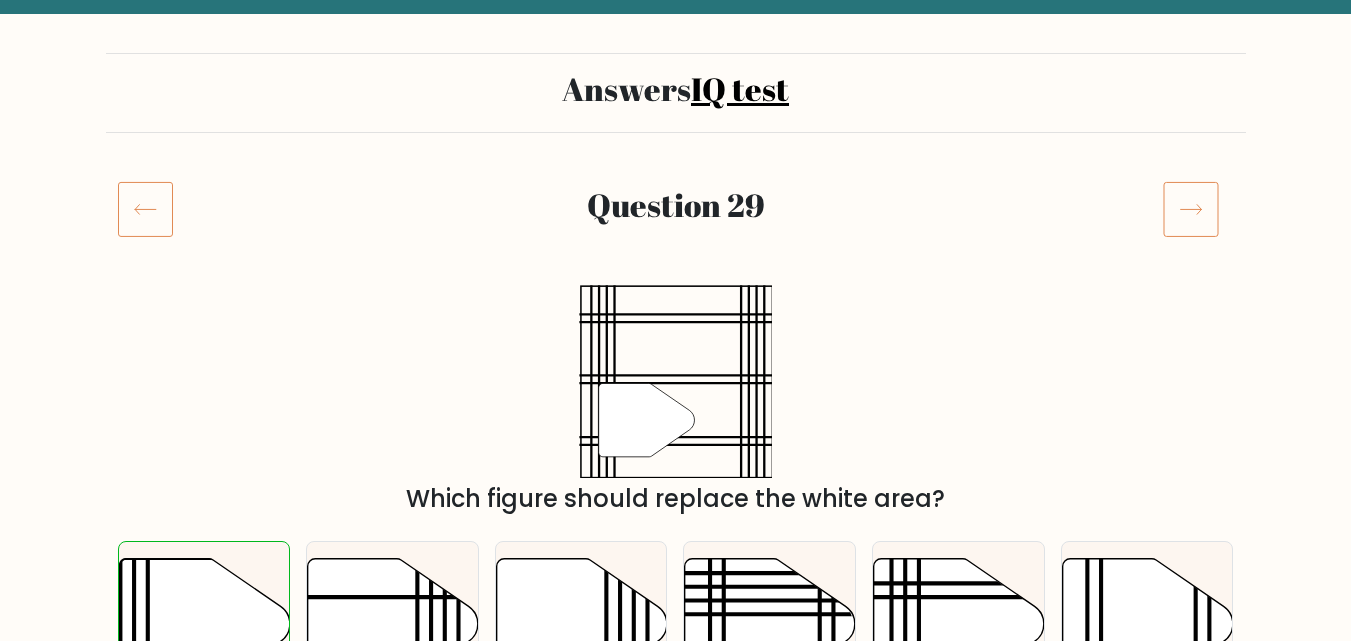 scroll, scrollTop: 100, scrollLeft: 0, axis: vertical 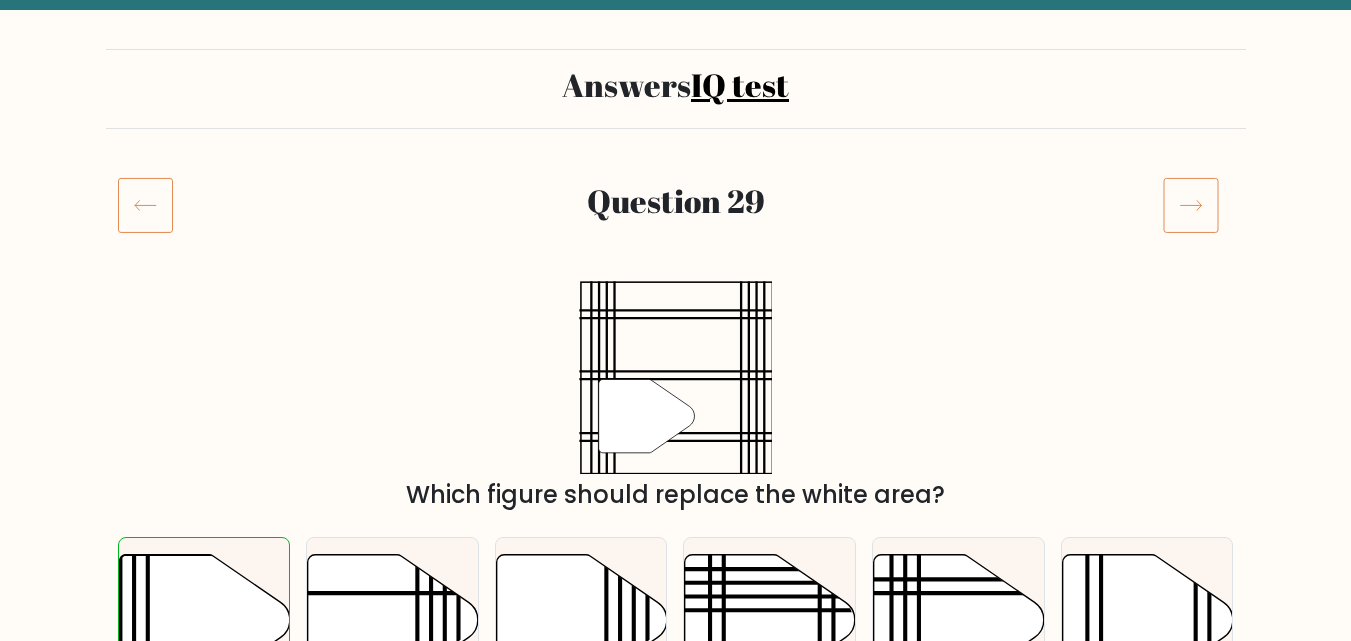 click 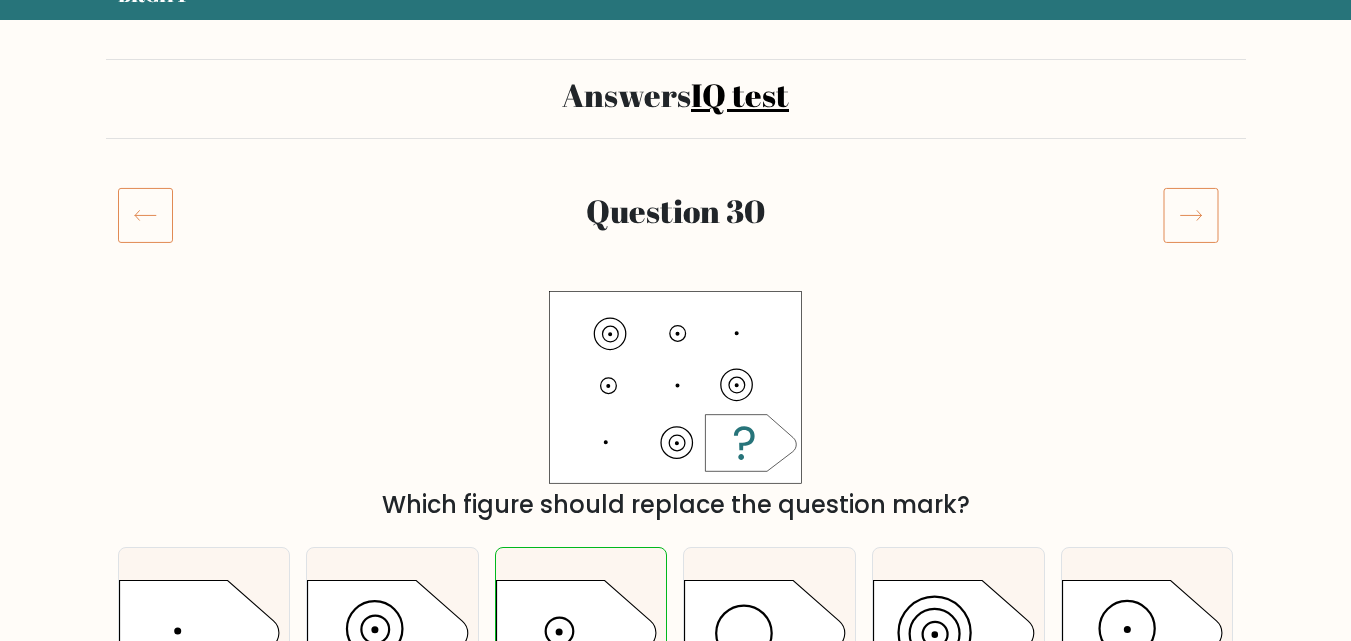 scroll, scrollTop: 200, scrollLeft: 0, axis: vertical 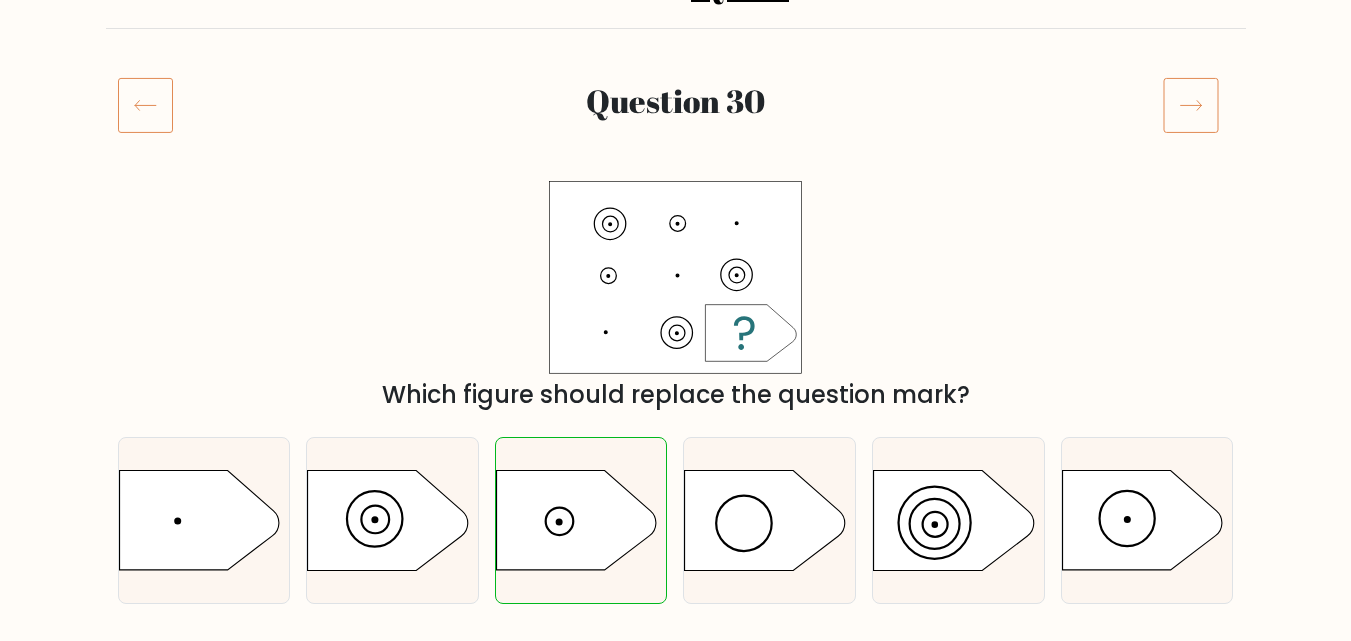 click 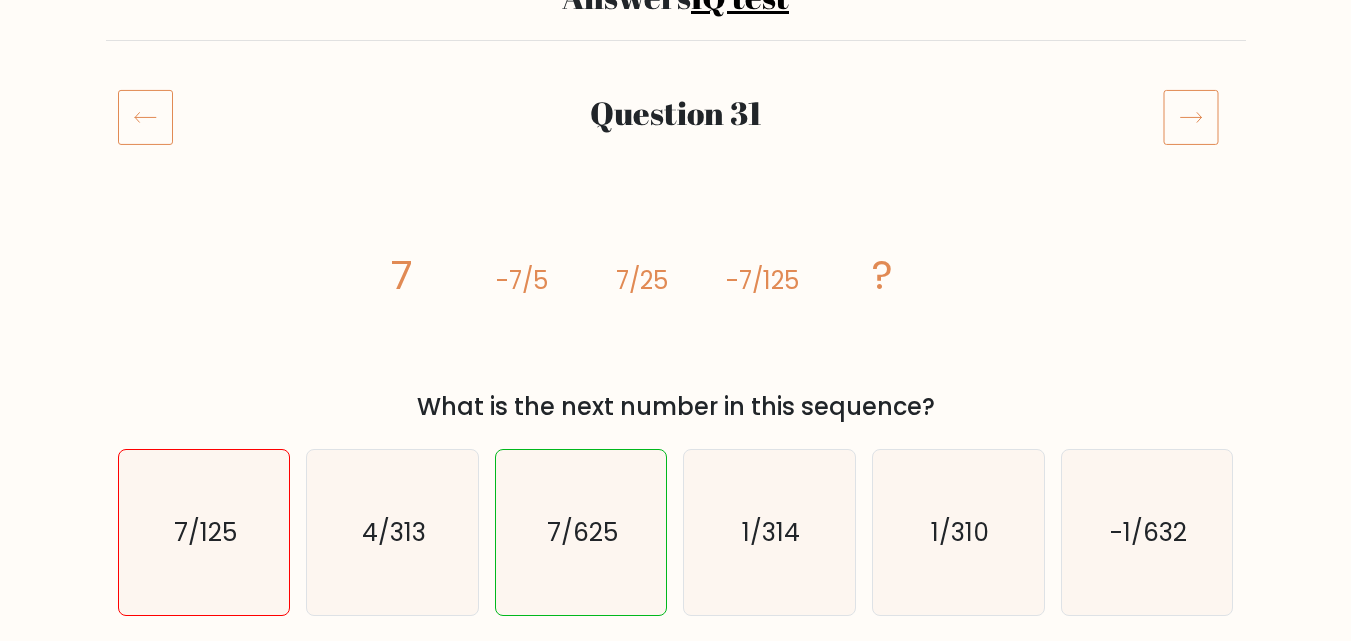 scroll, scrollTop: 0, scrollLeft: 0, axis: both 